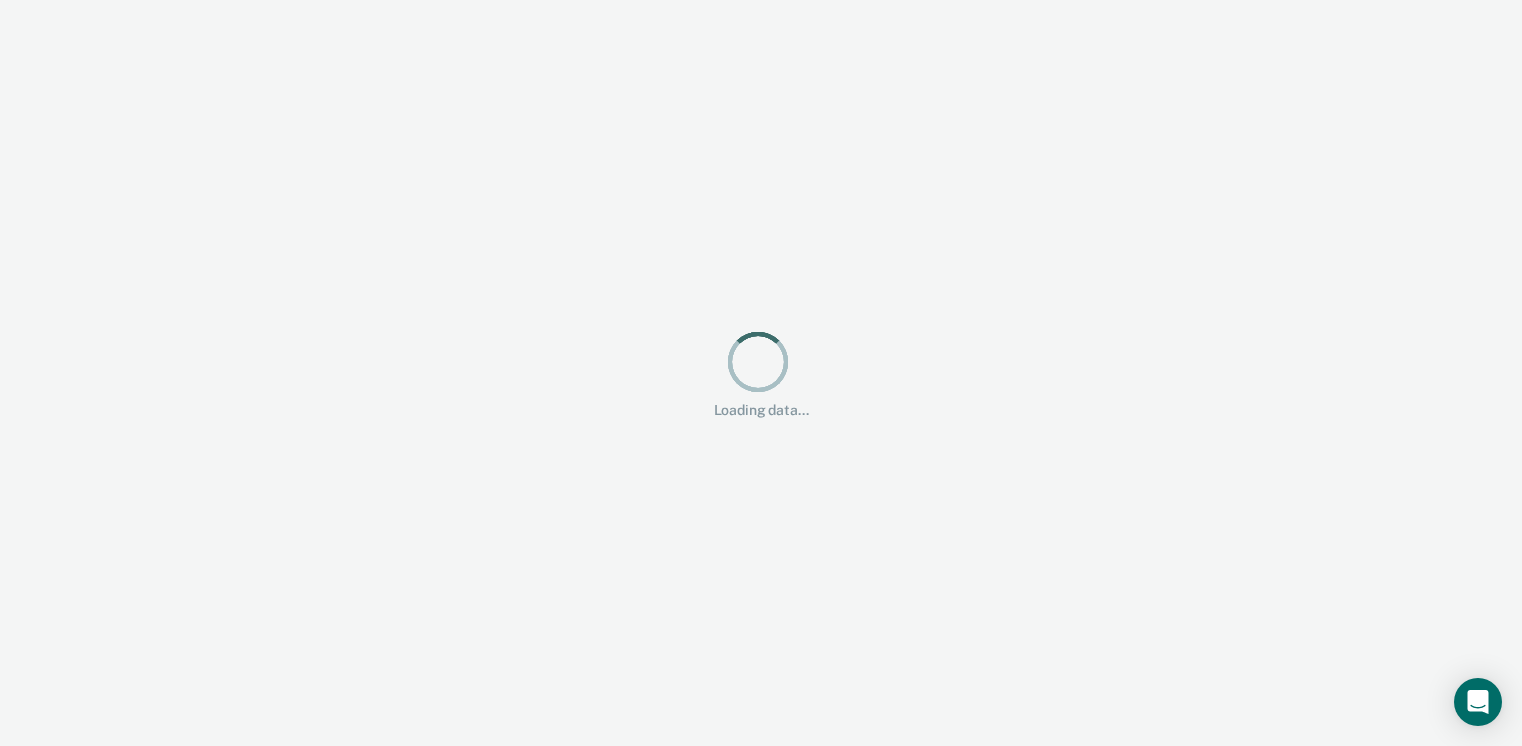 scroll, scrollTop: 0, scrollLeft: 0, axis: both 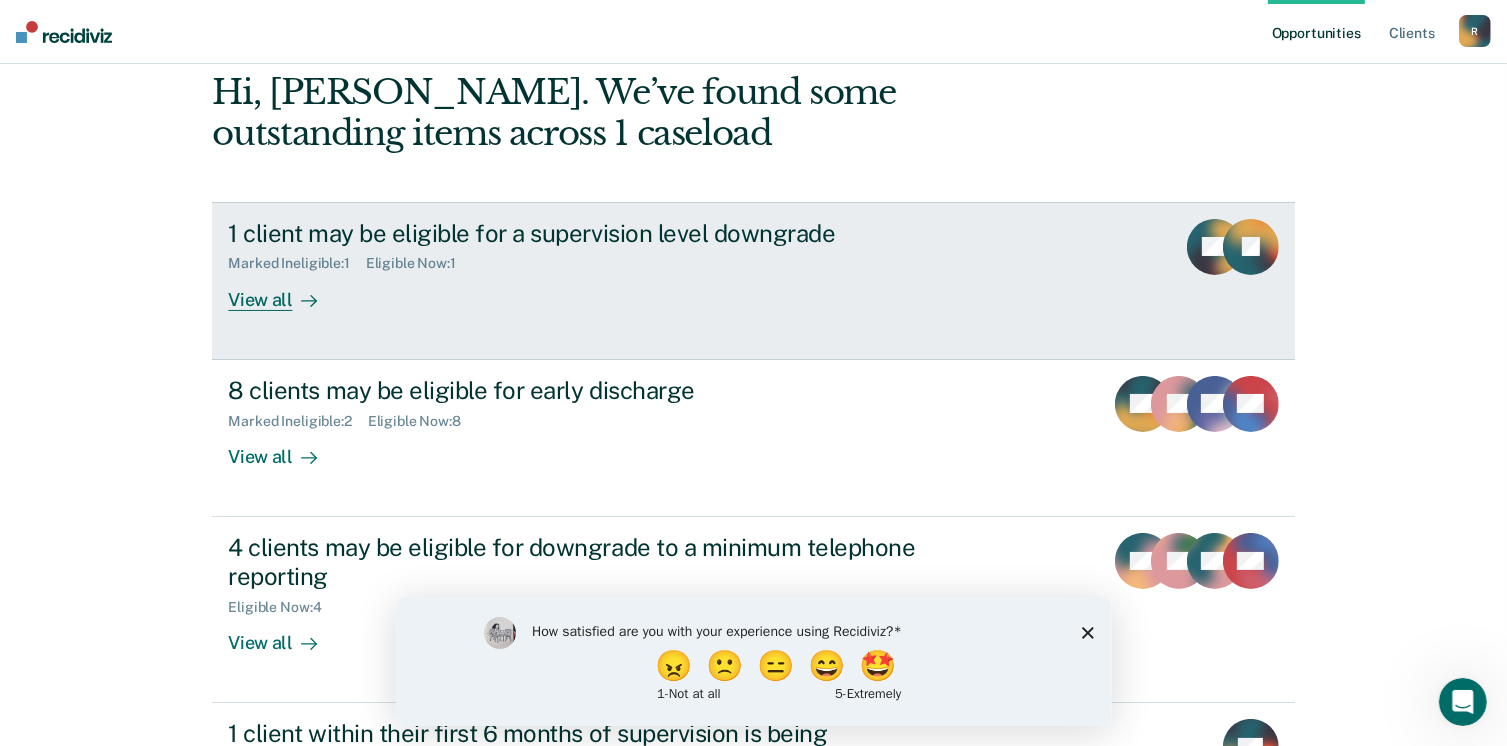 click on "View all" at bounding box center [284, 291] 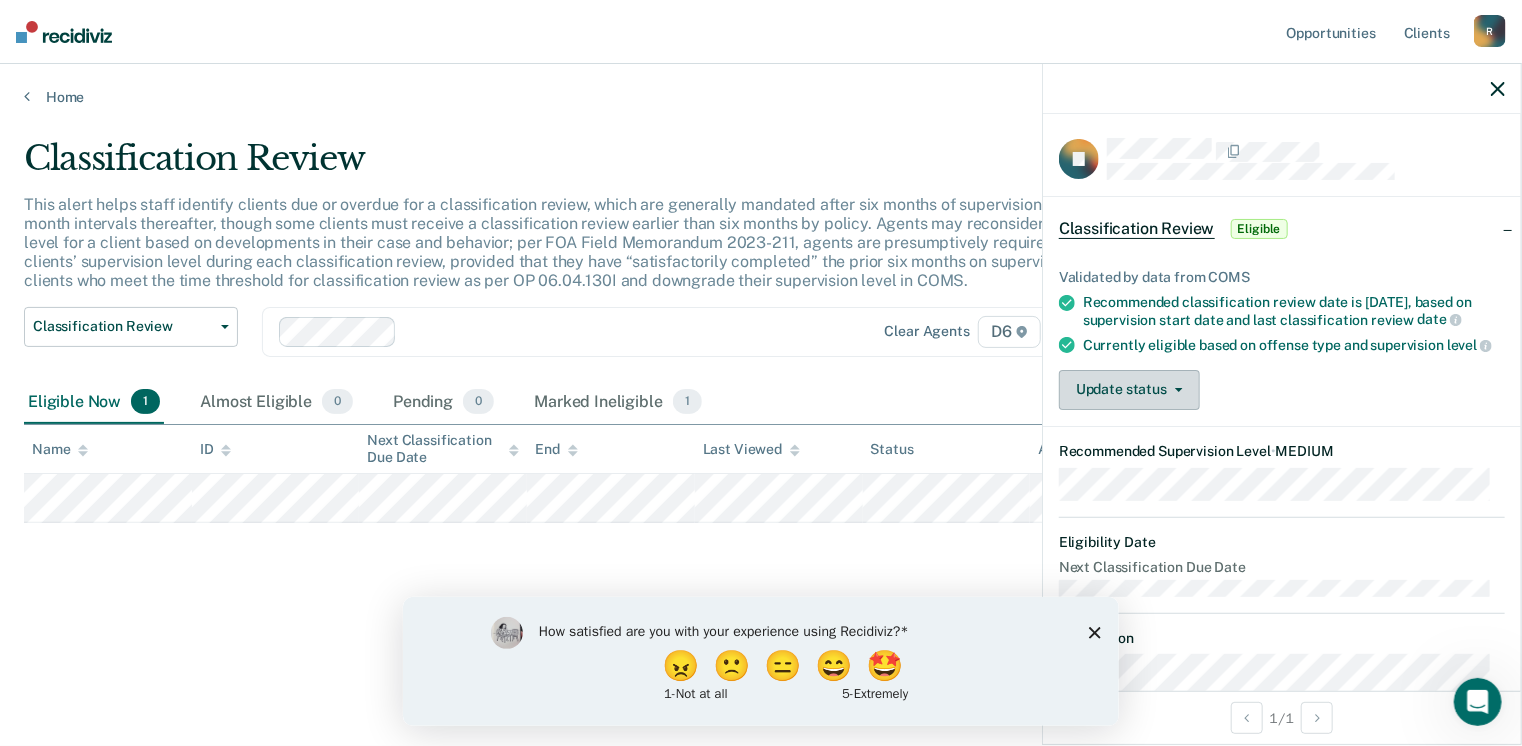 click on "Update status" at bounding box center (1129, 390) 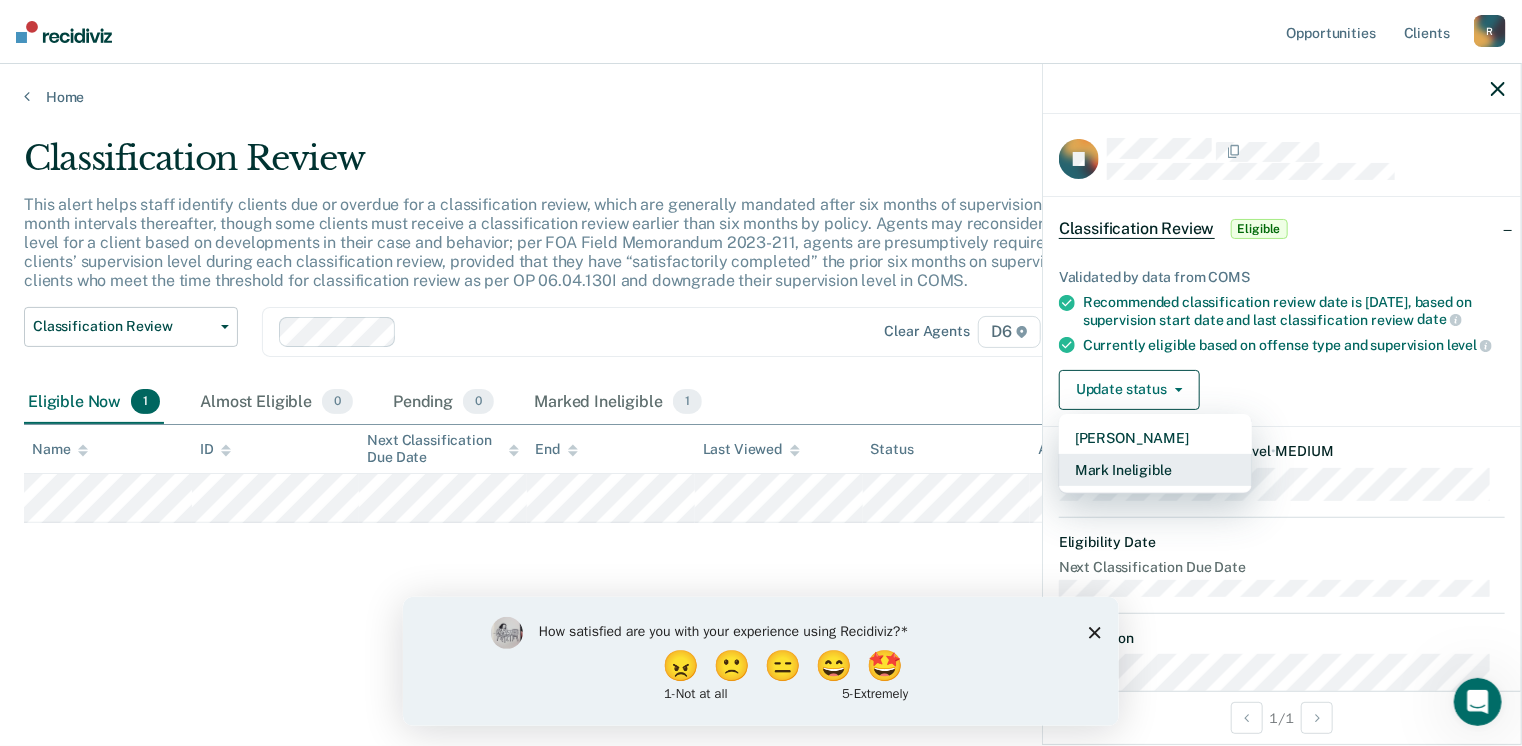 click on "Mark Ineligible" at bounding box center [1155, 470] 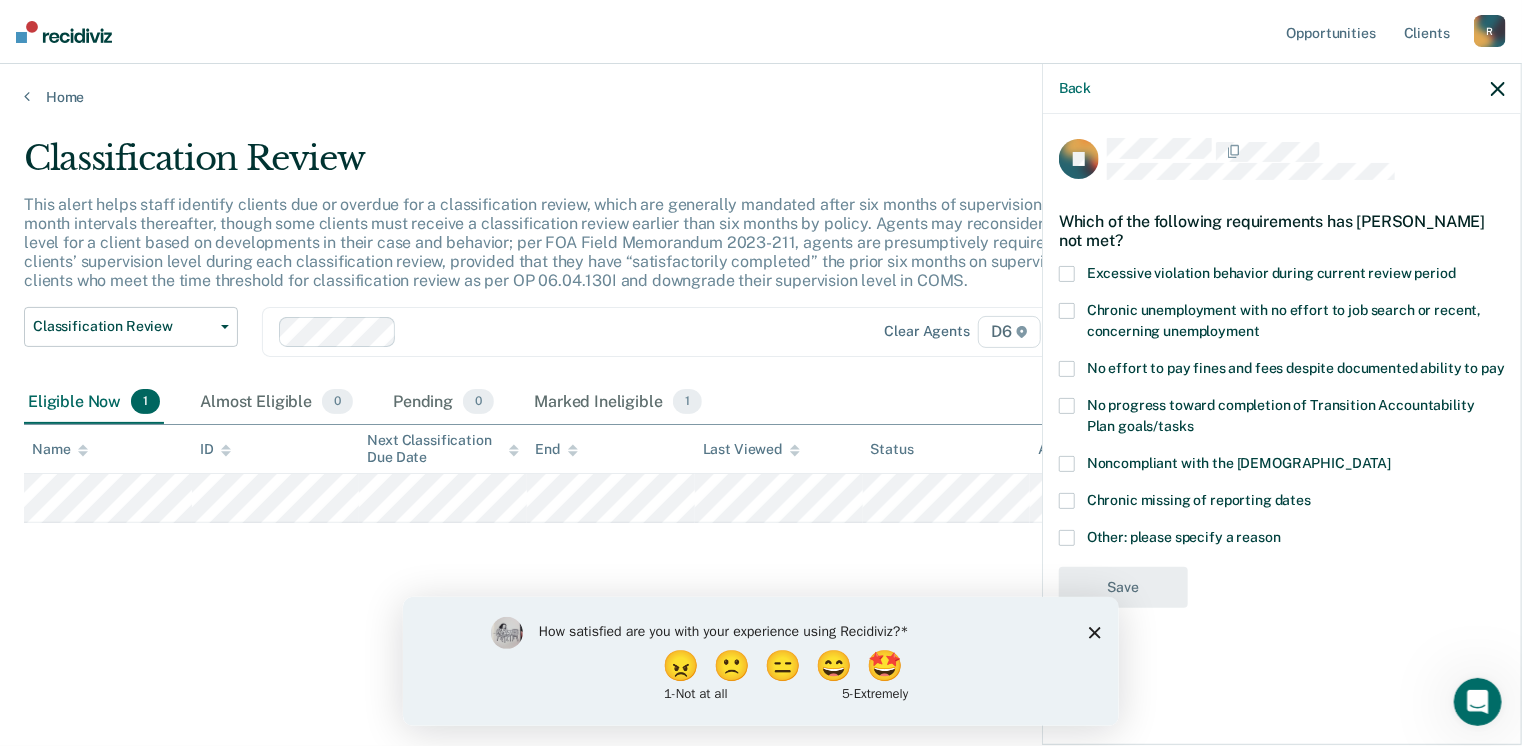 click at bounding box center [1067, 274] 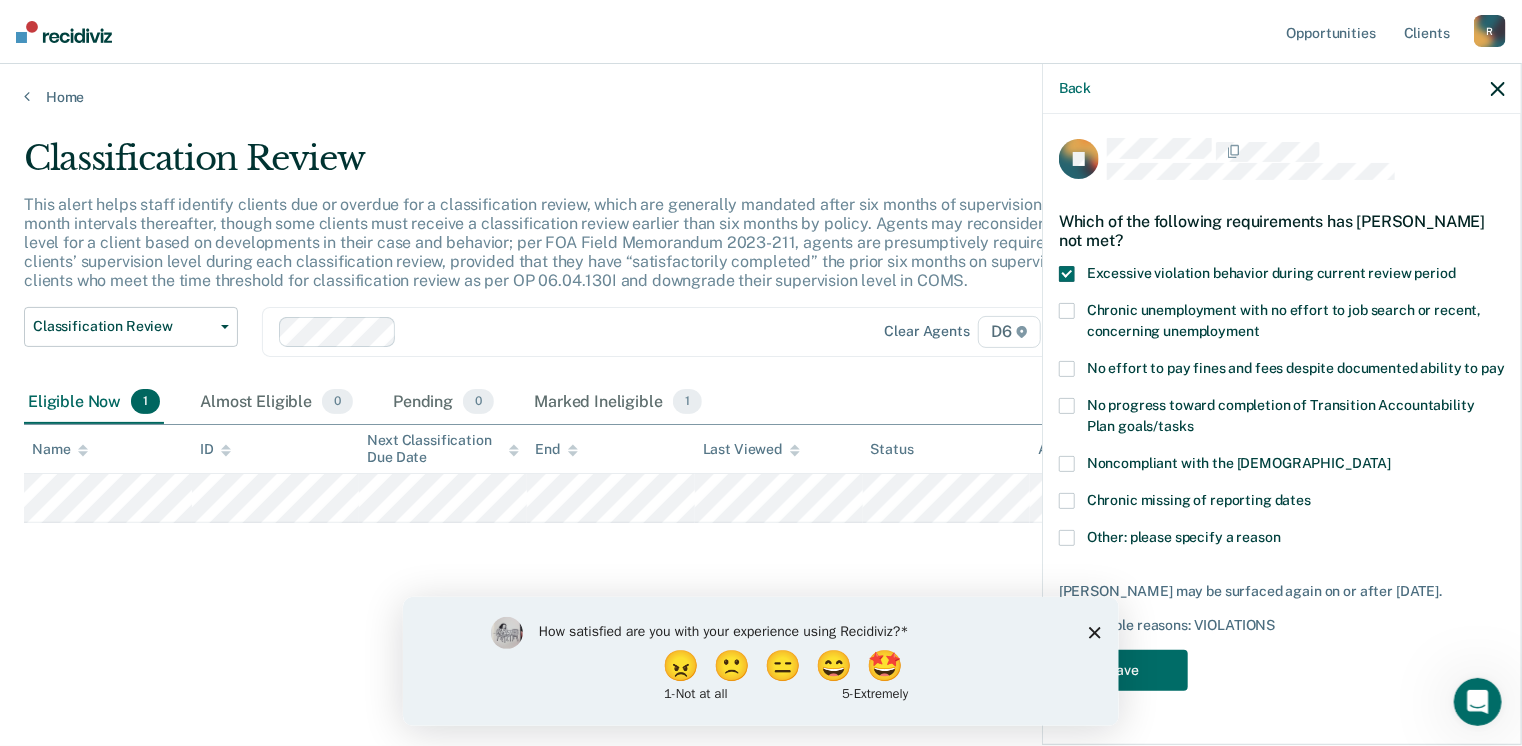 click at bounding box center [1067, 311] 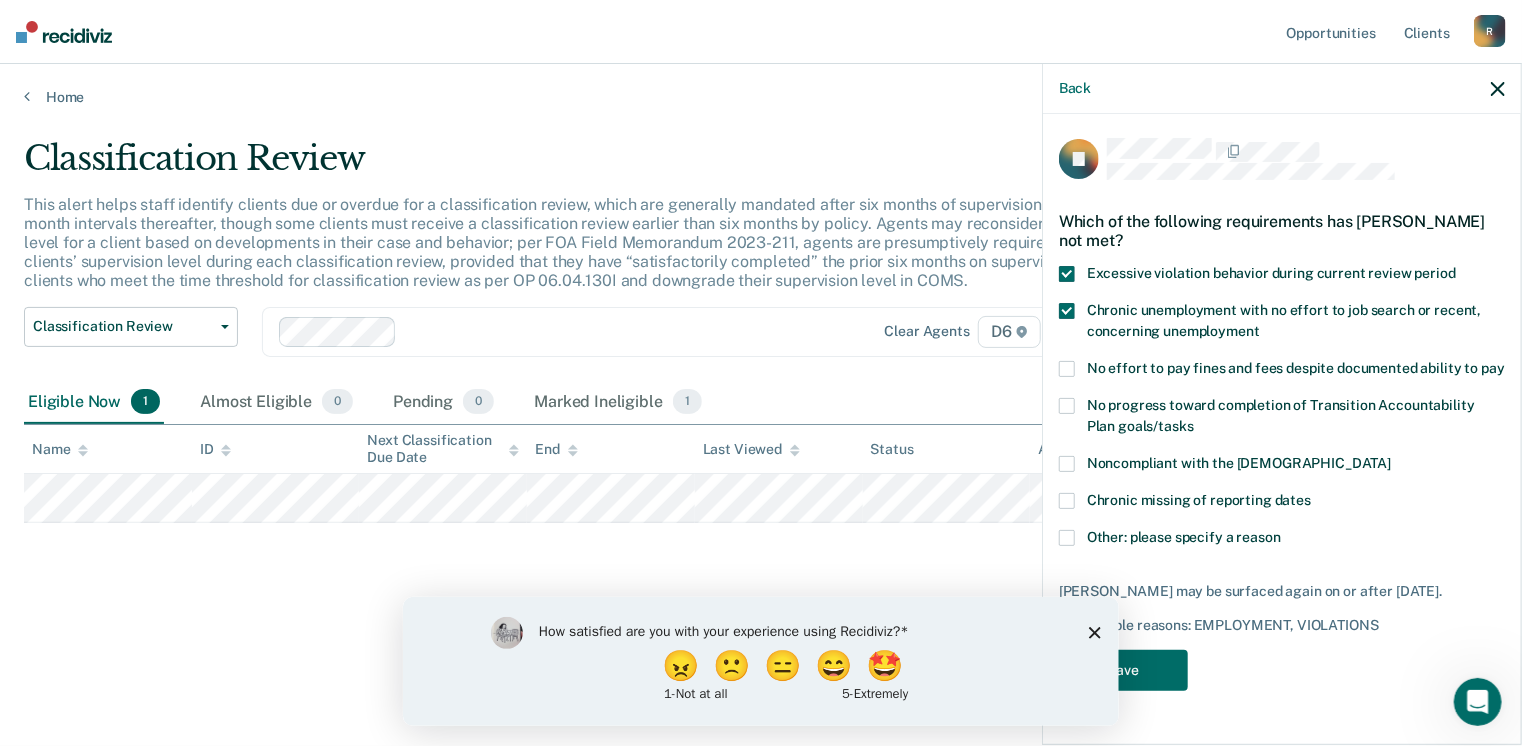 click at bounding box center [1067, 369] 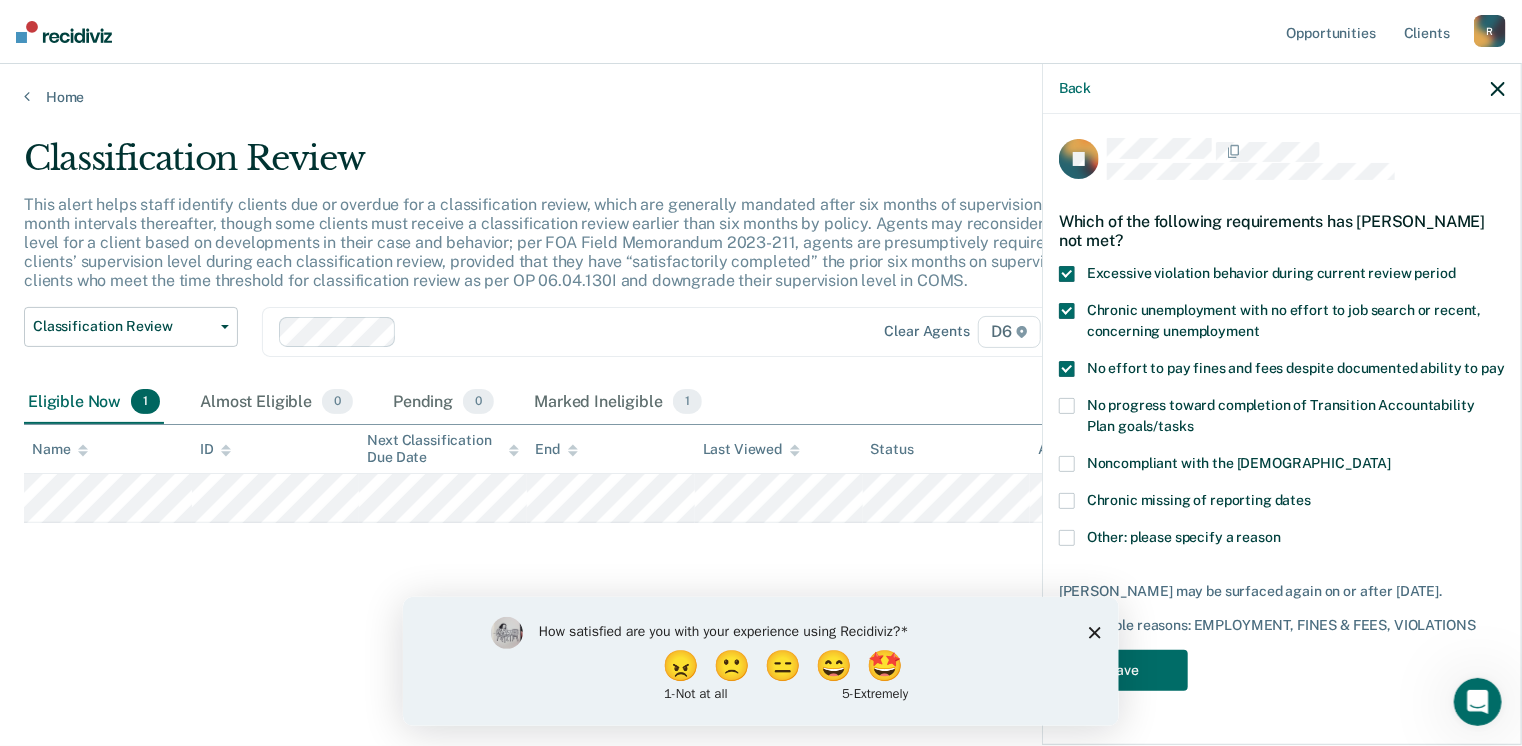 click on "How satisfied are you with your experience using Recidiviz? 😠 🙁 😑 😄 🤩 1  -  Not at all 5  -  Extremely" at bounding box center [760, 660] 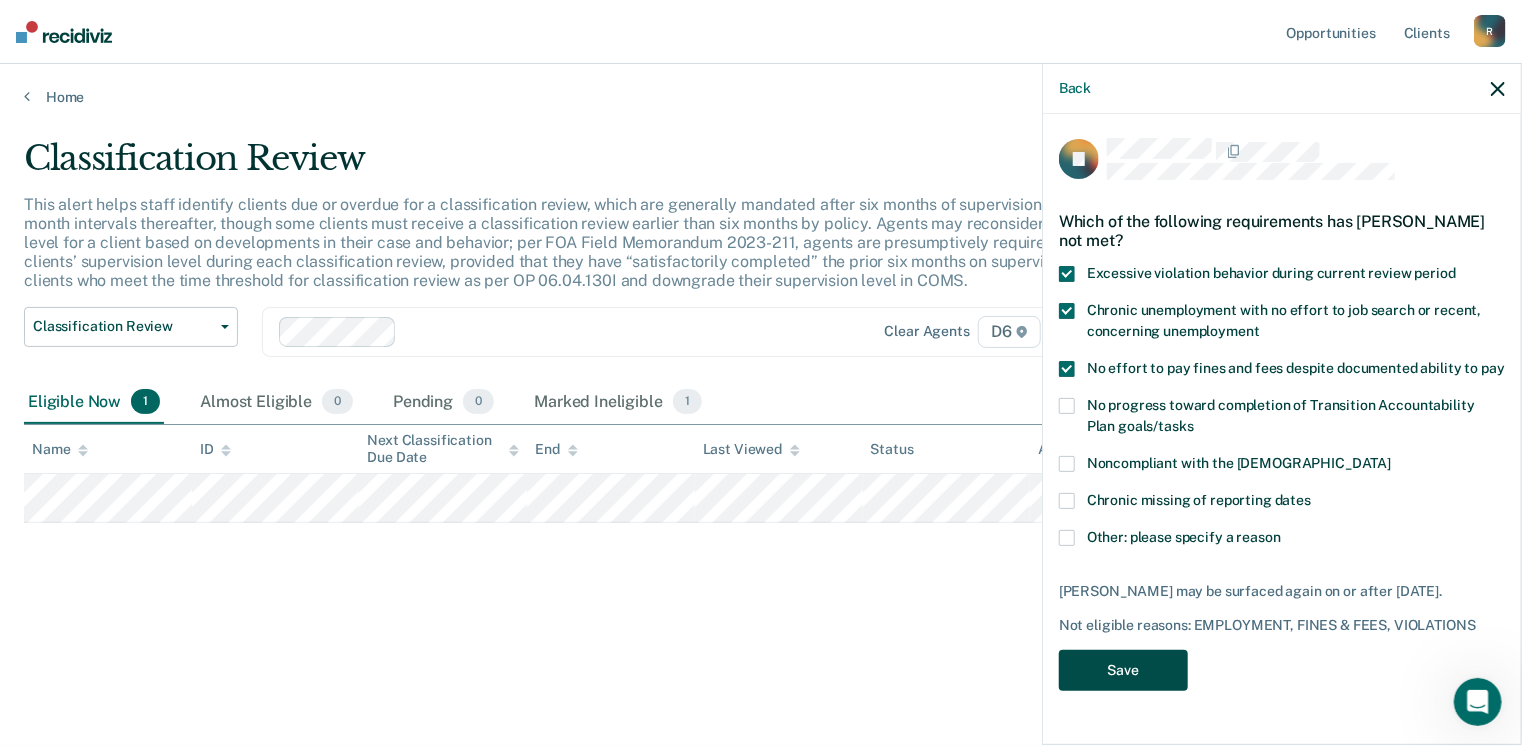 click on "Save" at bounding box center [1123, 670] 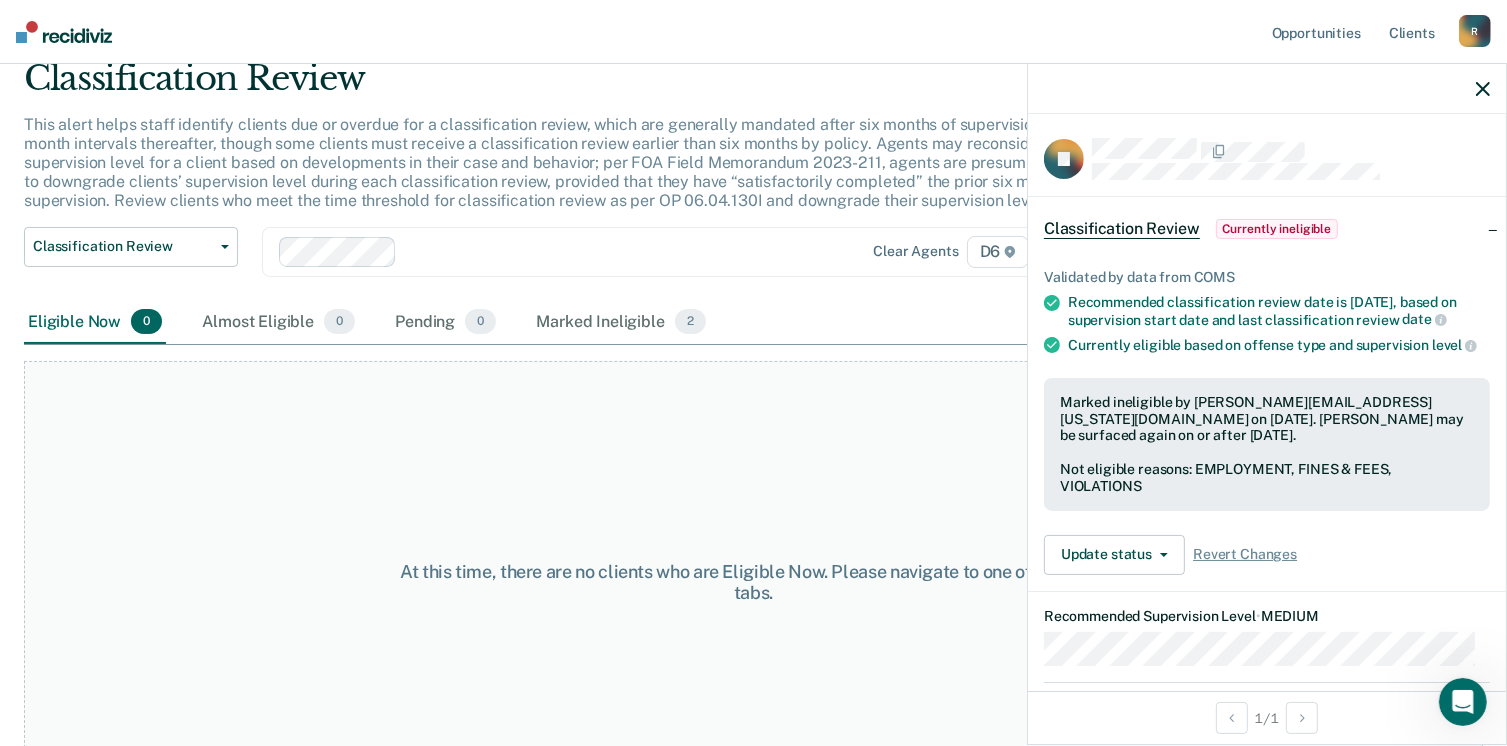 scroll, scrollTop: 0, scrollLeft: 0, axis: both 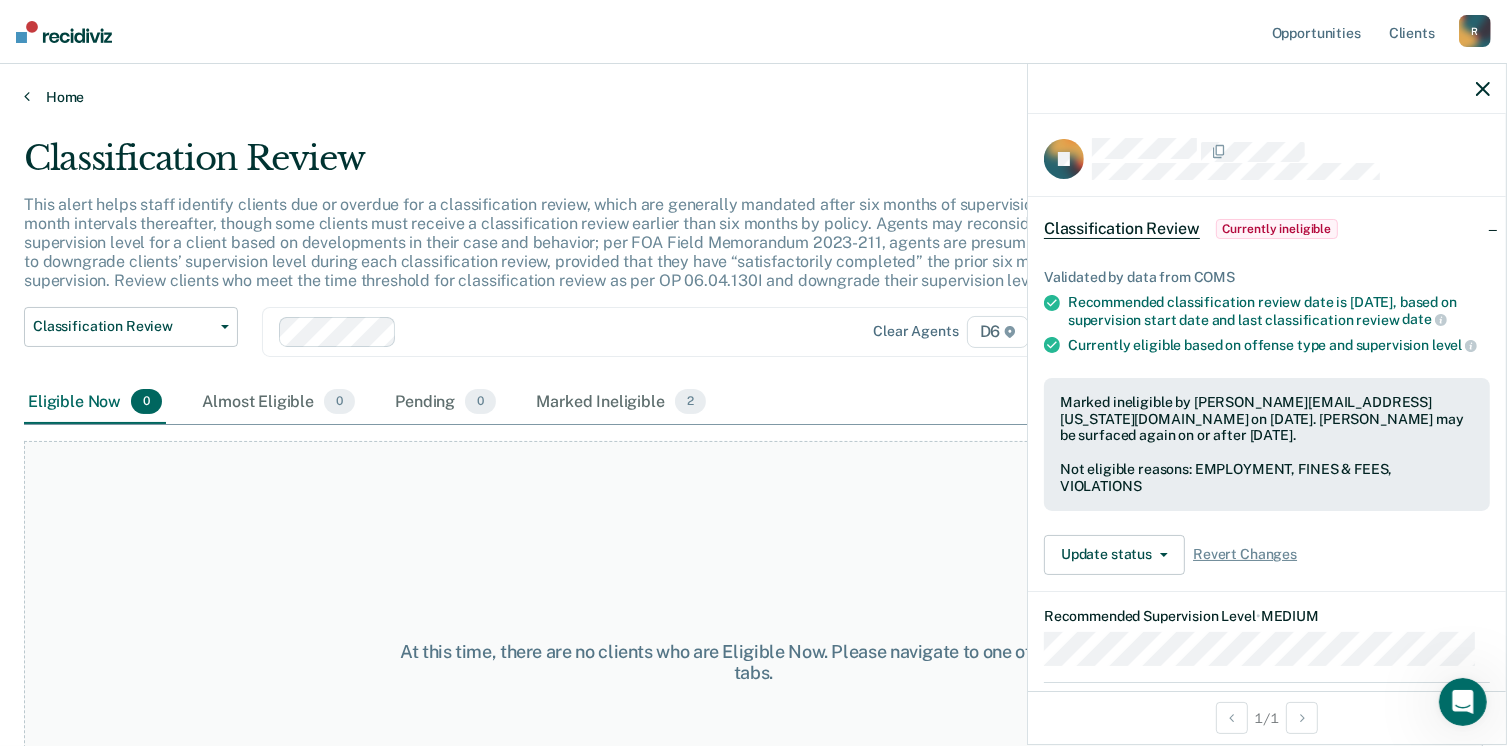 click at bounding box center [27, 96] 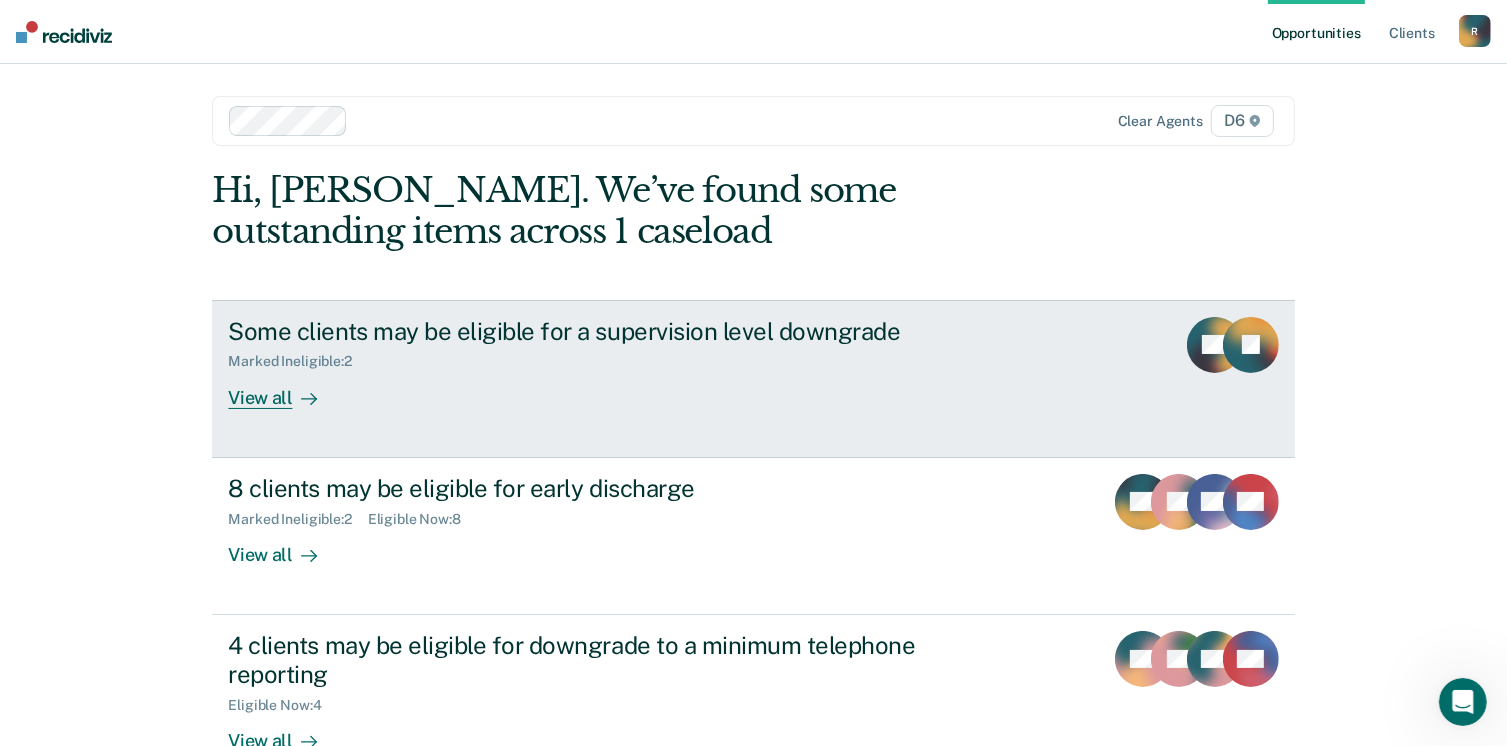 click on "View all" at bounding box center [284, 389] 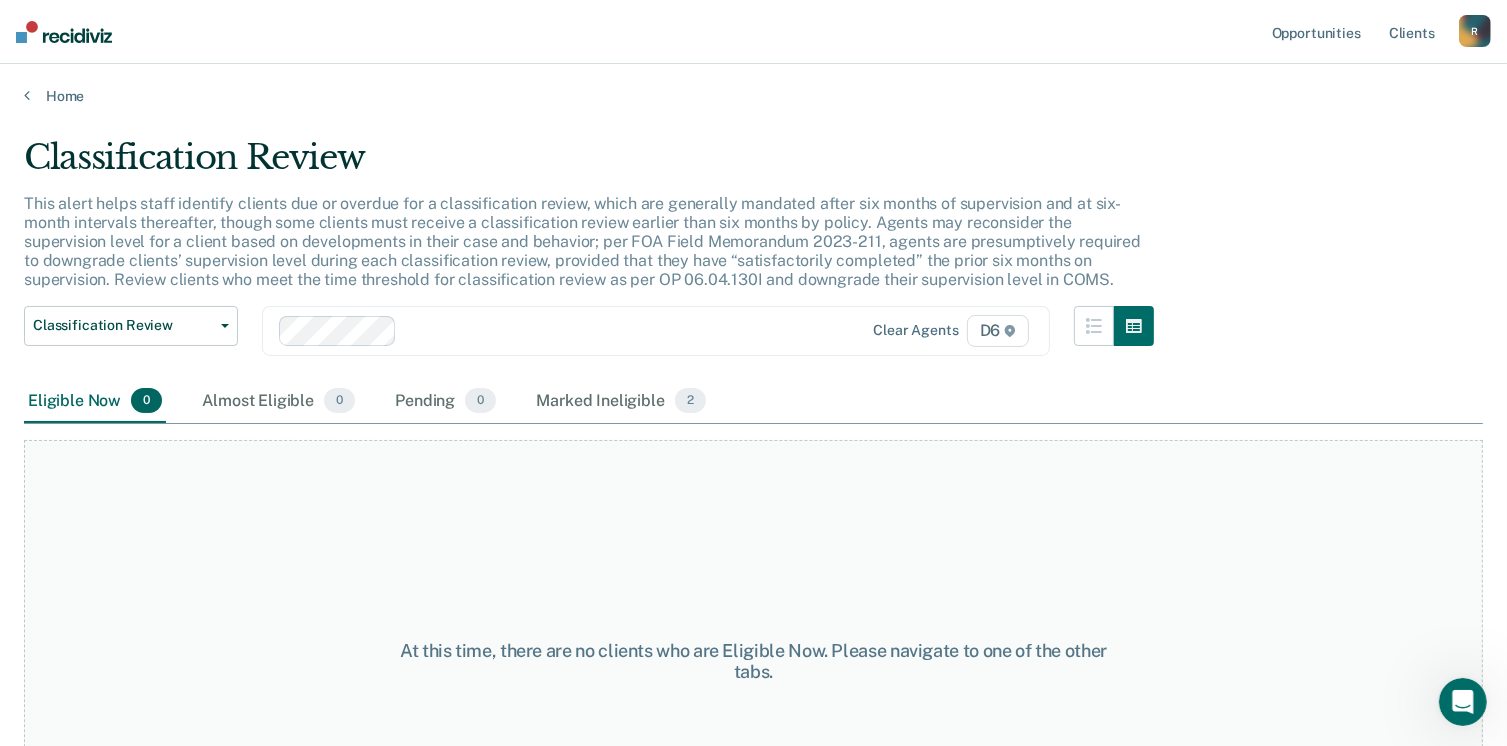 scroll, scrollTop: 0, scrollLeft: 0, axis: both 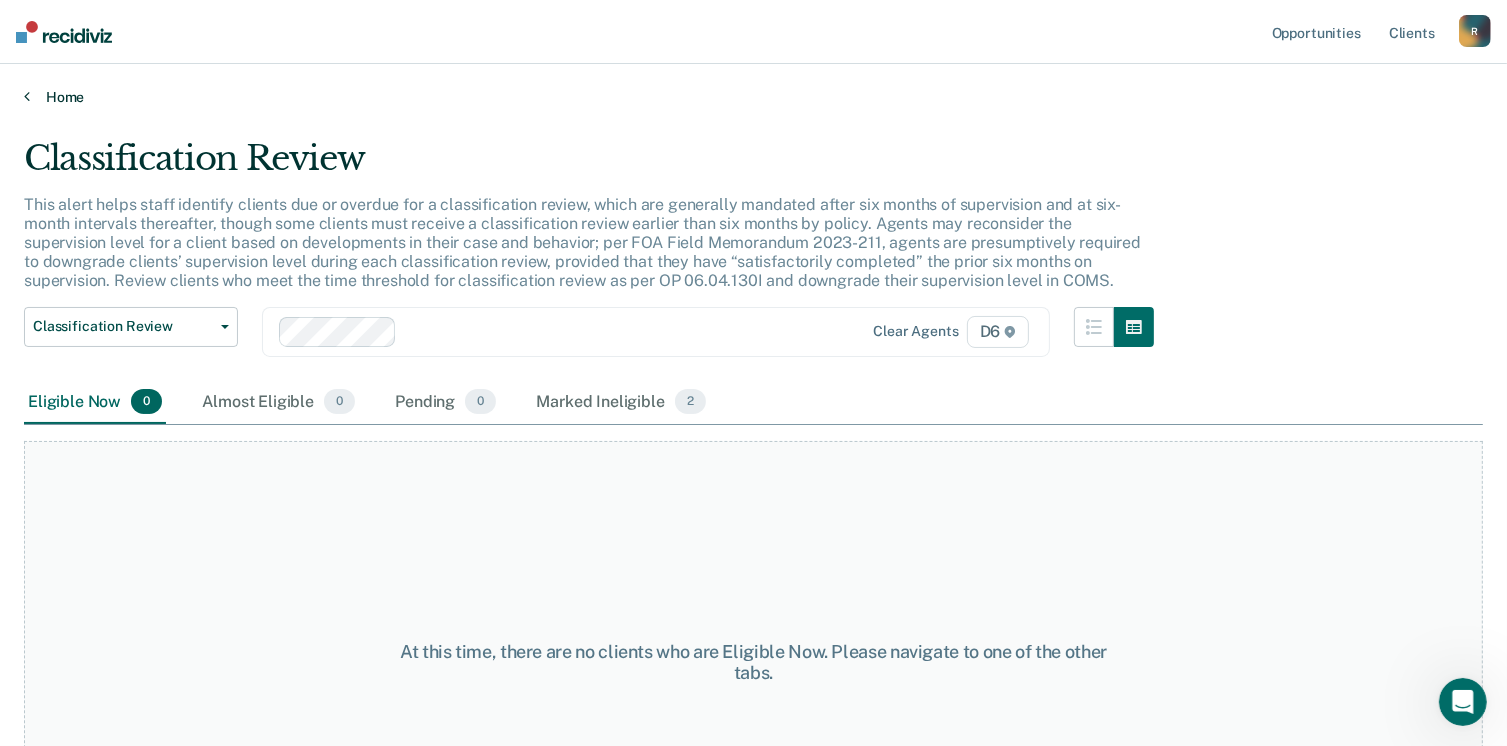 drag, startPoint x: 530, startPoint y: 493, endPoint x: 30, endPoint y: 97, distance: 637.8213 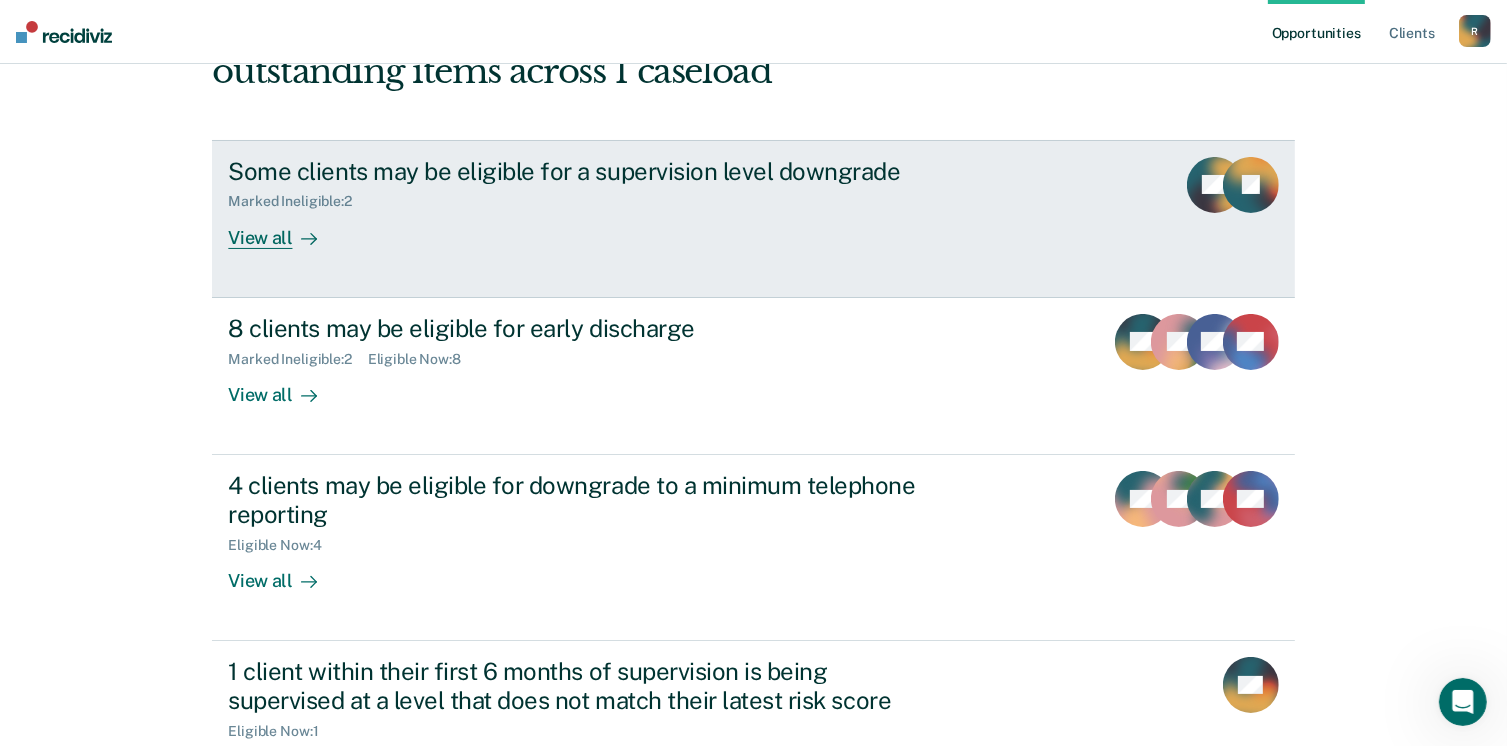 scroll, scrollTop: 200, scrollLeft: 0, axis: vertical 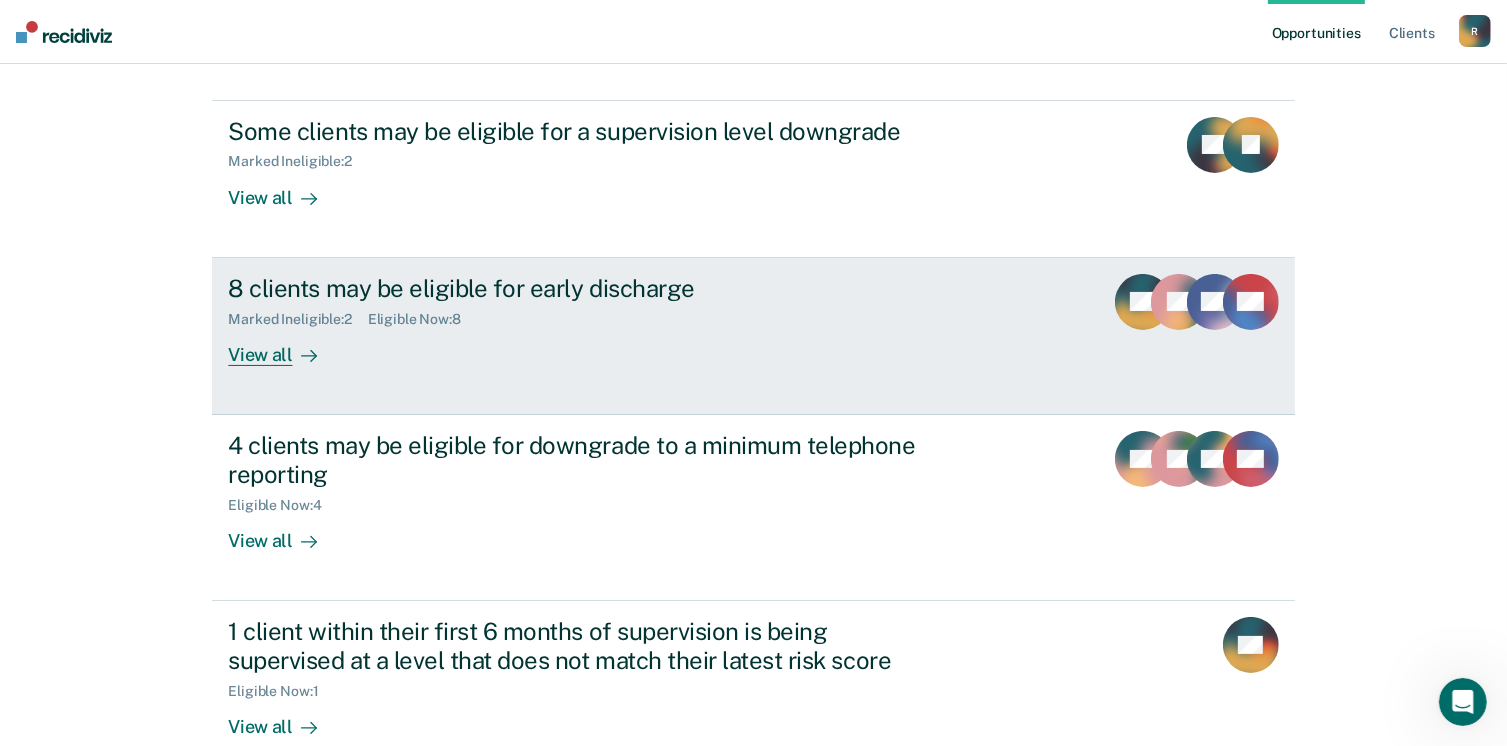 click on "View all" at bounding box center (284, 346) 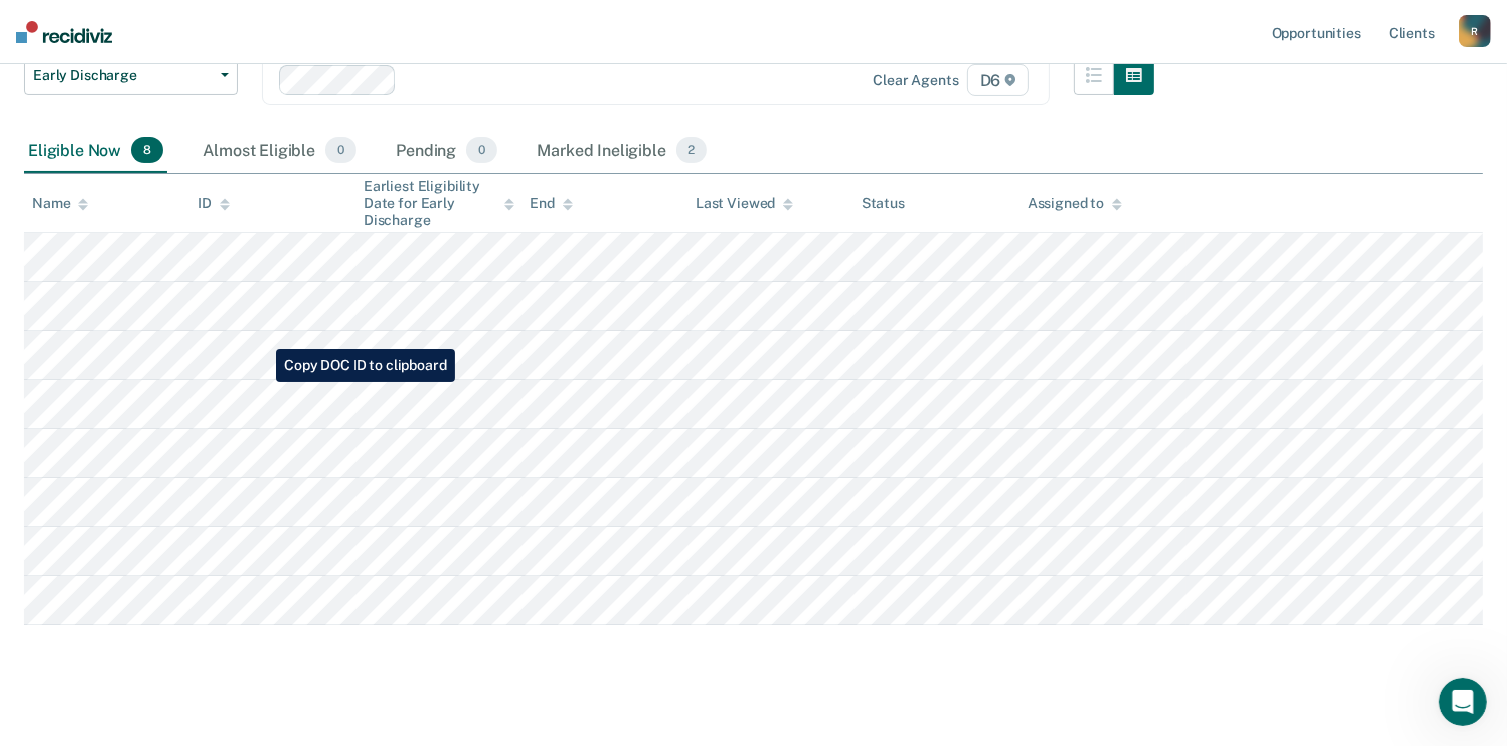scroll, scrollTop: 234, scrollLeft: 0, axis: vertical 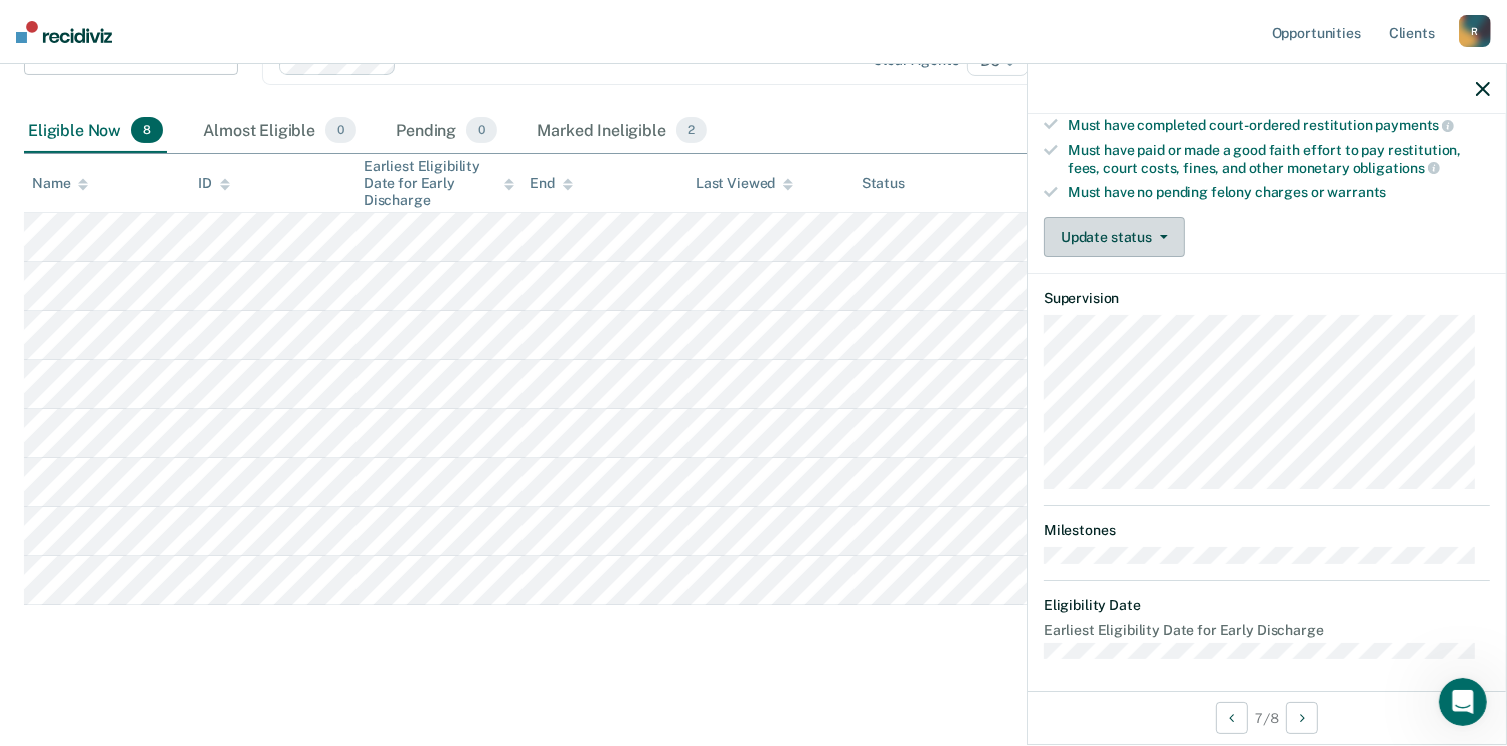 click 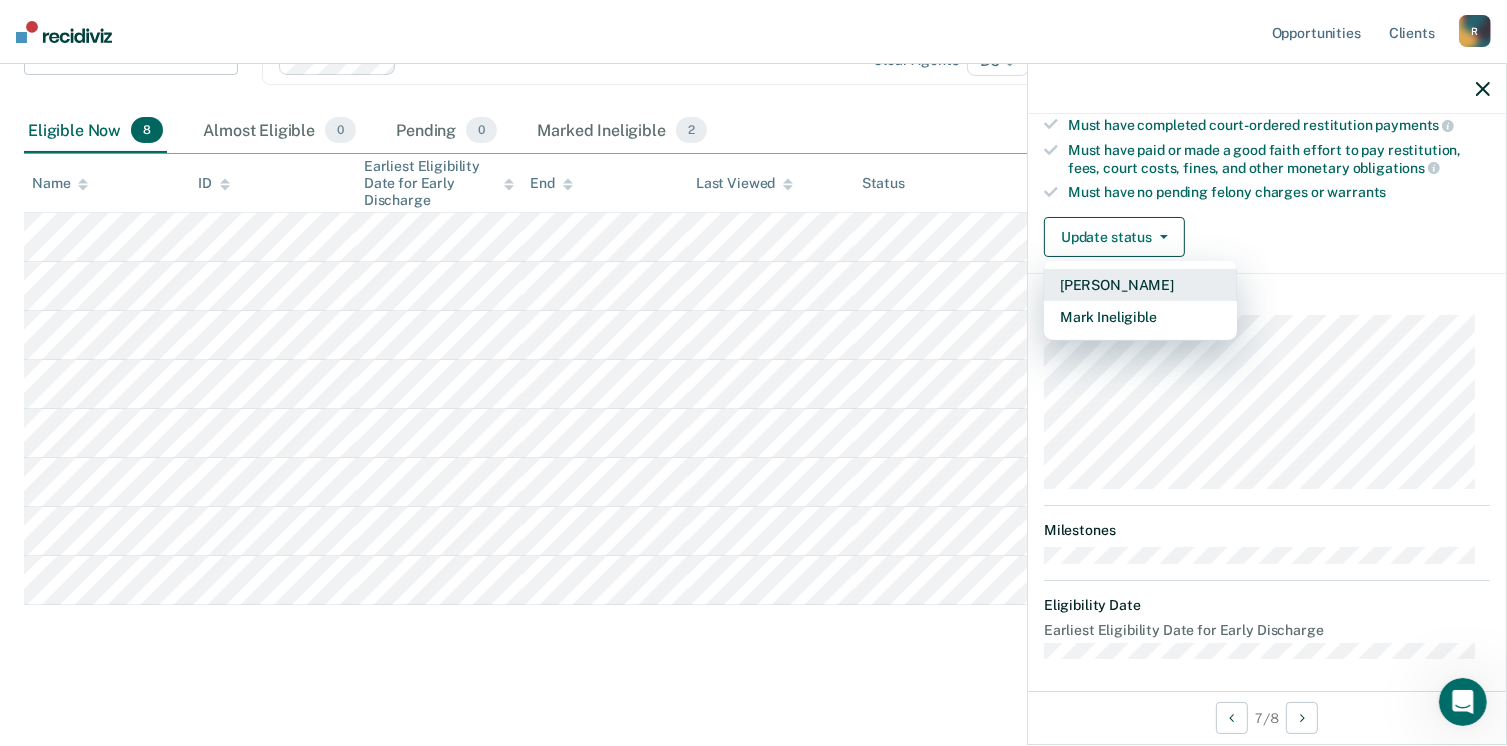 click on "[PERSON_NAME]" at bounding box center (1140, 285) 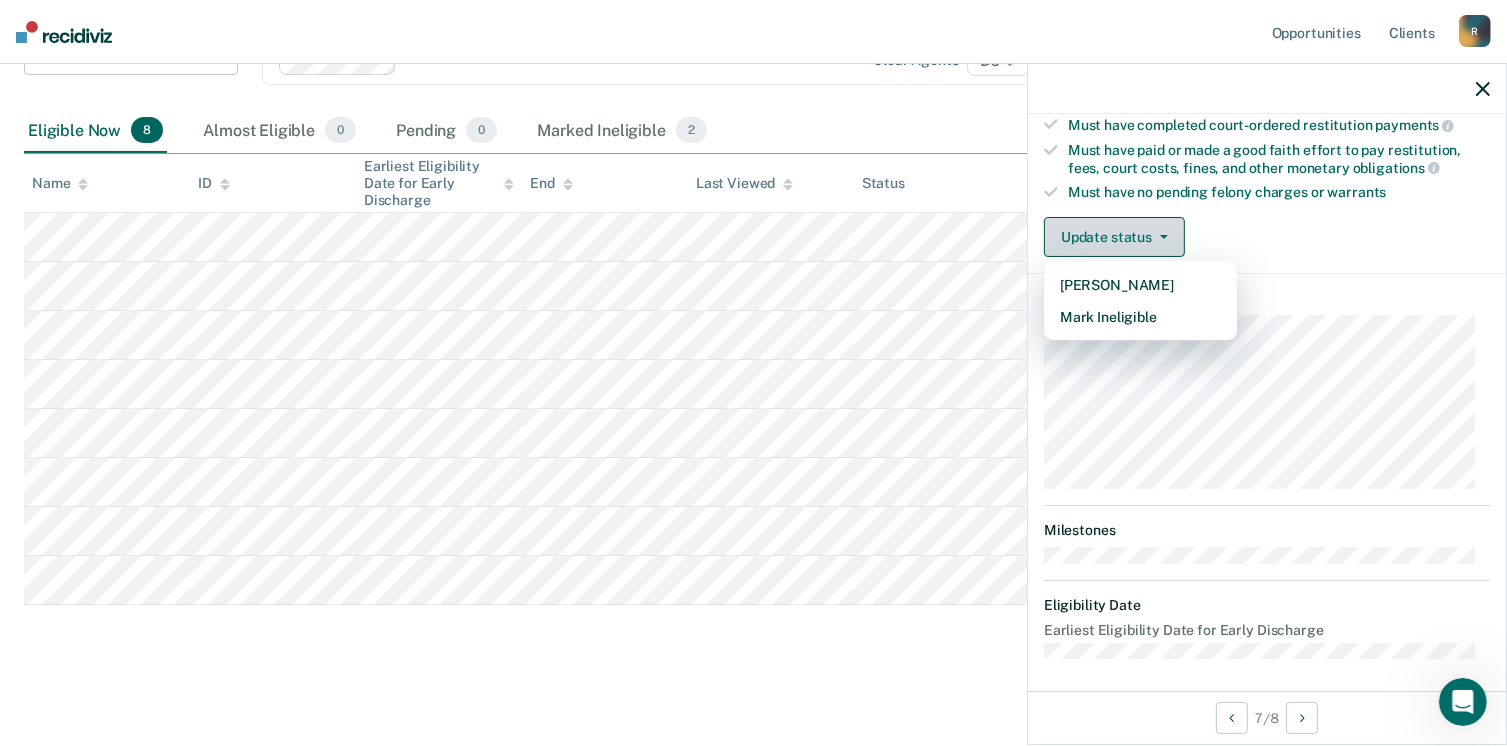 scroll, scrollTop: 204, scrollLeft: 0, axis: vertical 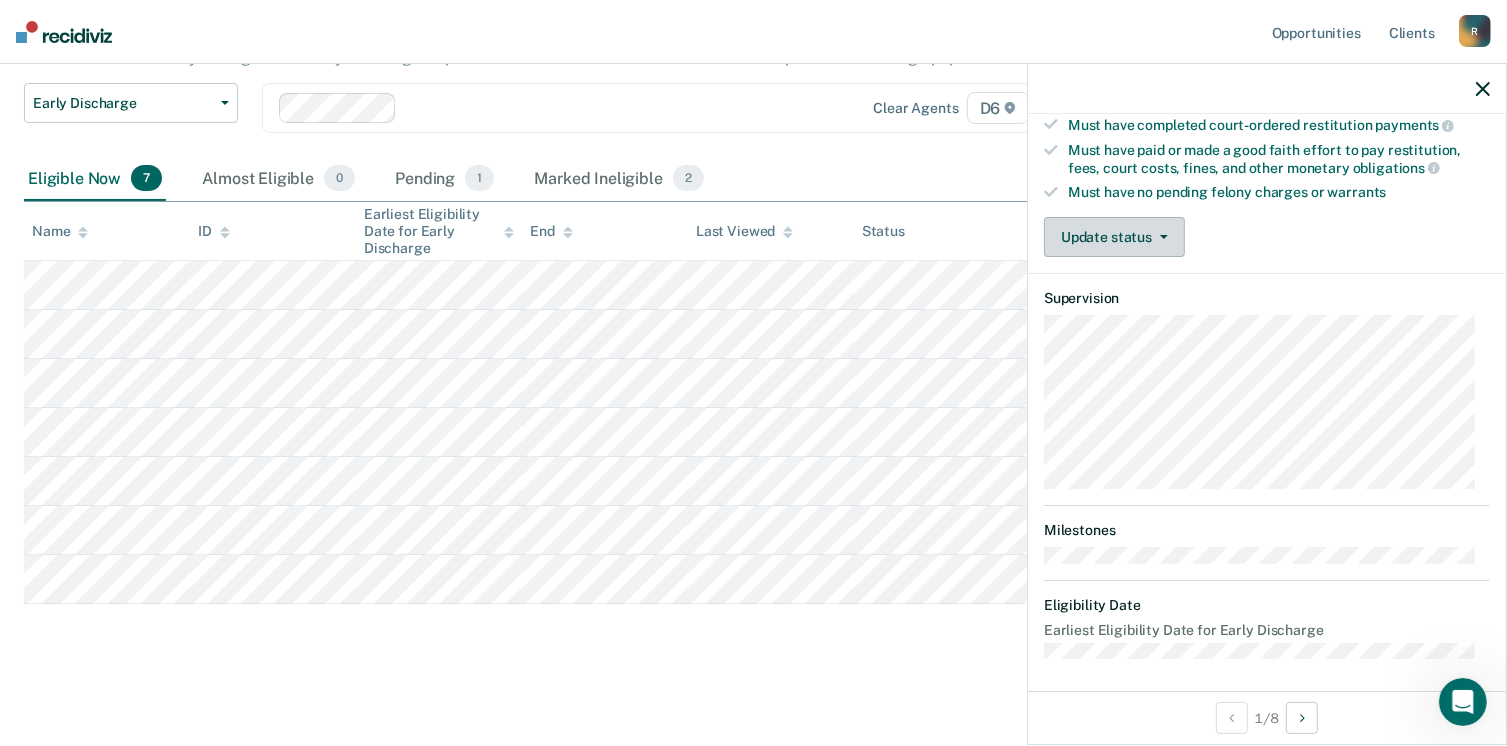 click on "Update status" at bounding box center (1114, 237) 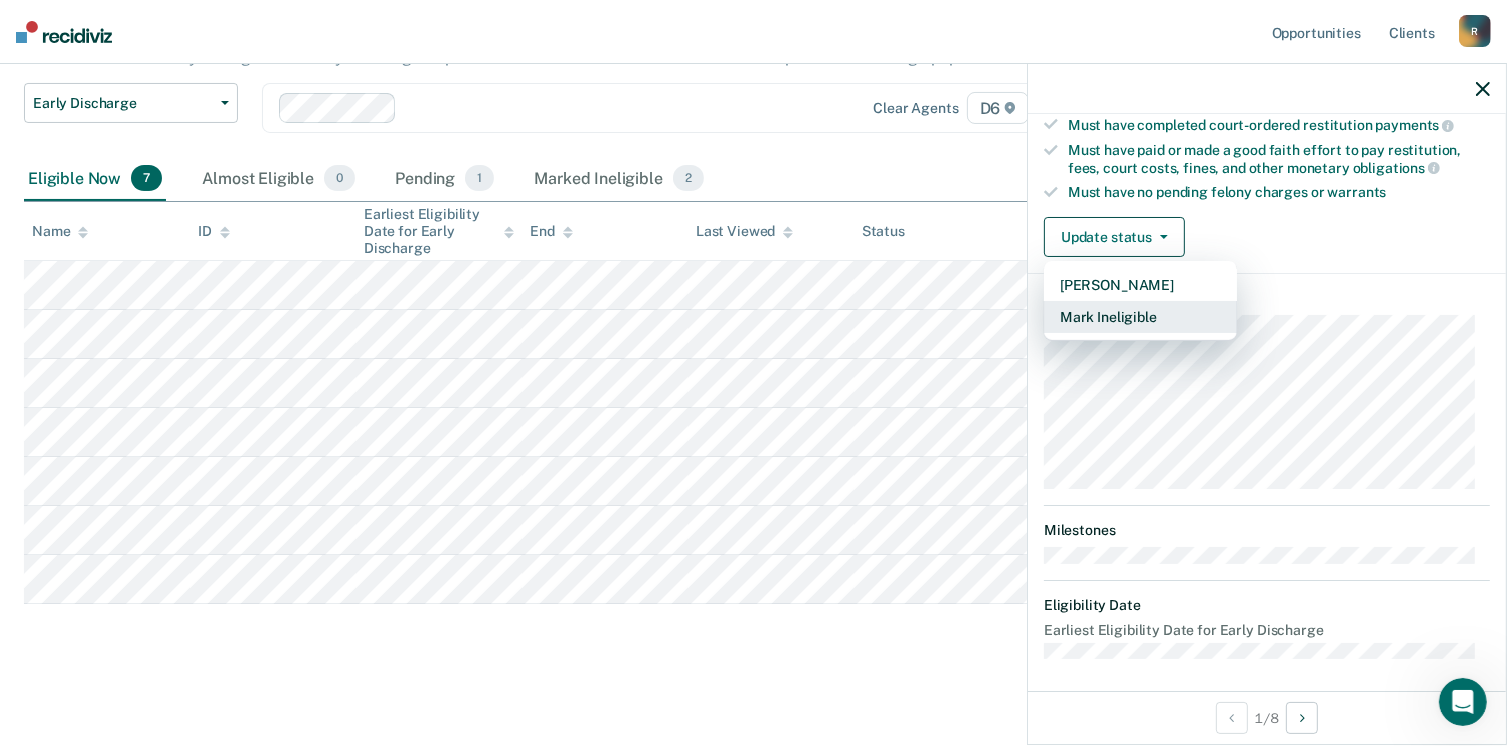 click on "Mark Ineligible" at bounding box center (1140, 317) 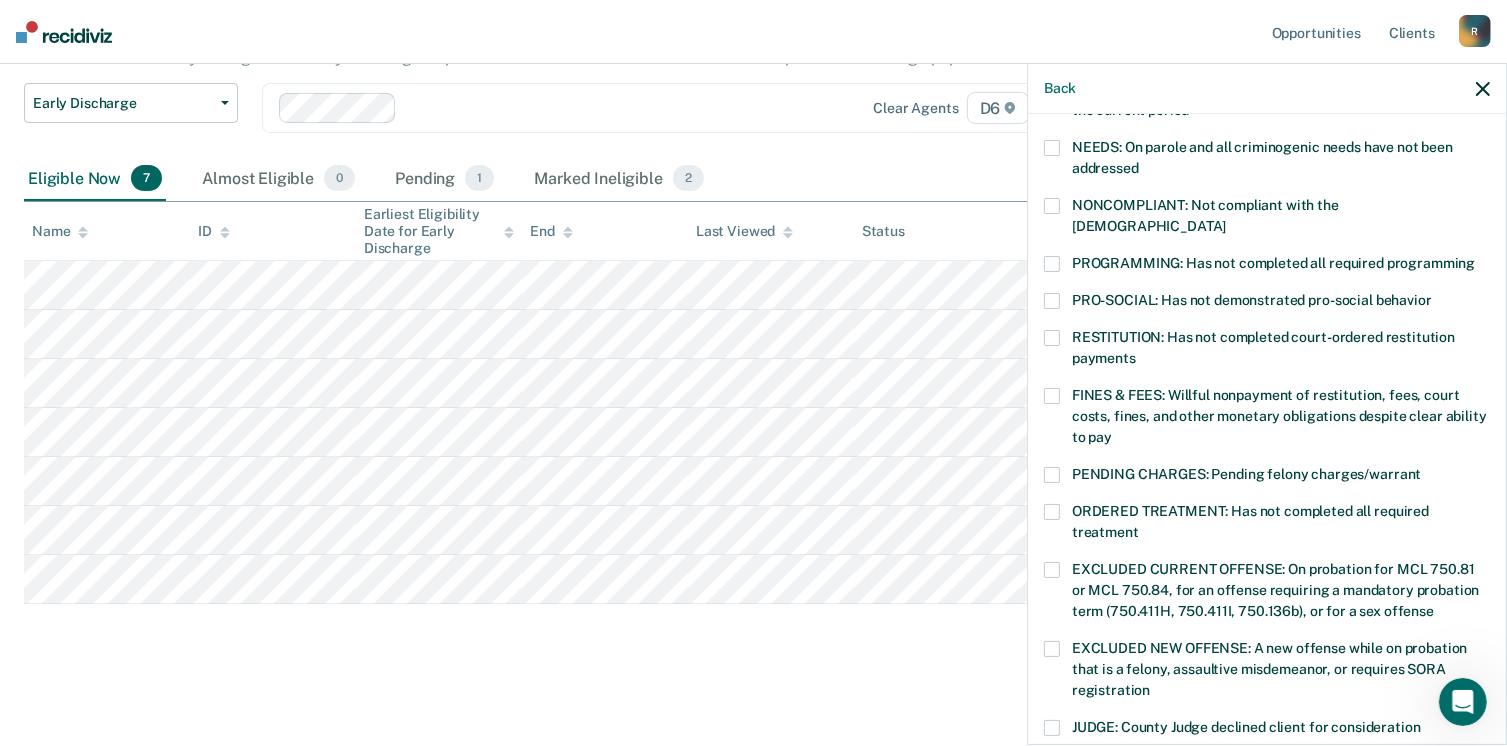 scroll, scrollTop: 327, scrollLeft: 0, axis: vertical 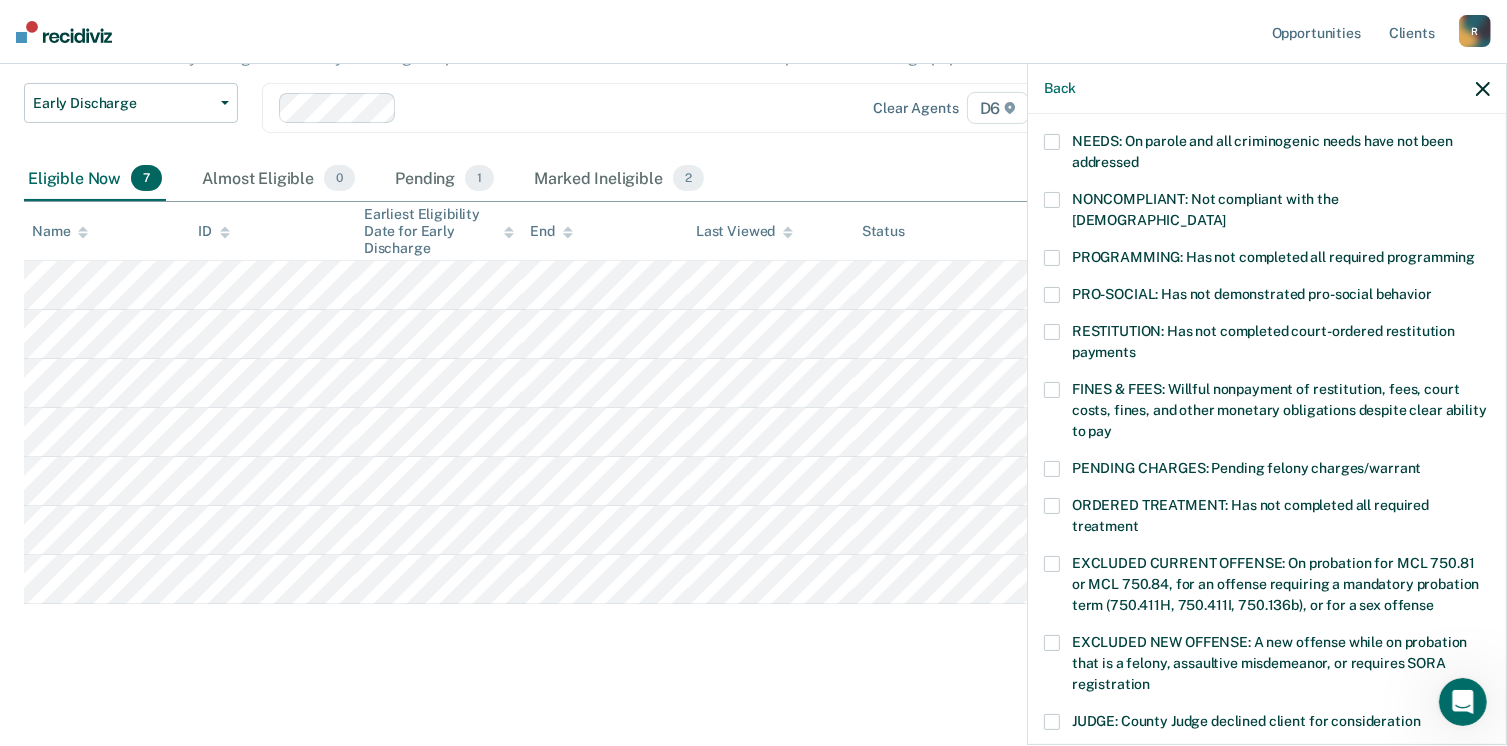 click at bounding box center (1052, 258) 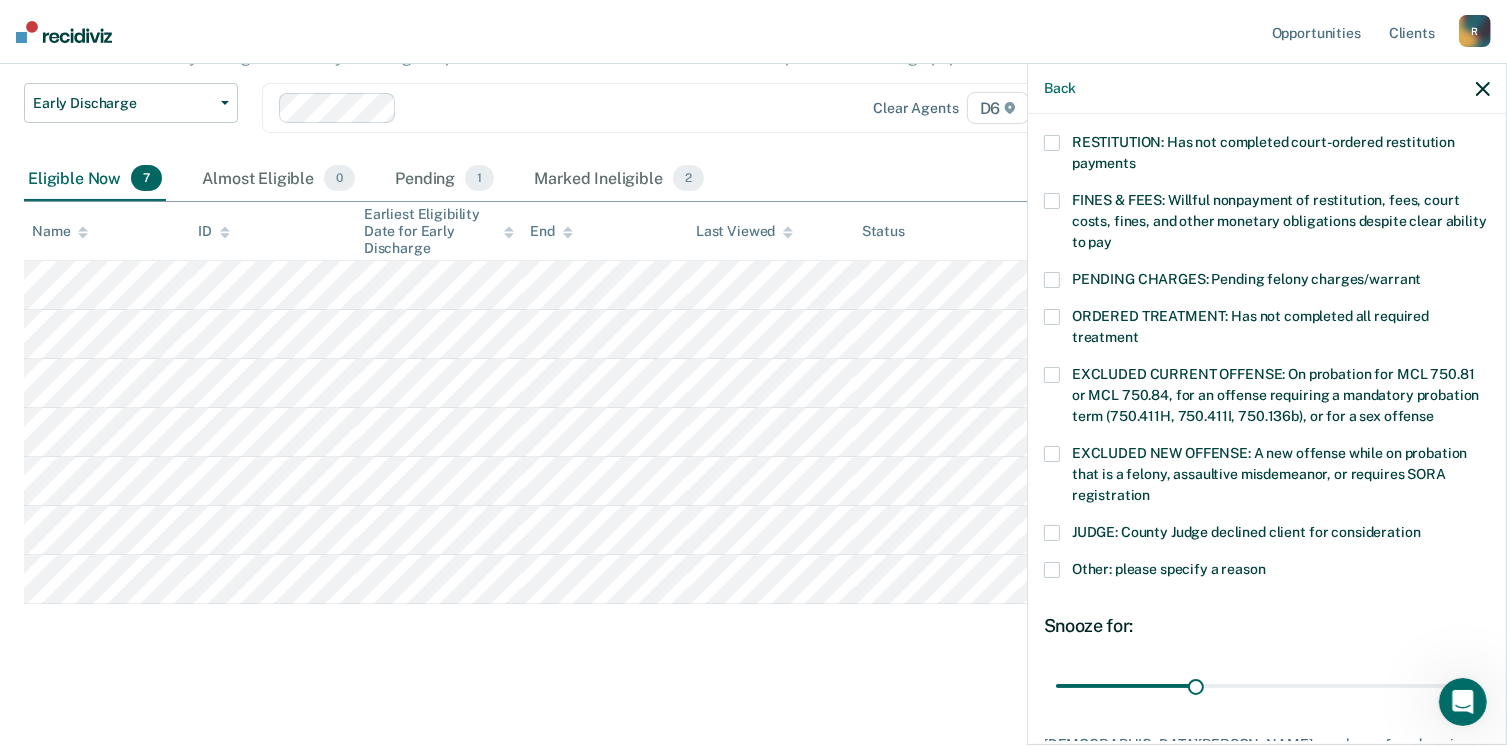 scroll, scrollTop: 647, scrollLeft: 0, axis: vertical 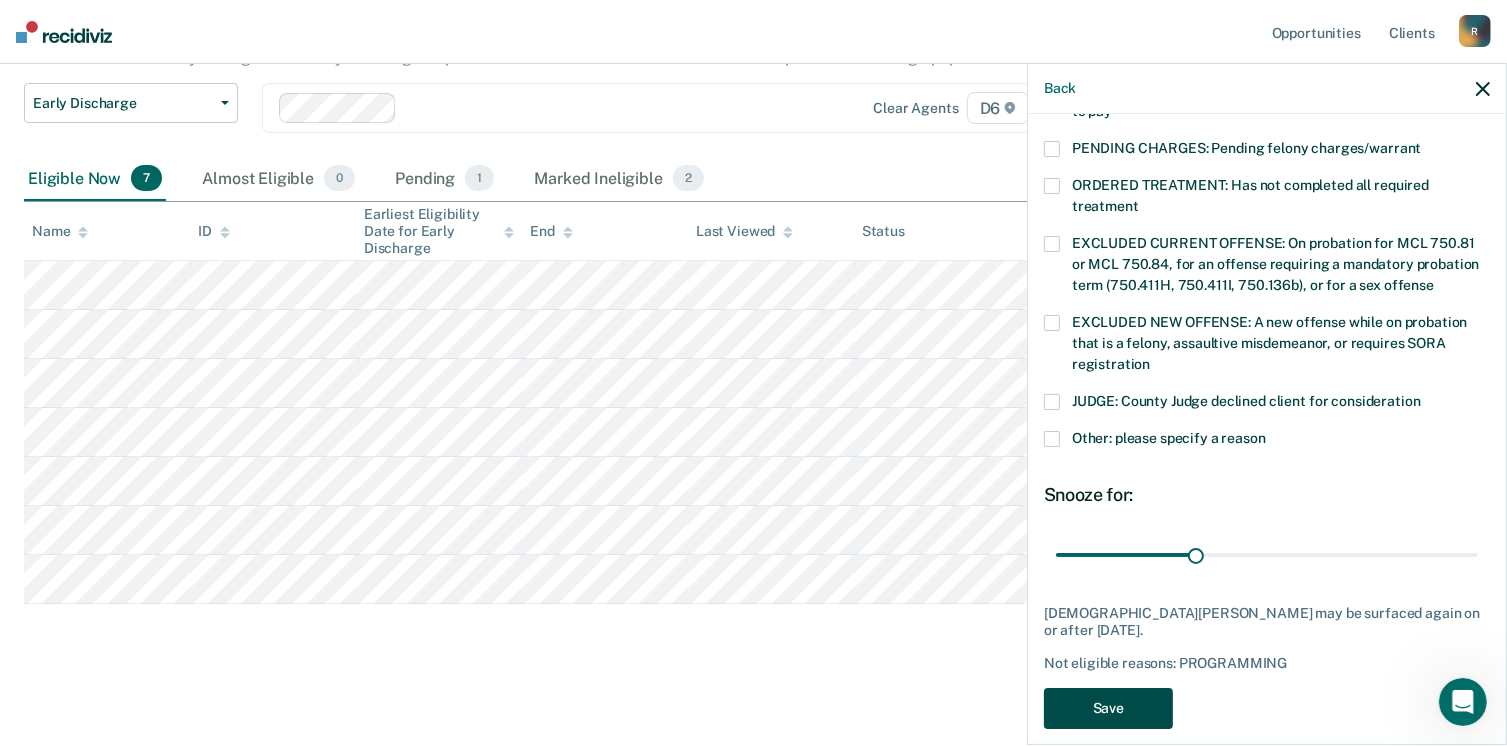 click on "Save" at bounding box center (1108, 708) 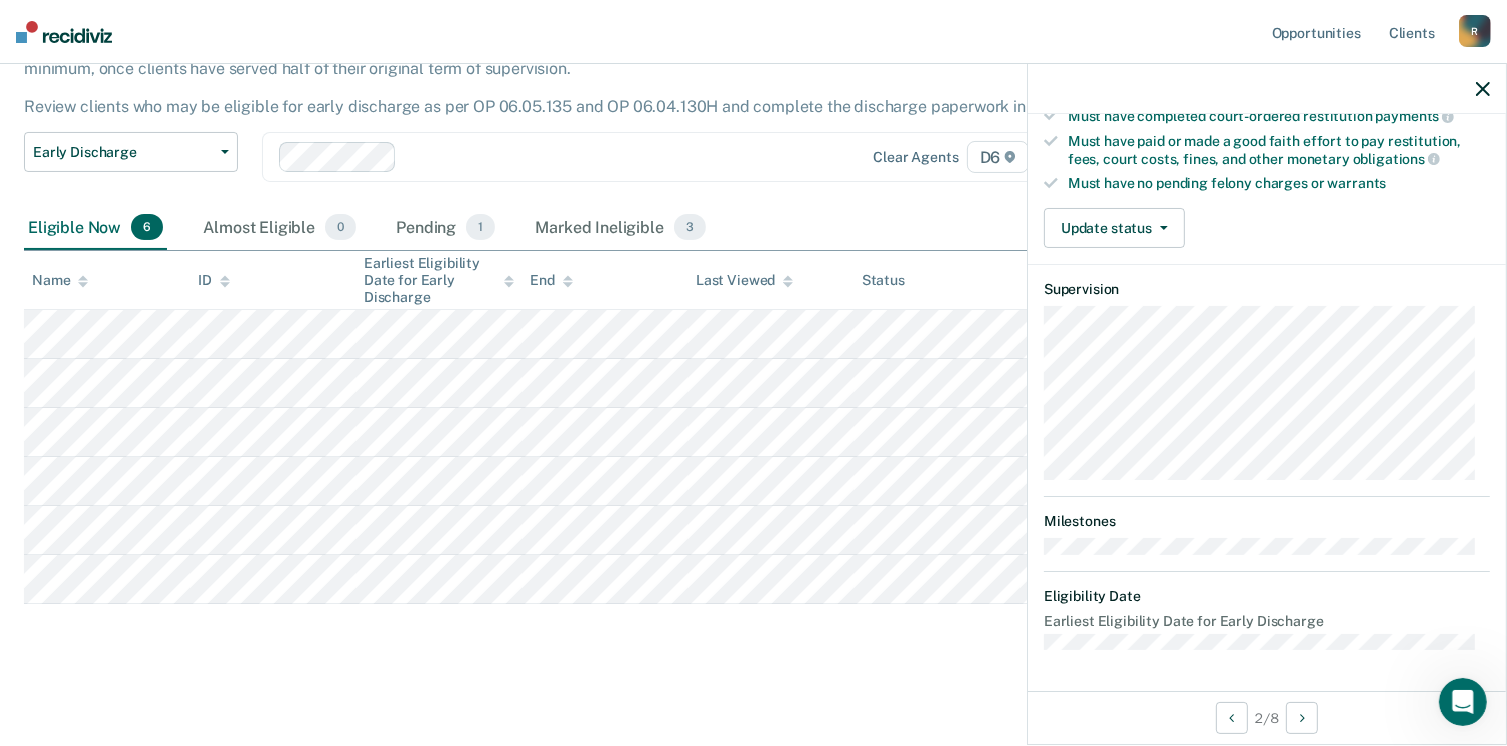 scroll, scrollTop: 371, scrollLeft: 0, axis: vertical 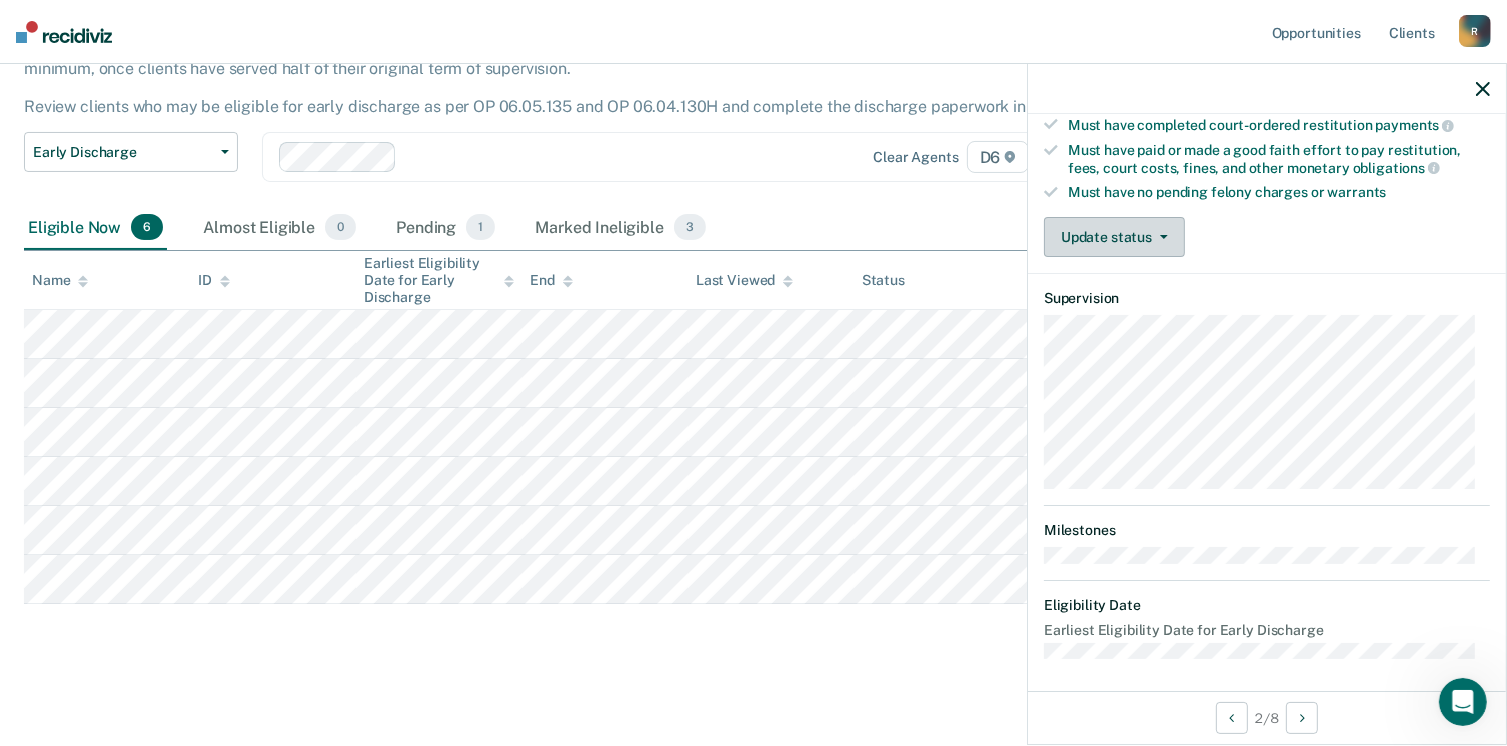 click on "Update status" at bounding box center (1114, 237) 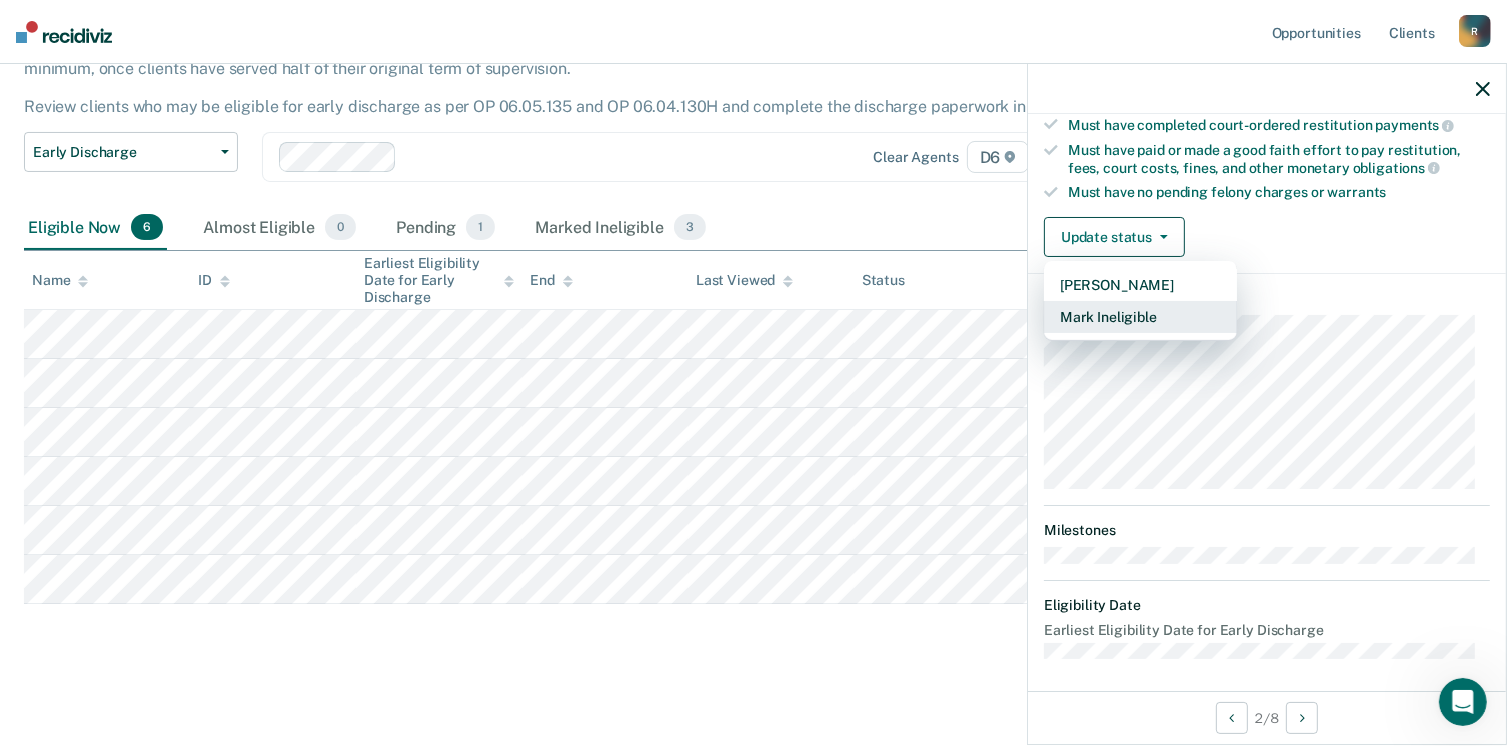 click on "Mark Ineligible" at bounding box center (1140, 317) 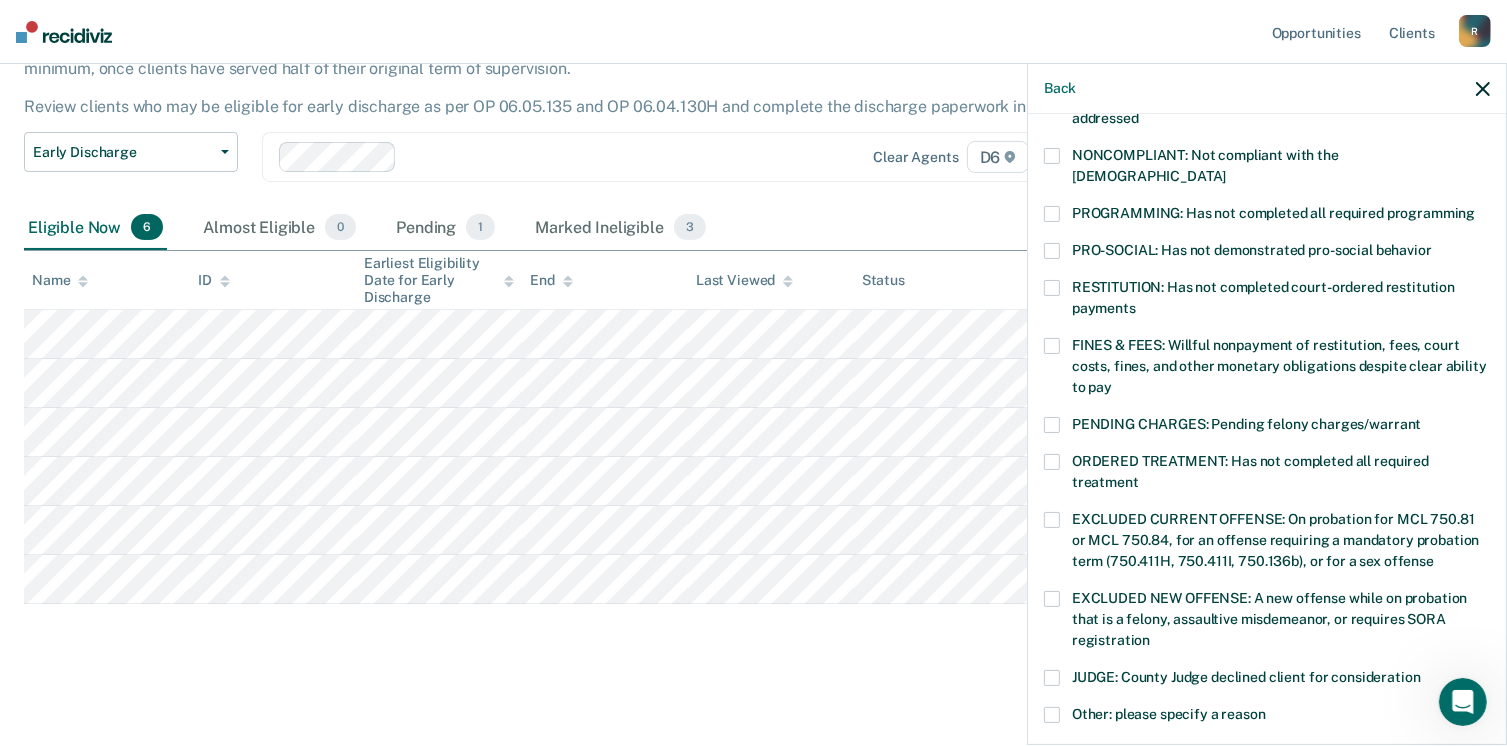click at bounding box center (1052, 156) 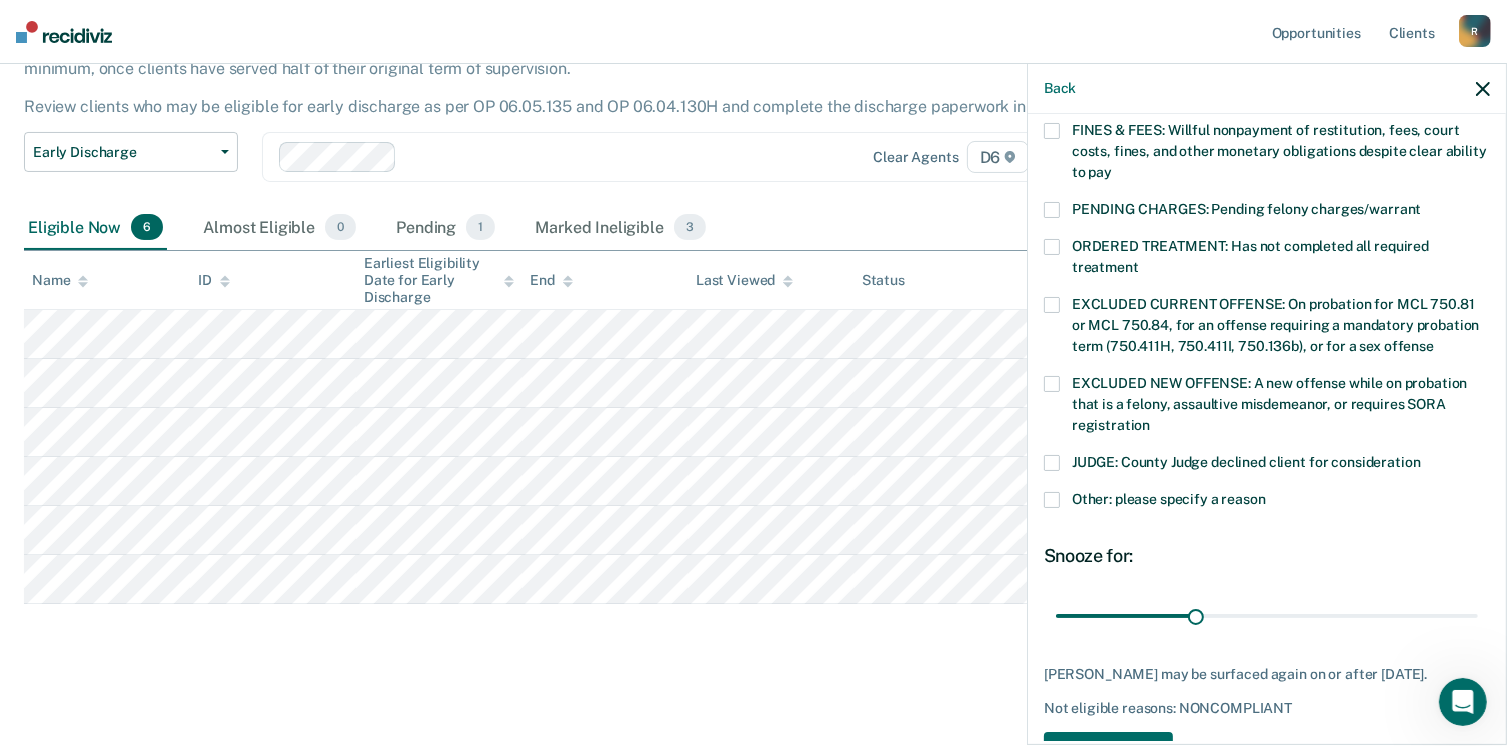 scroll, scrollTop: 630, scrollLeft: 0, axis: vertical 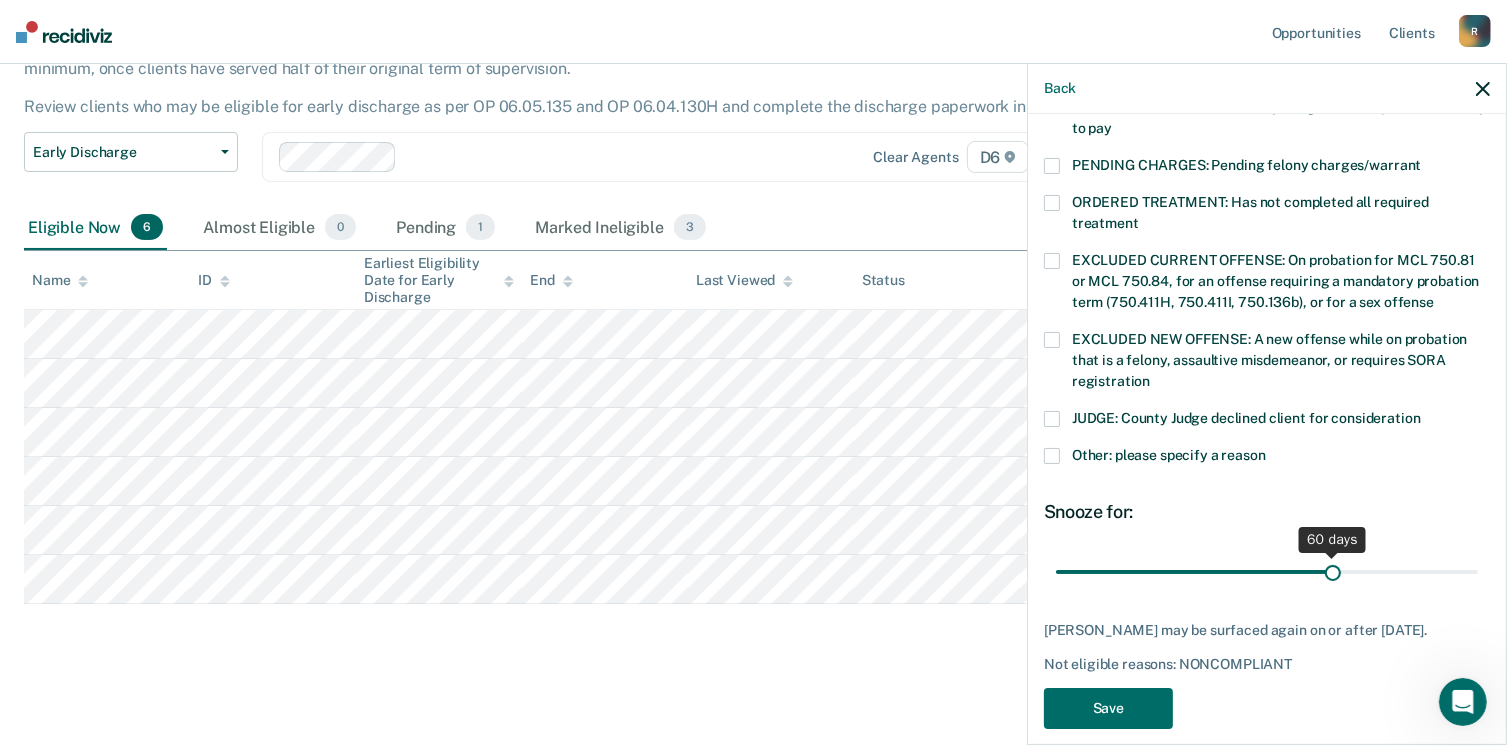 drag, startPoint x: 1191, startPoint y: 550, endPoint x: 1323, endPoint y: 549, distance: 132.00378 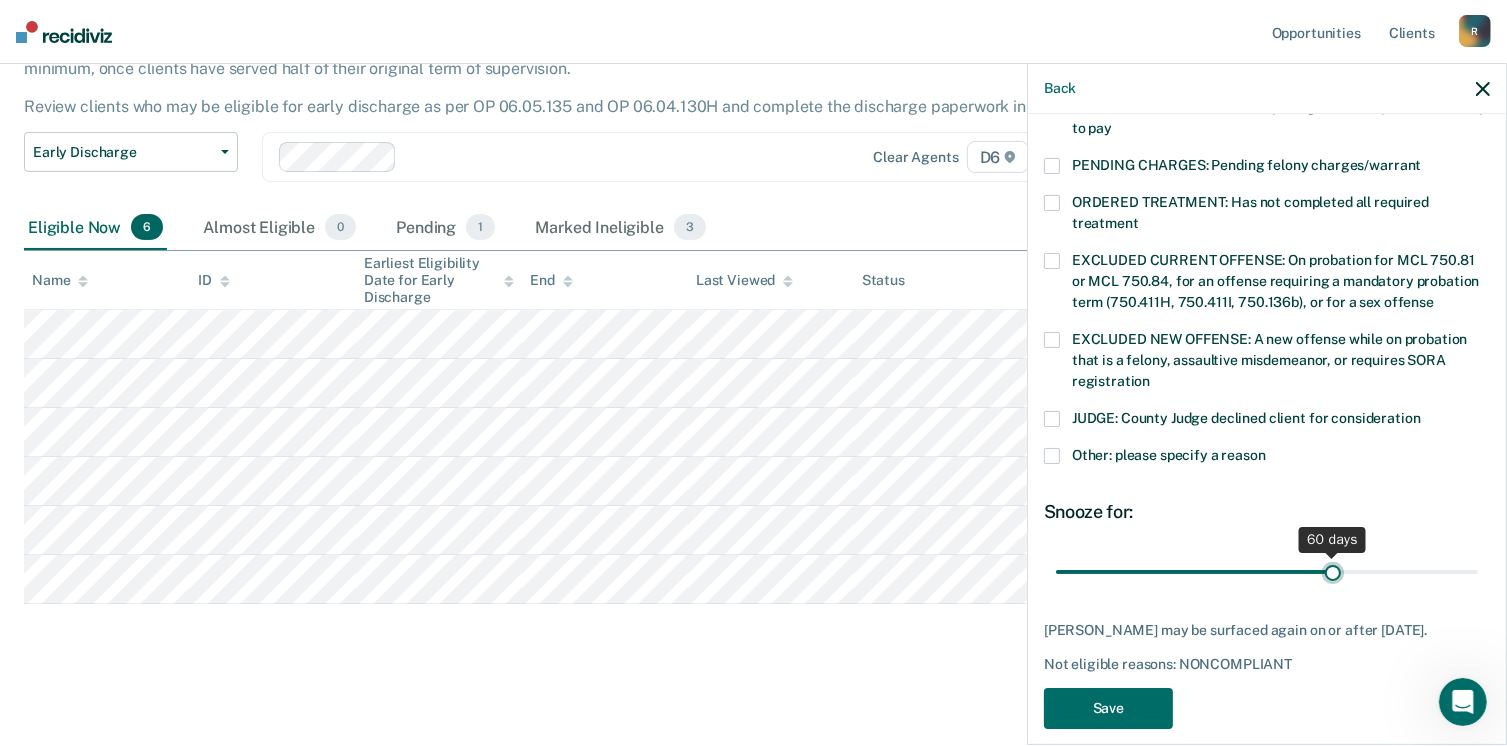 type on "60" 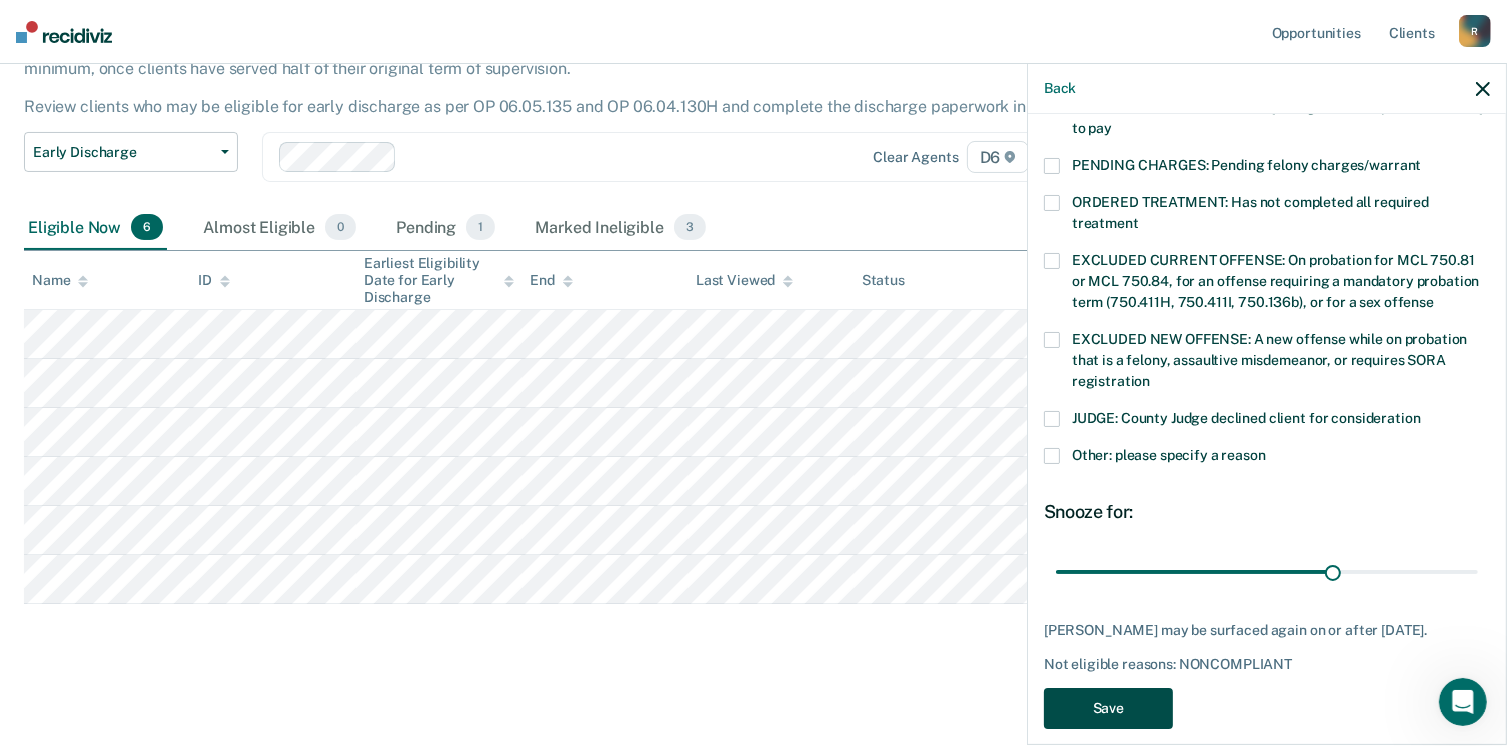 click on "Save" at bounding box center (1108, 708) 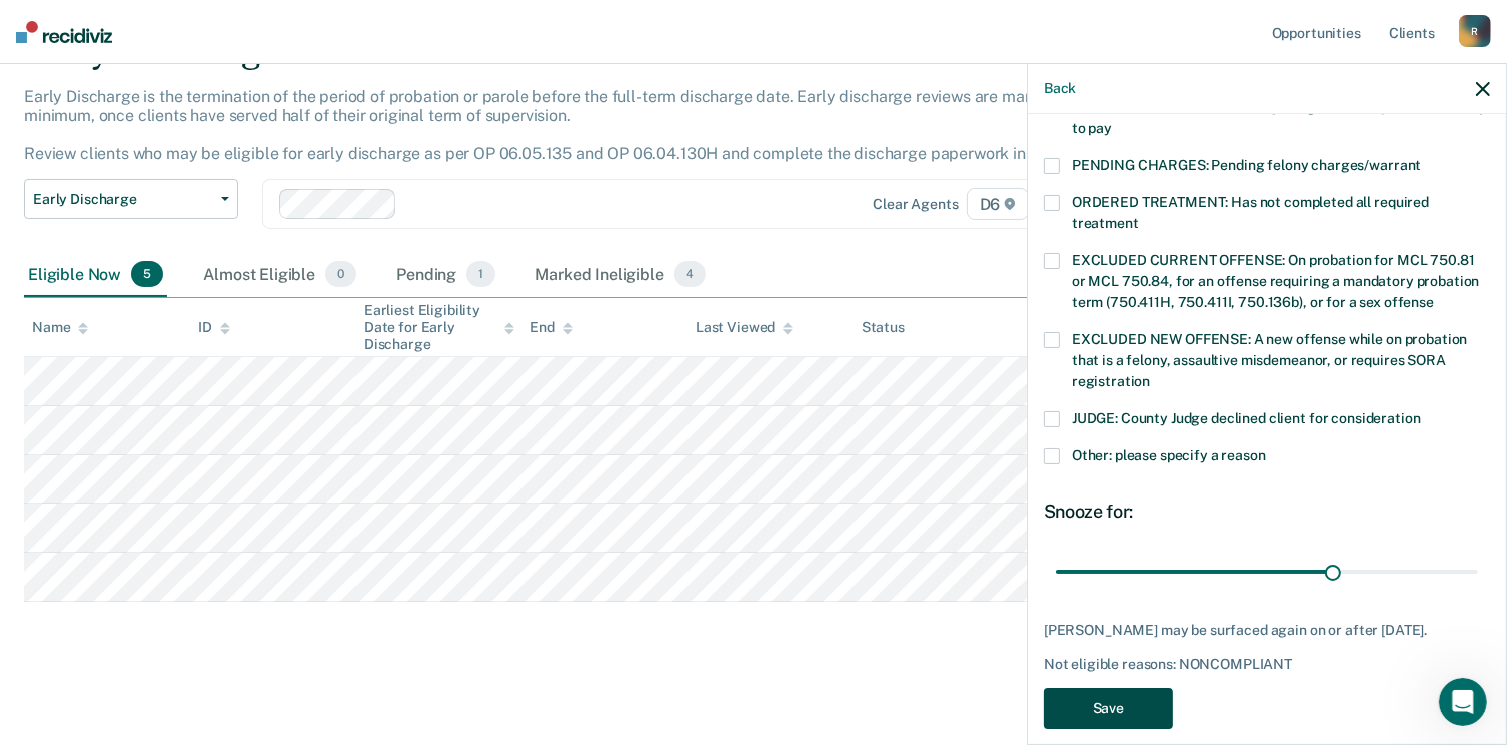 scroll, scrollTop: 105, scrollLeft: 0, axis: vertical 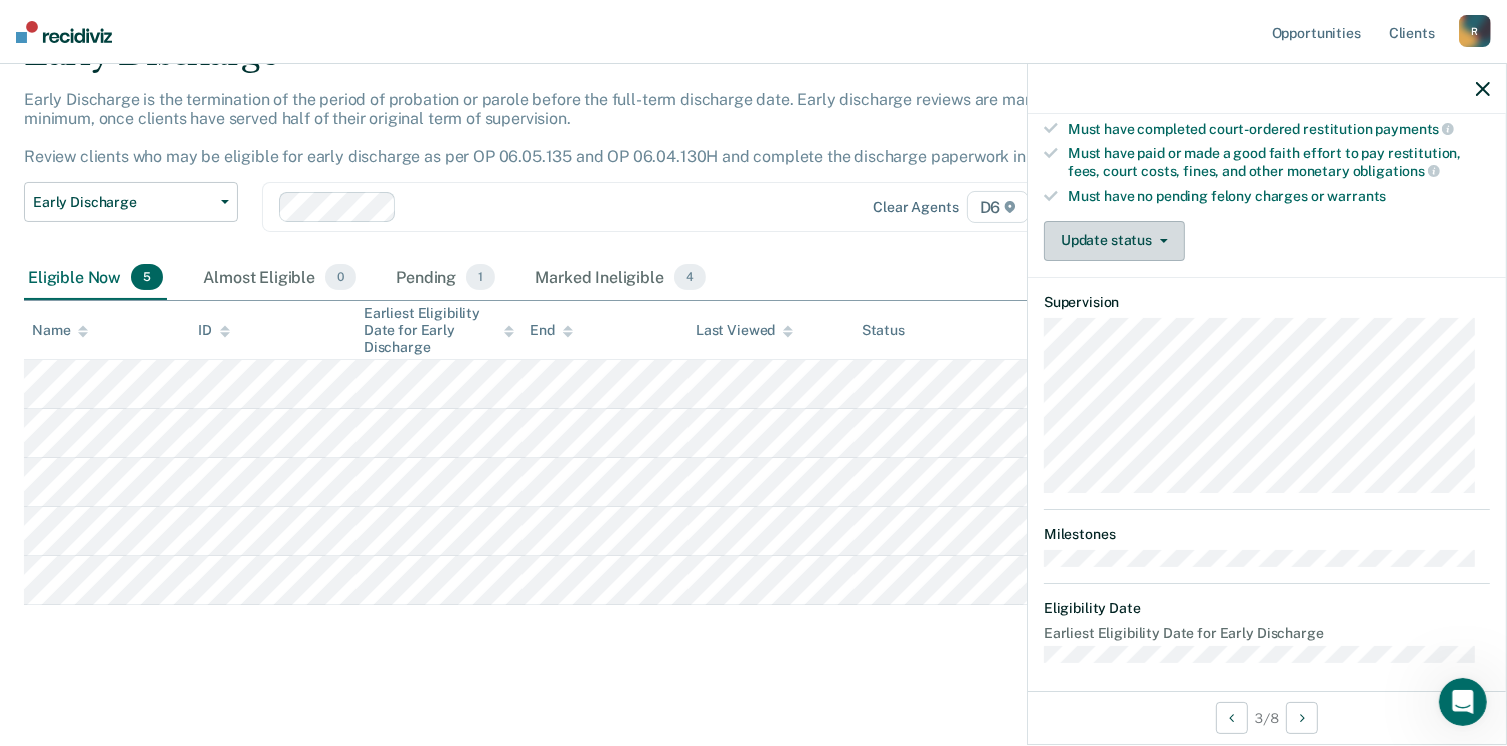 click 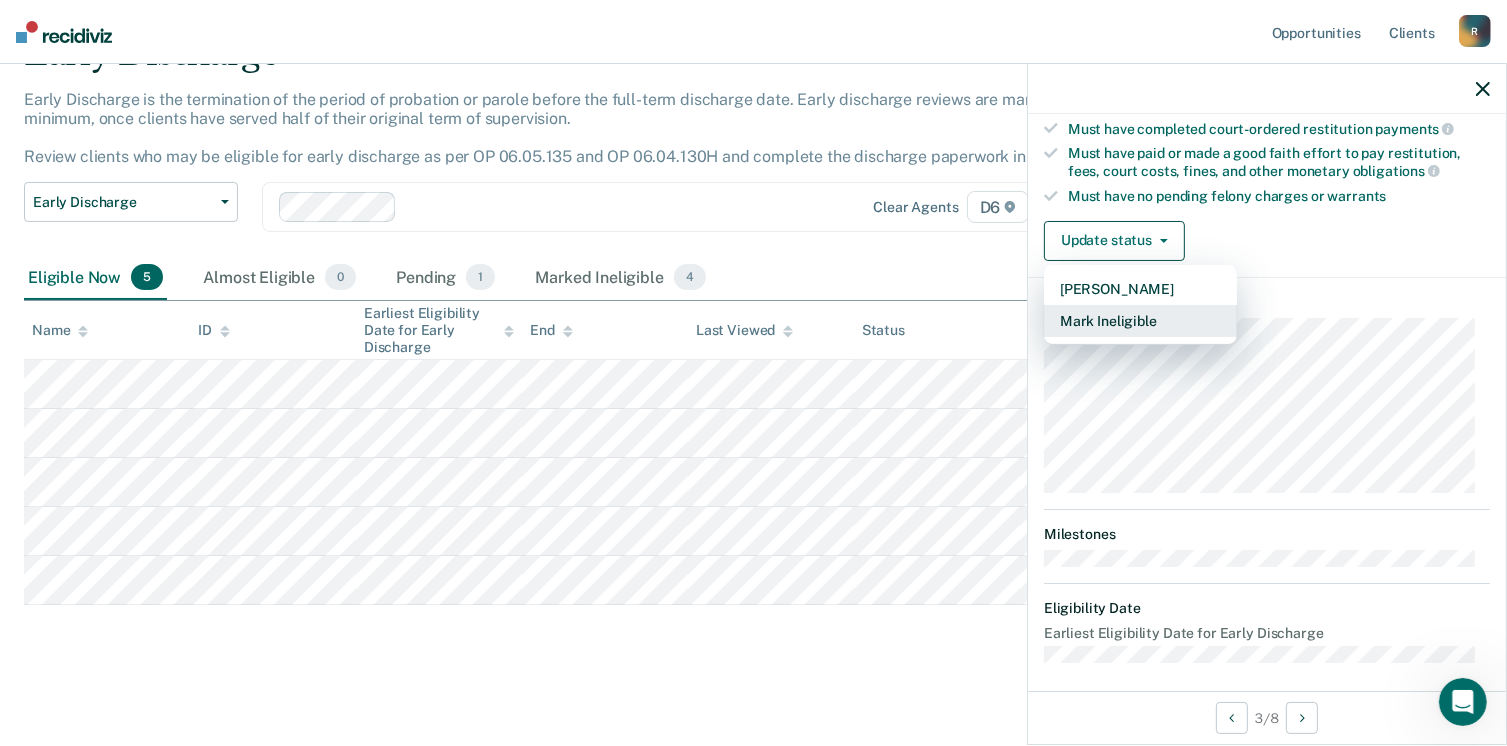 click on "Mark Ineligible" at bounding box center (1140, 321) 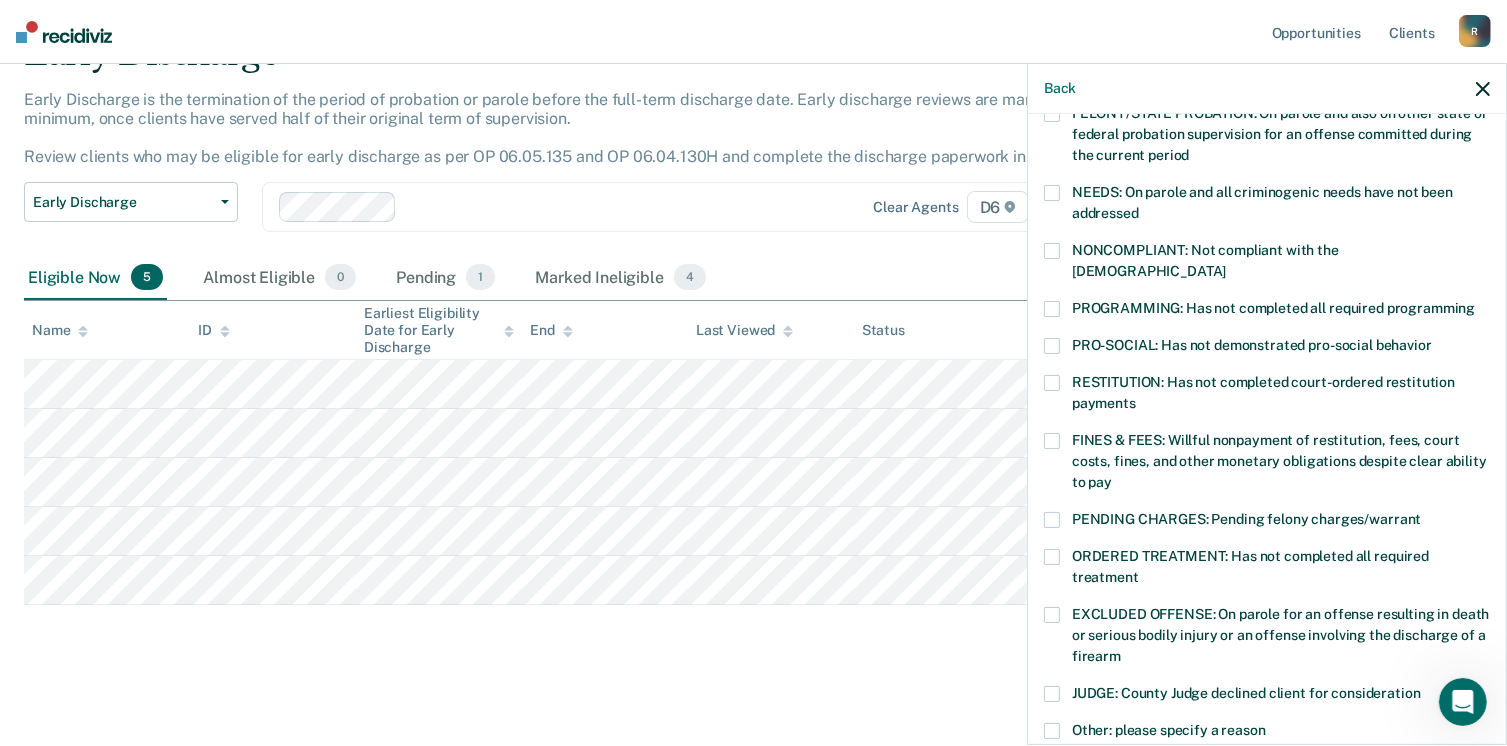 scroll, scrollTop: 278, scrollLeft: 0, axis: vertical 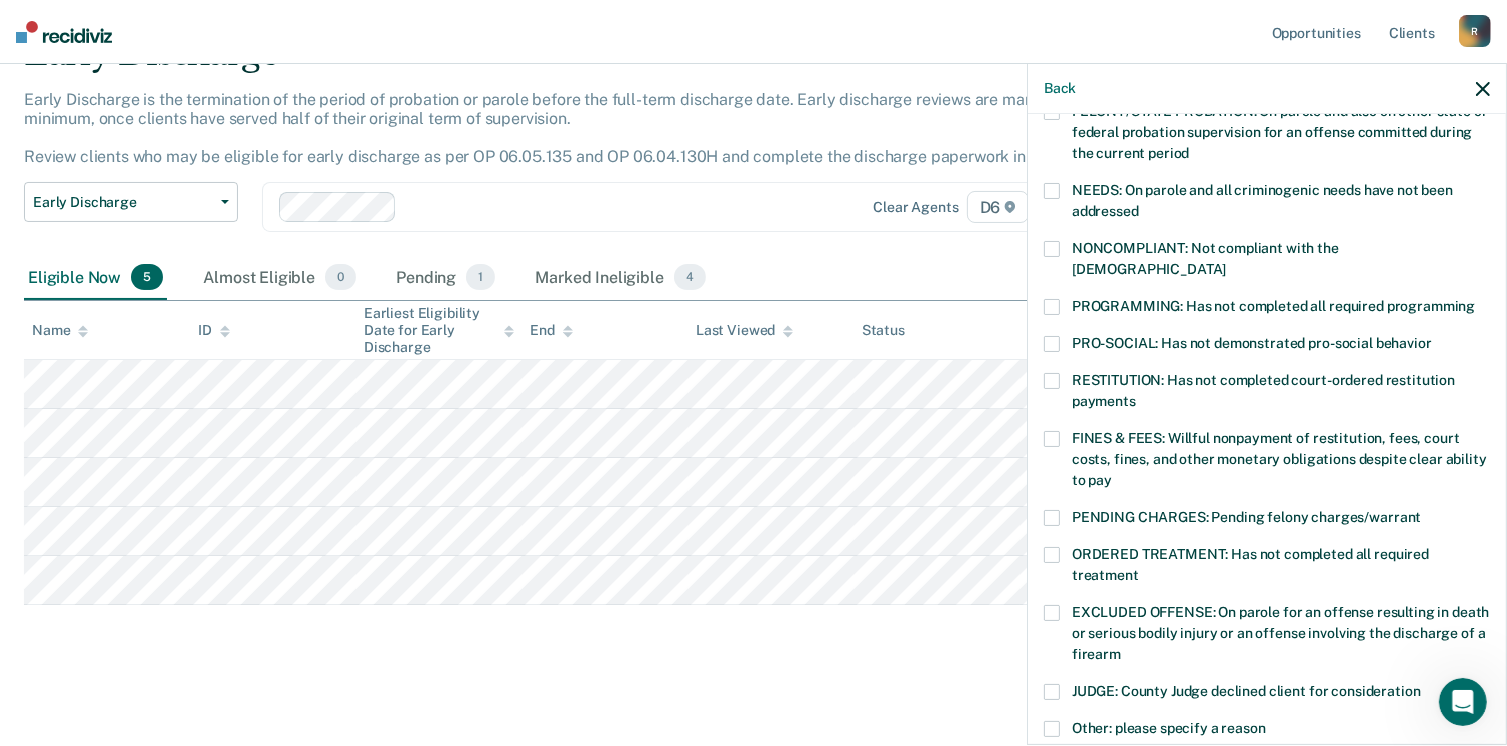 click at bounding box center [1052, 191] 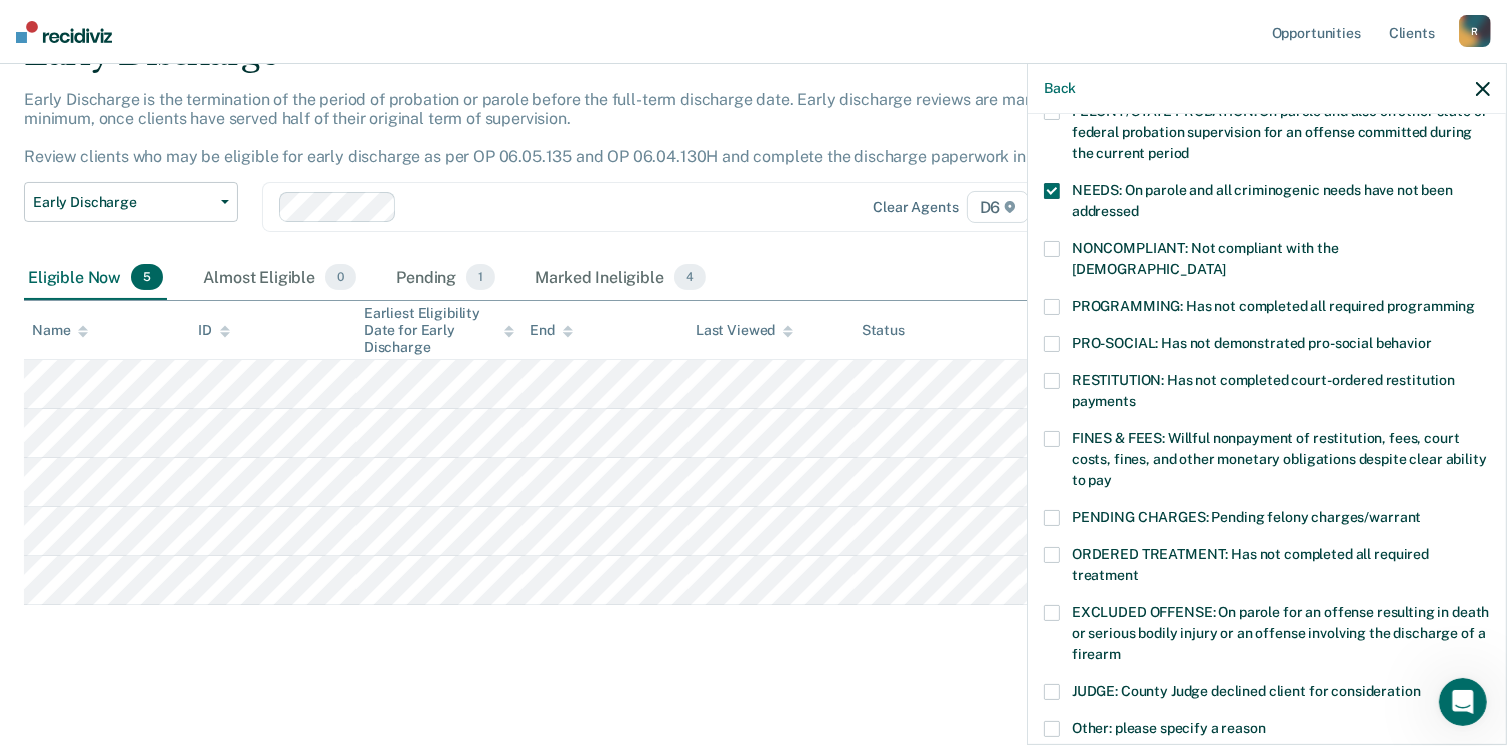 click at bounding box center (1052, 249) 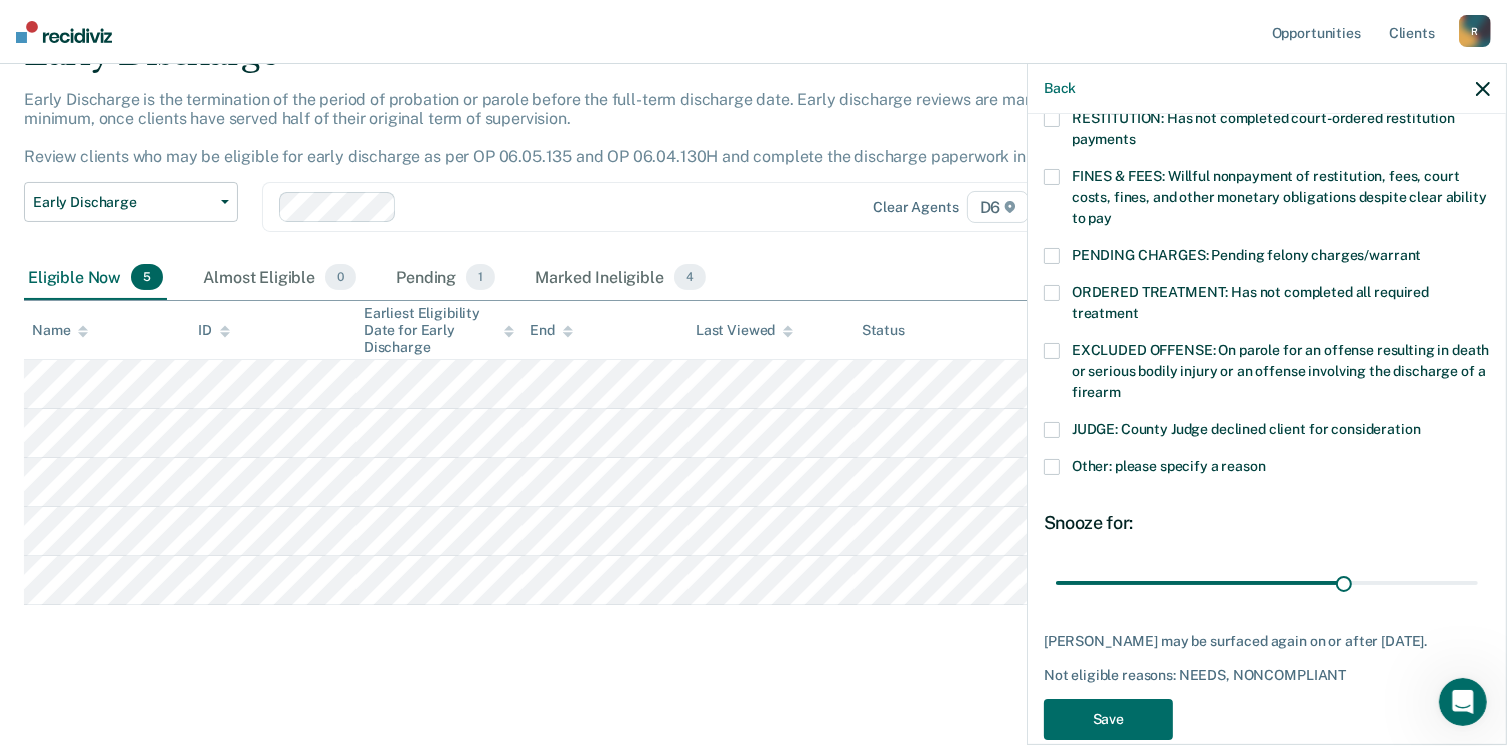 scroll, scrollTop: 551, scrollLeft: 0, axis: vertical 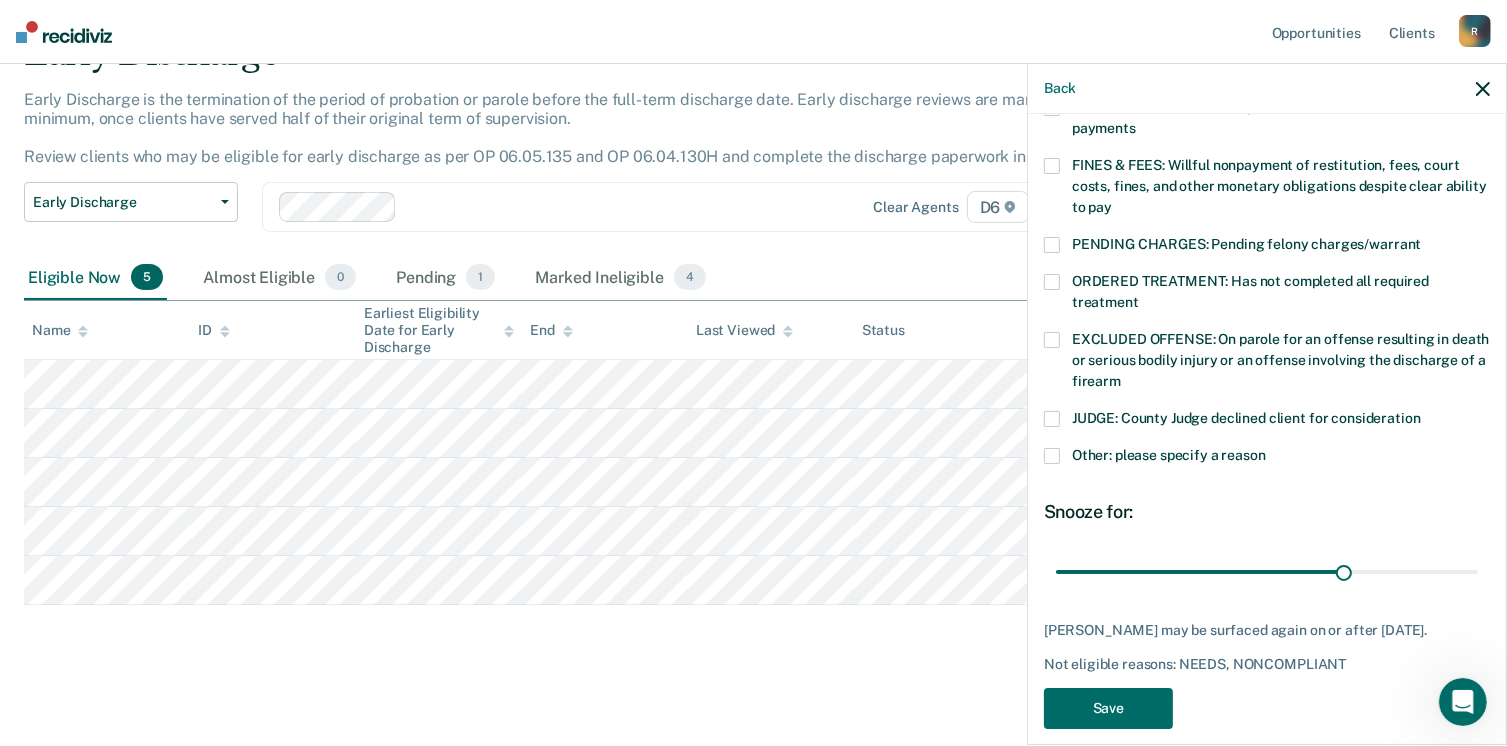 click at bounding box center (1052, 456) 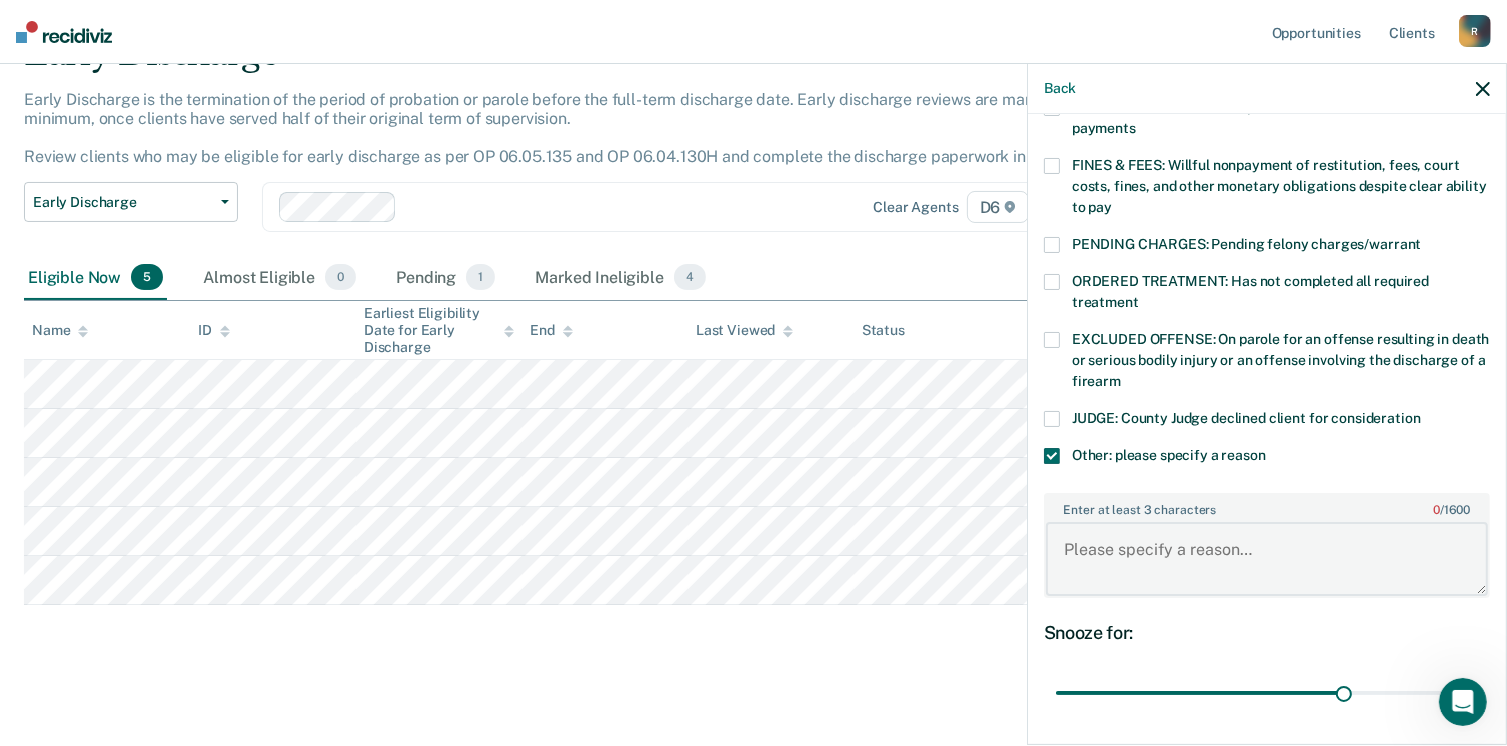 click on "Enter at least 3 characters 0  /  1600" at bounding box center (1267, 559) 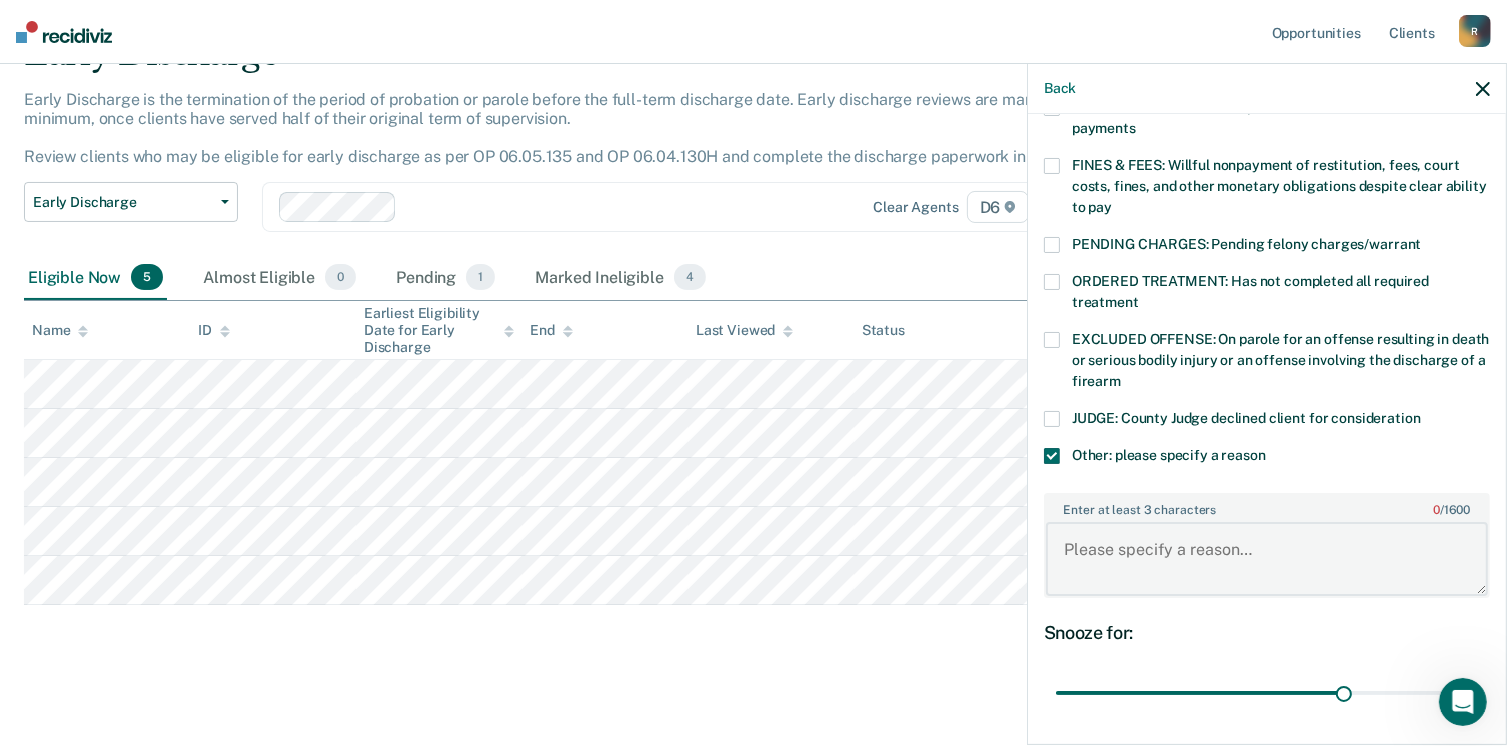 click on "Enter at least 3 characters 0  /  1600" at bounding box center [1267, 559] 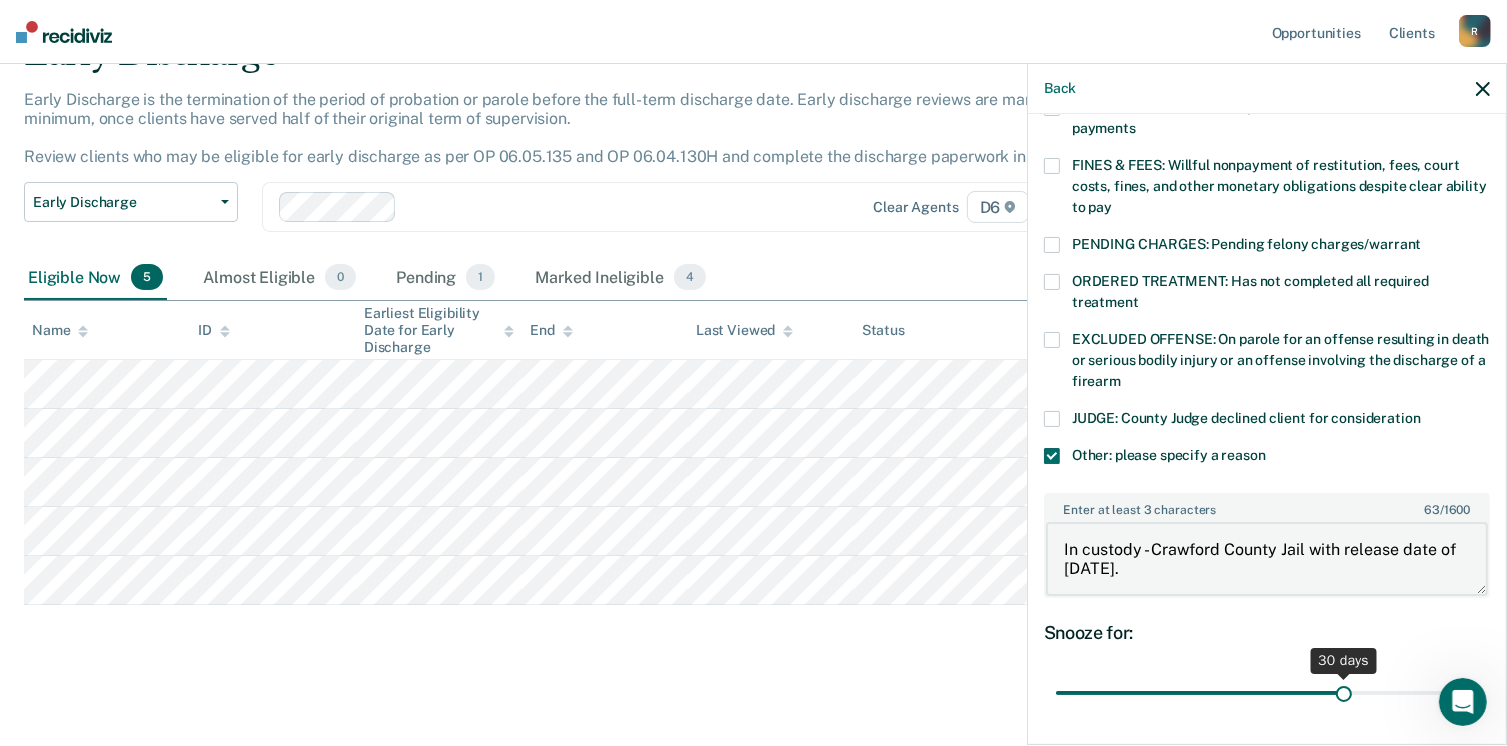 type on "In custody - Crawford County Jail with release date of [DATE]." 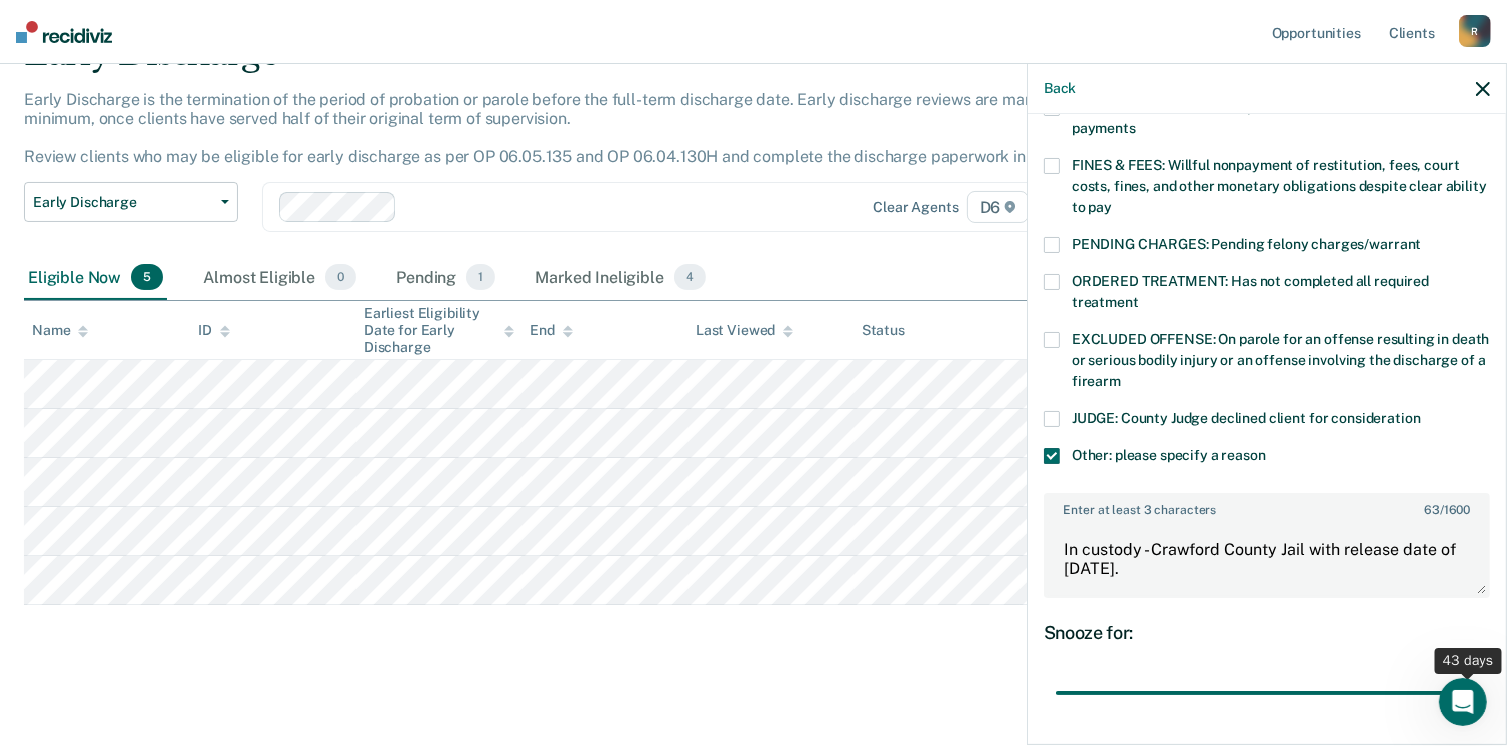 drag, startPoint x: 1336, startPoint y: 666, endPoint x: 1506, endPoint y: 668, distance: 170.01176 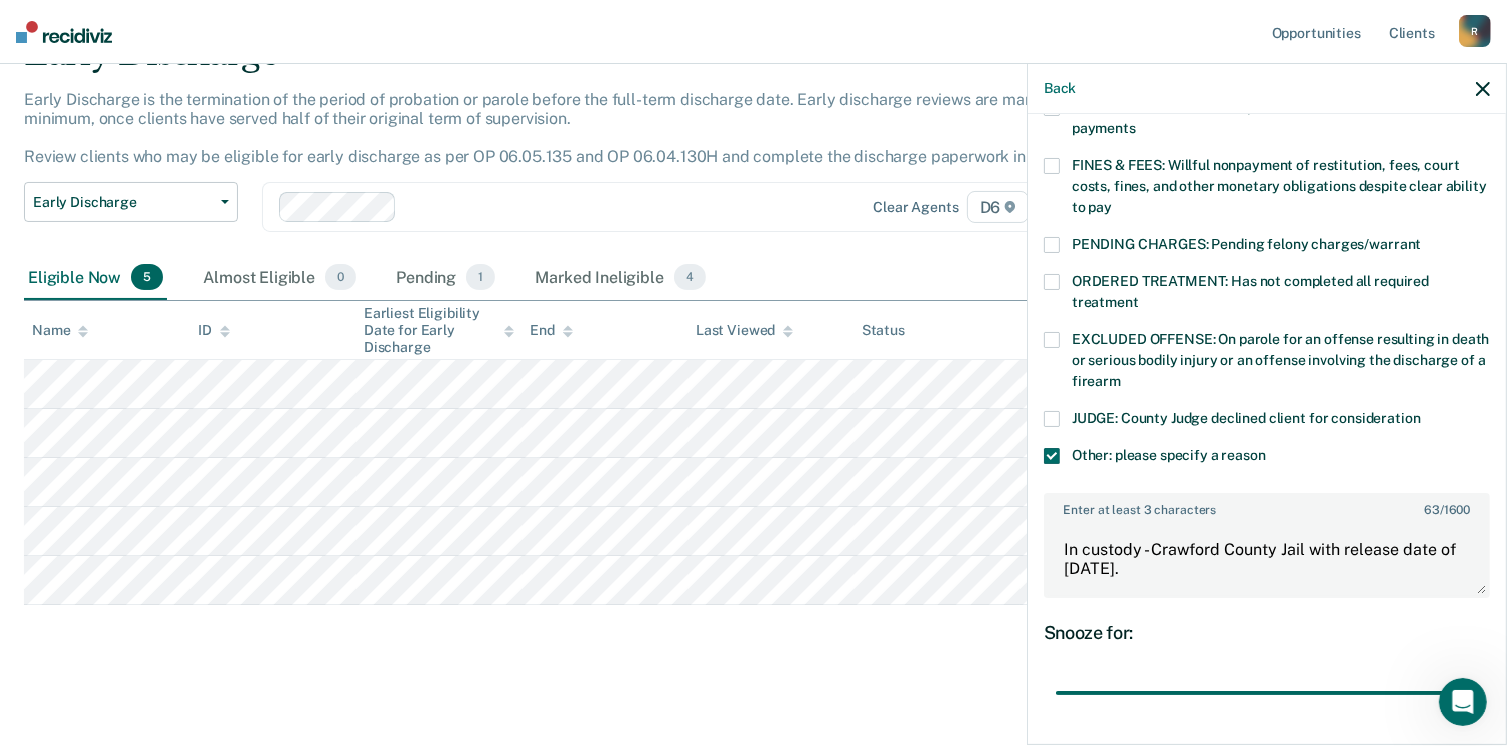 scroll, scrollTop: 670, scrollLeft: 0, axis: vertical 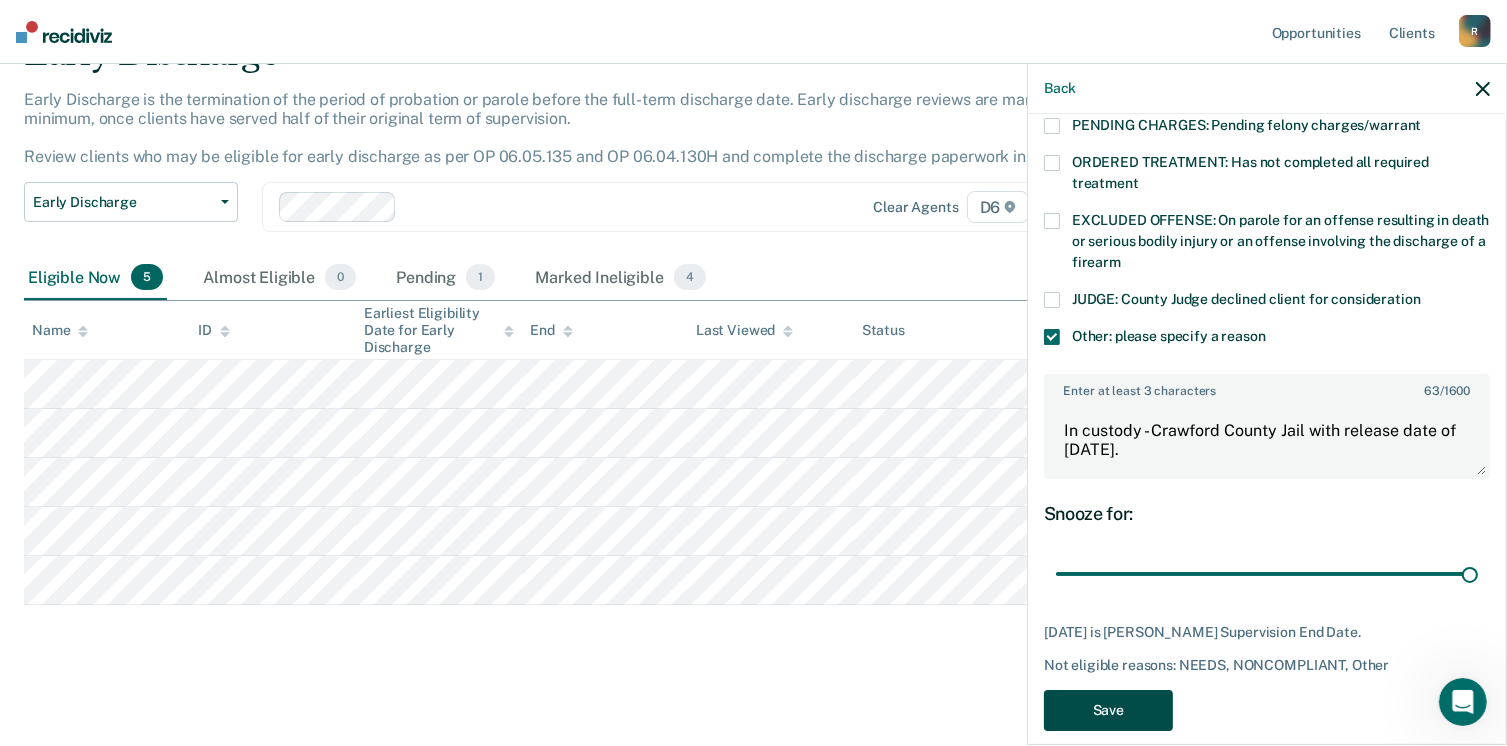 click on "Save" at bounding box center [1108, 710] 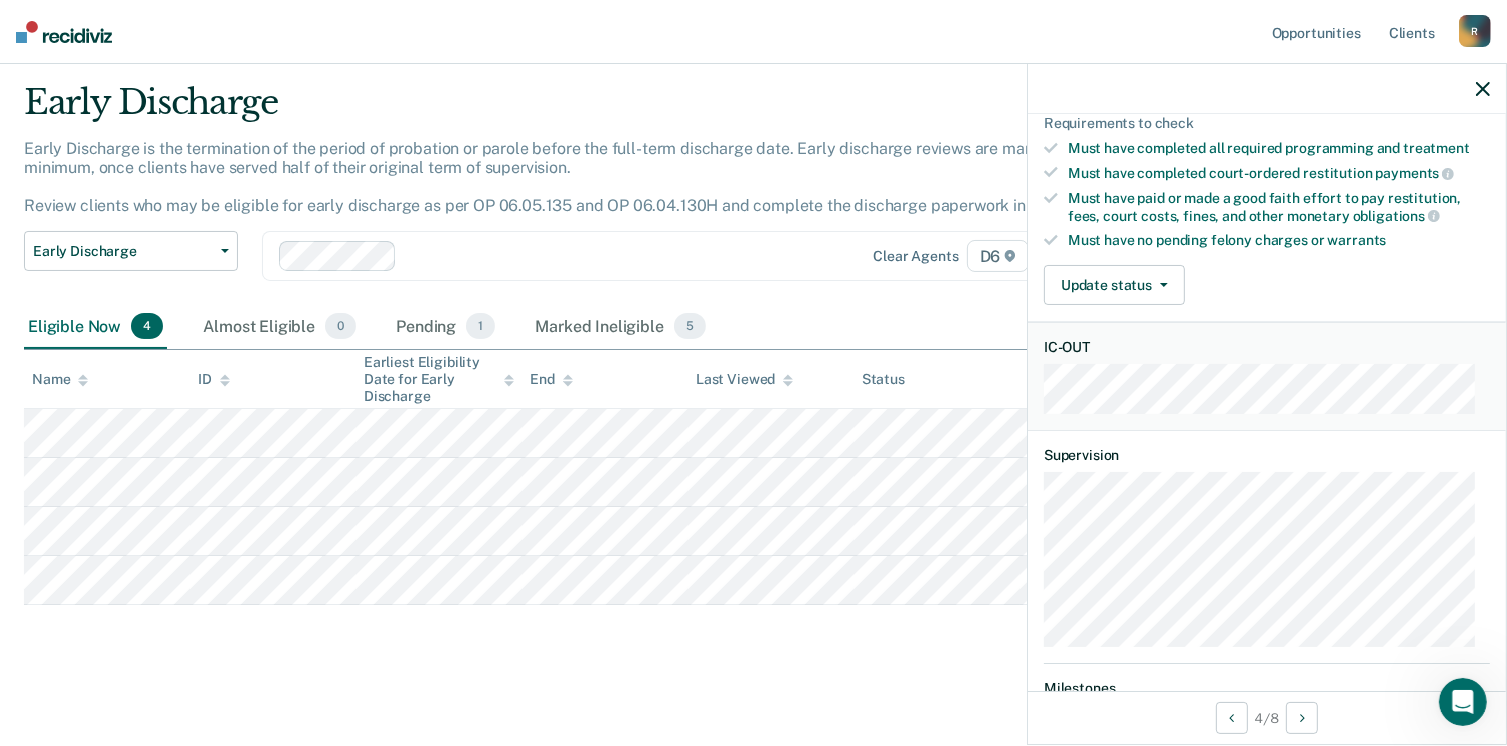 scroll, scrollTop: 328, scrollLeft: 0, axis: vertical 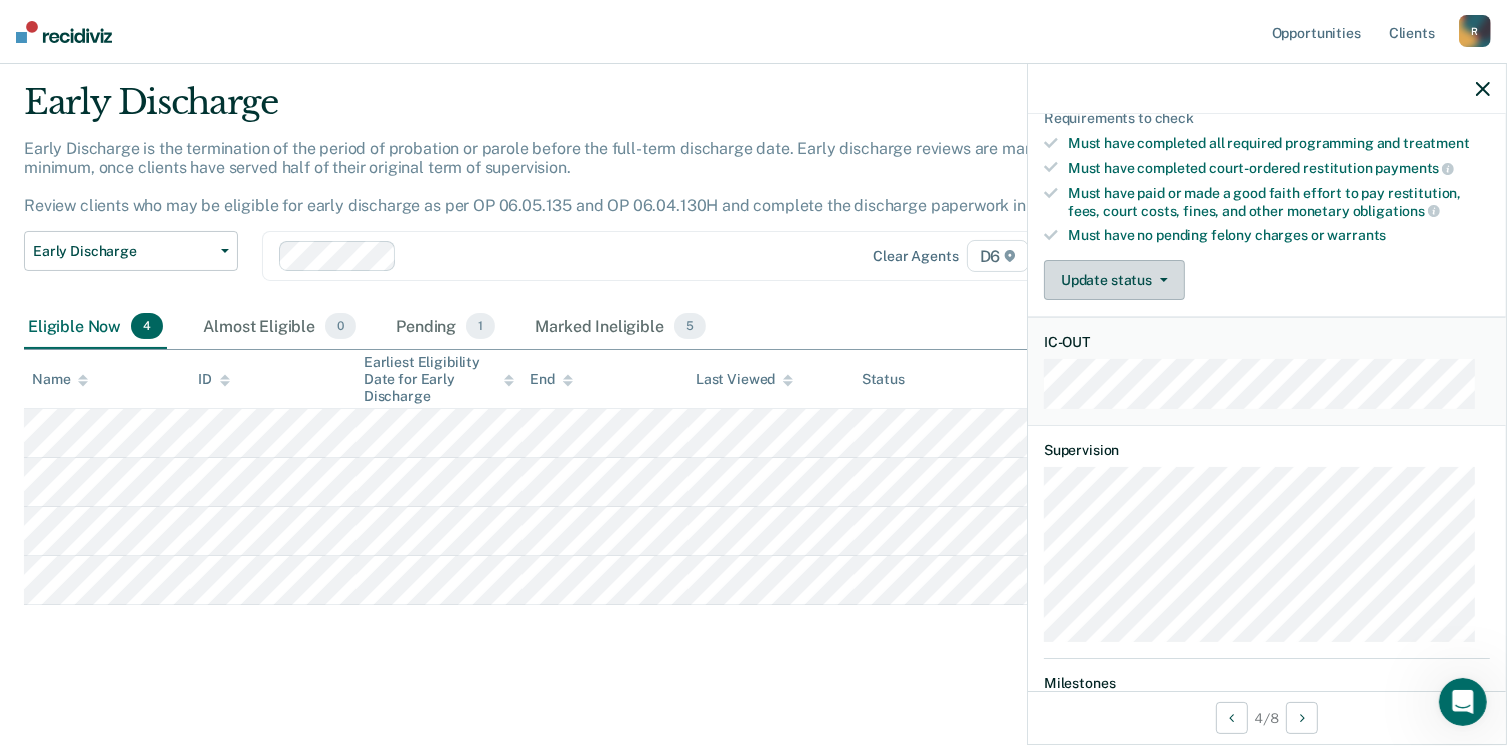 drag, startPoint x: 1160, startPoint y: 273, endPoint x: 1117, endPoint y: 264, distance: 43.931767 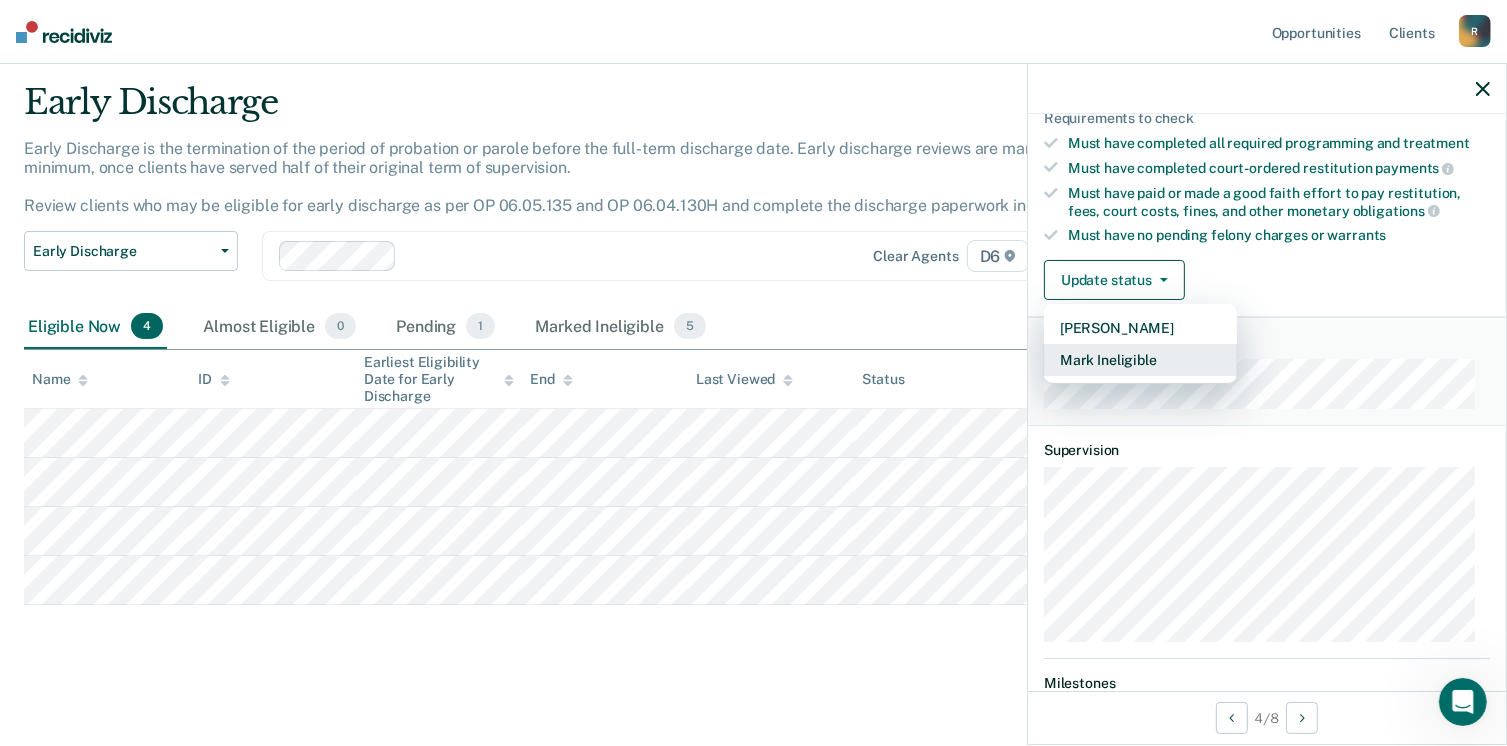 click on "Mark Ineligible" at bounding box center (1140, 360) 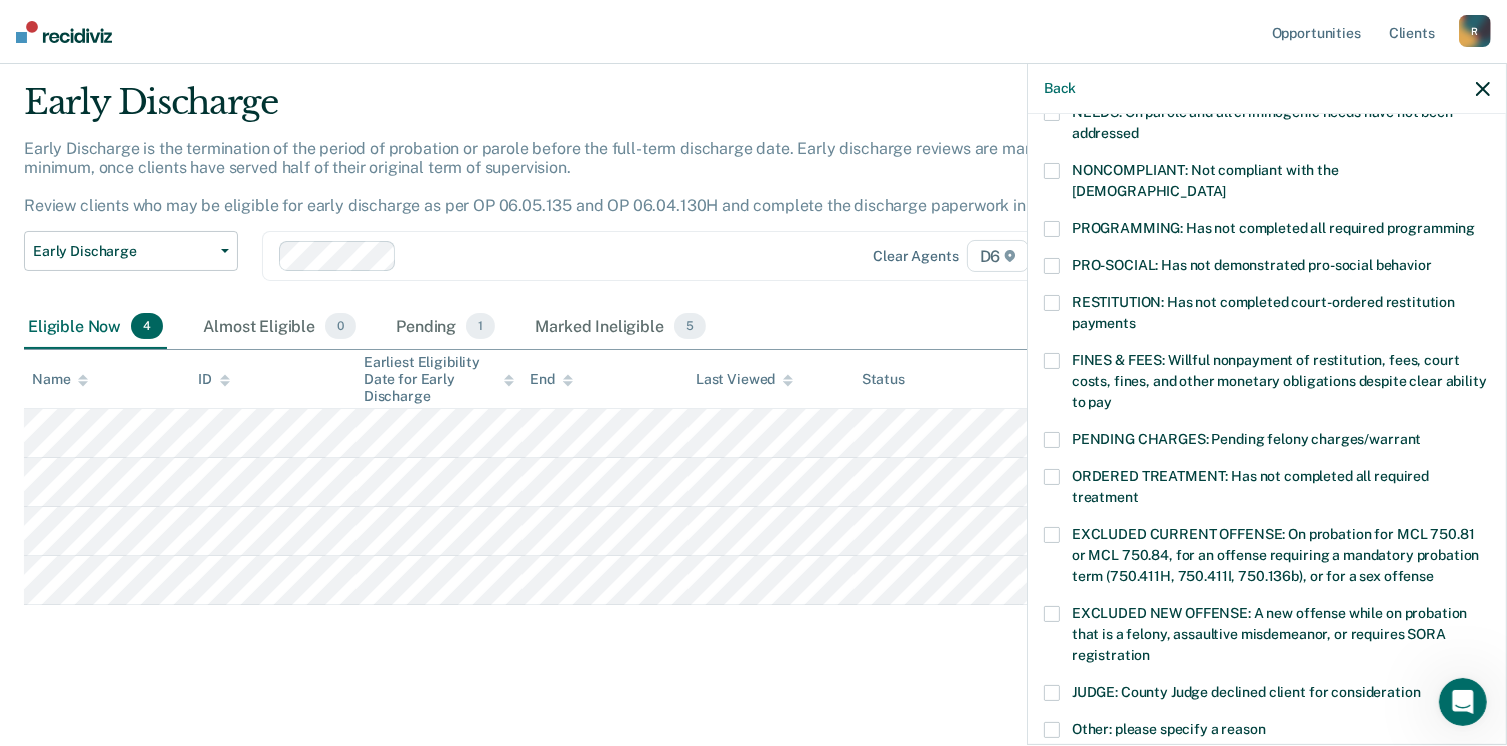scroll, scrollTop: 359, scrollLeft: 0, axis: vertical 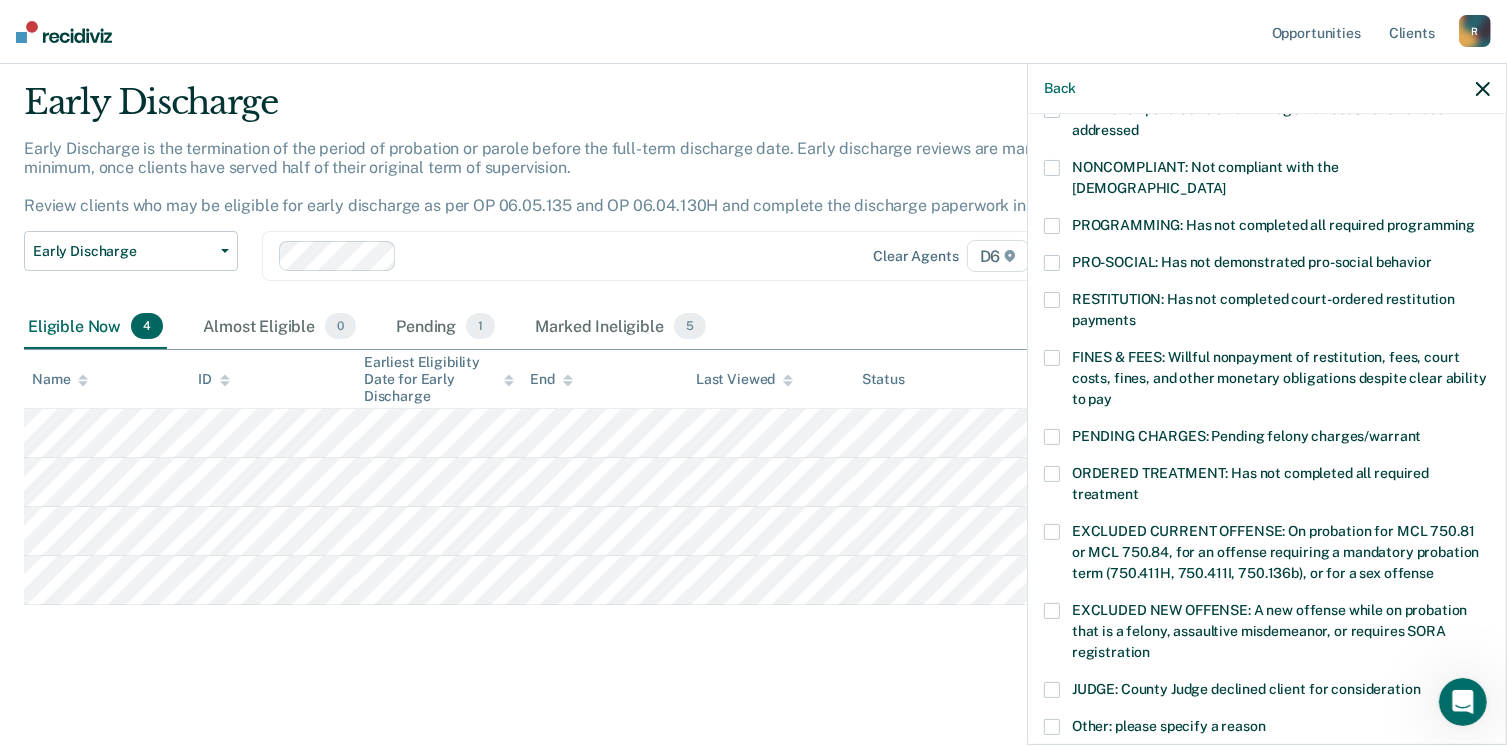 click at bounding box center [1052, 168] 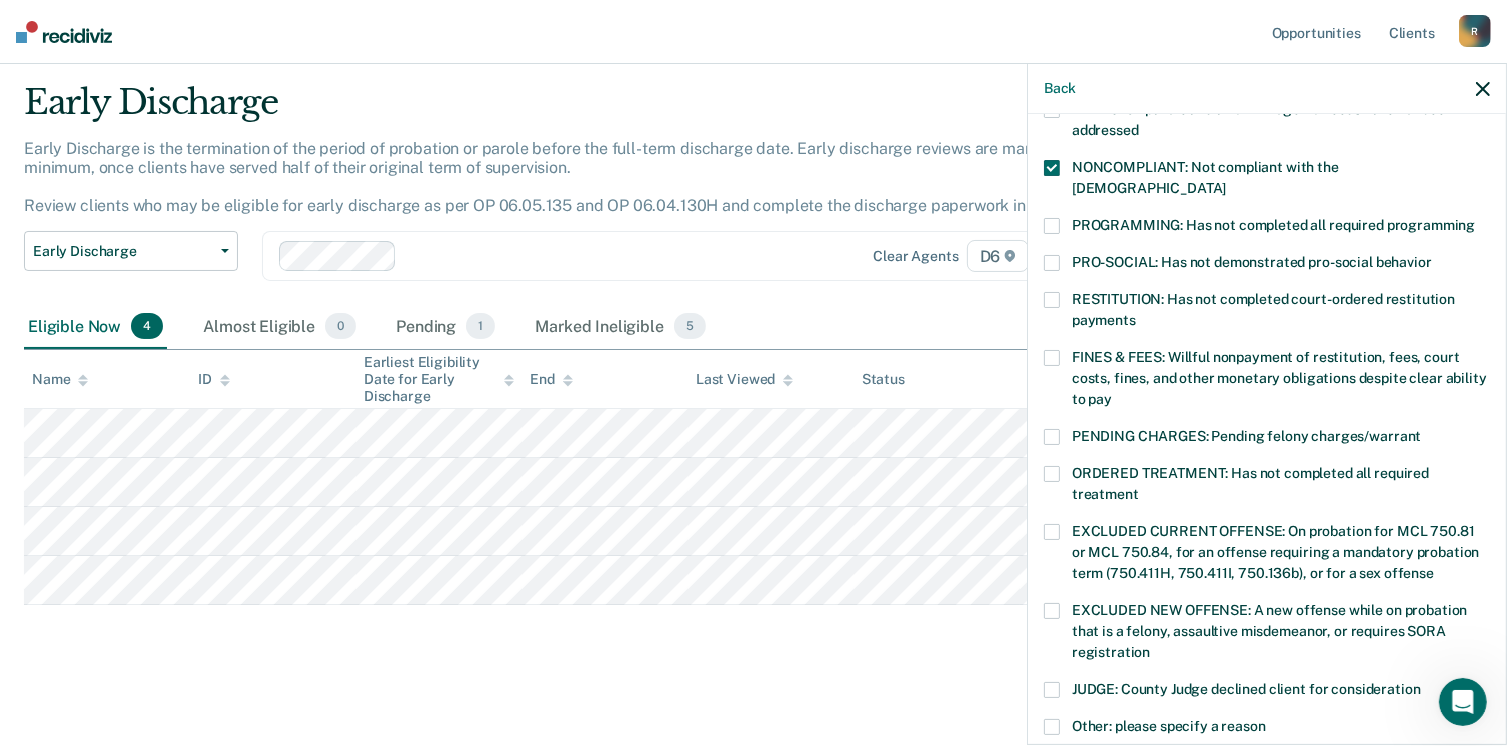 drag, startPoint x: 1056, startPoint y: 272, endPoint x: 1045, endPoint y: 275, distance: 11.401754 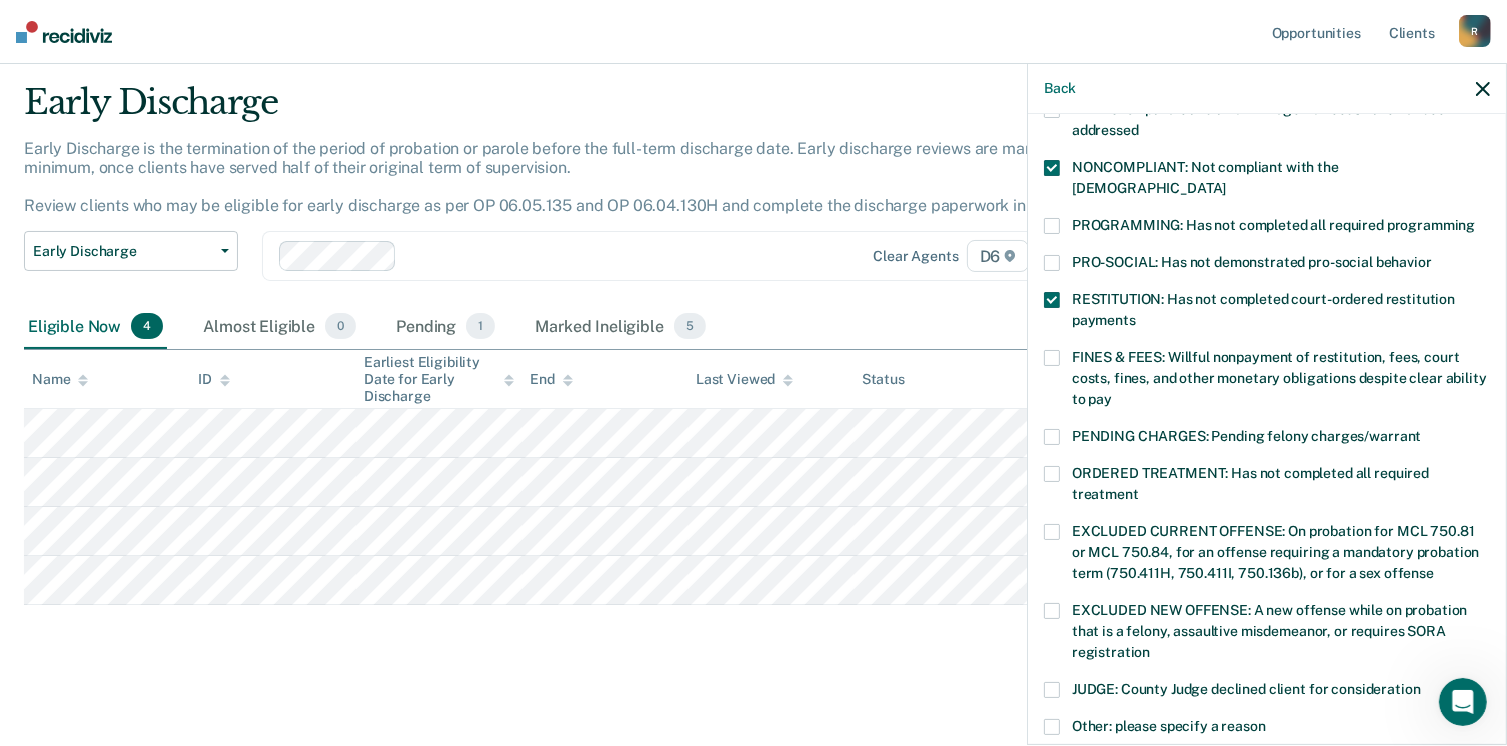click at bounding box center [1052, 358] 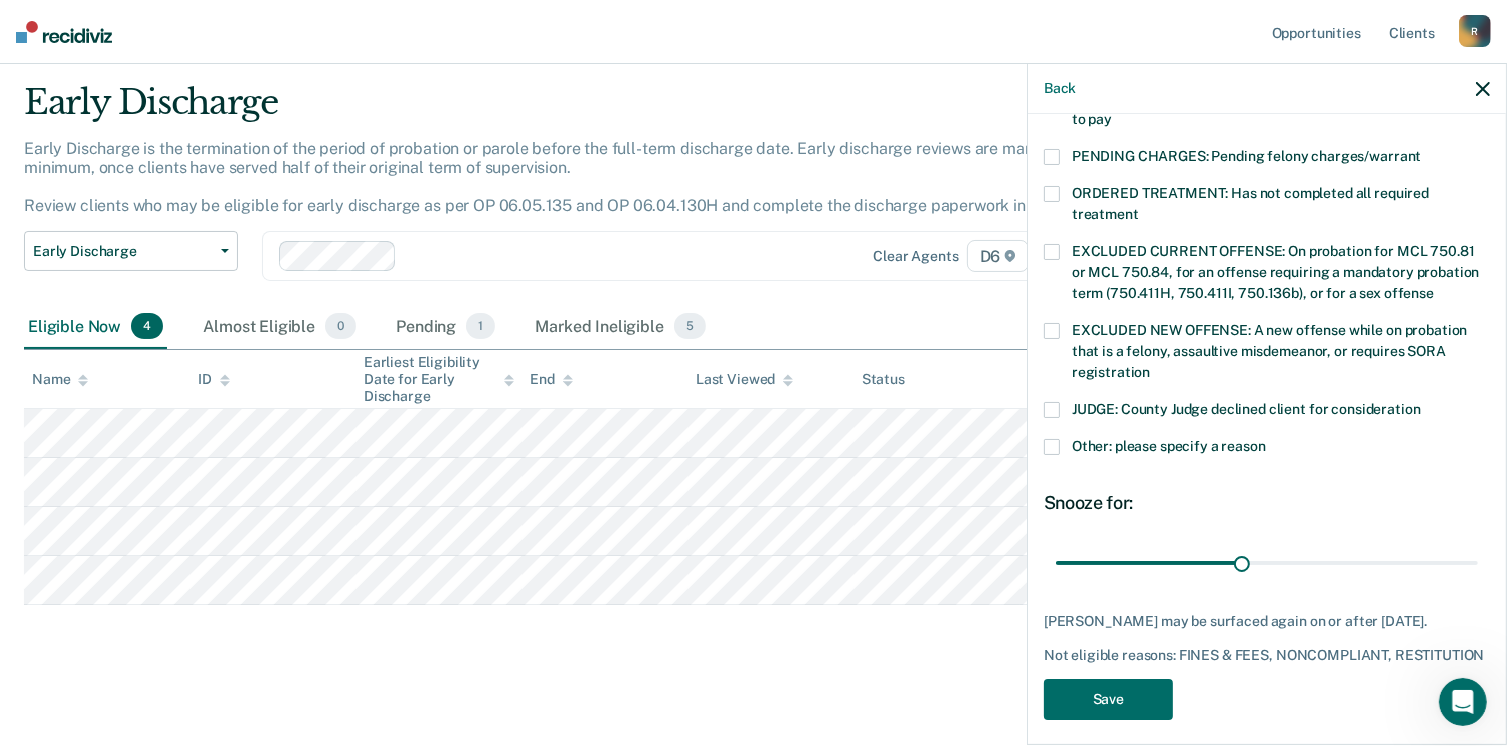 scroll, scrollTop: 640, scrollLeft: 0, axis: vertical 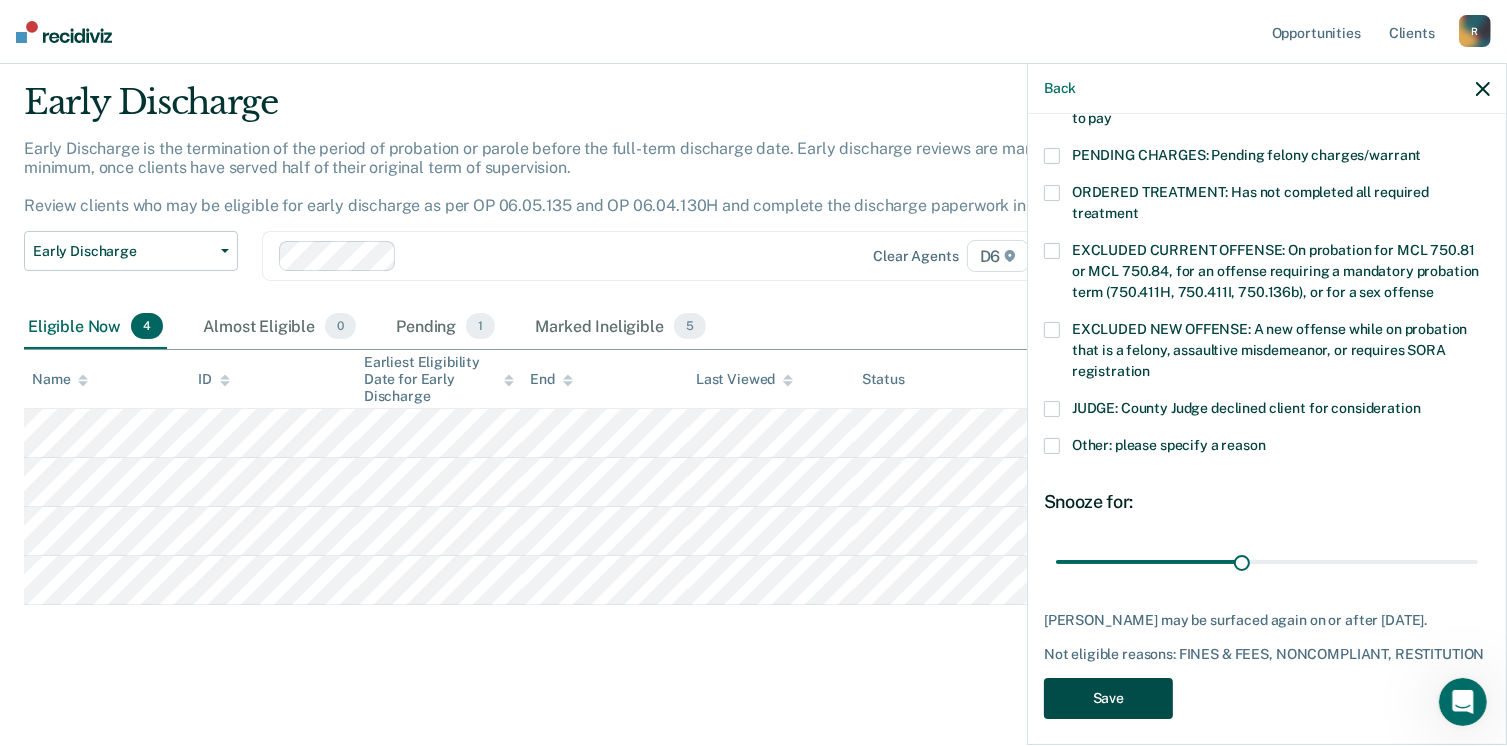 click on "Save" at bounding box center (1108, 698) 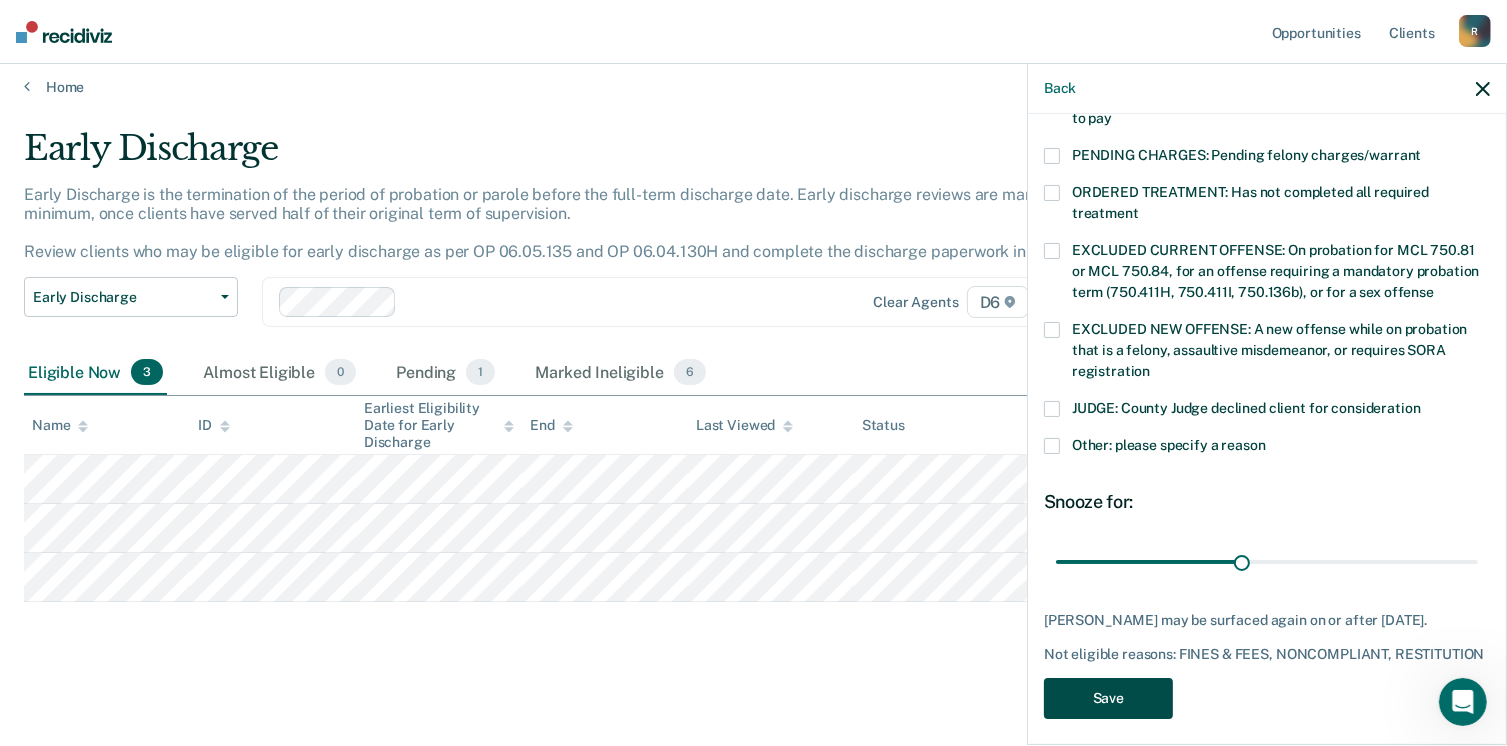 scroll, scrollTop: 8, scrollLeft: 0, axis: vertical 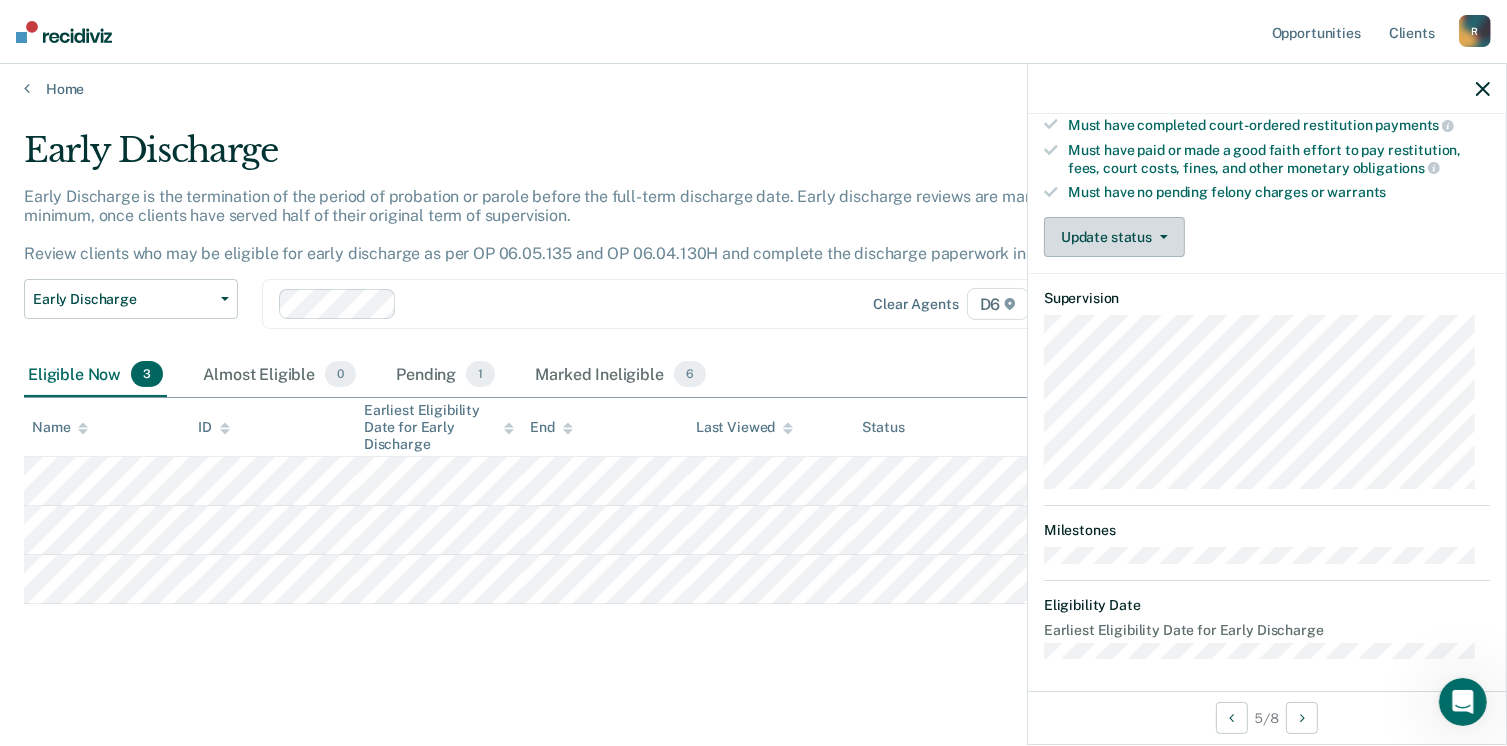 click 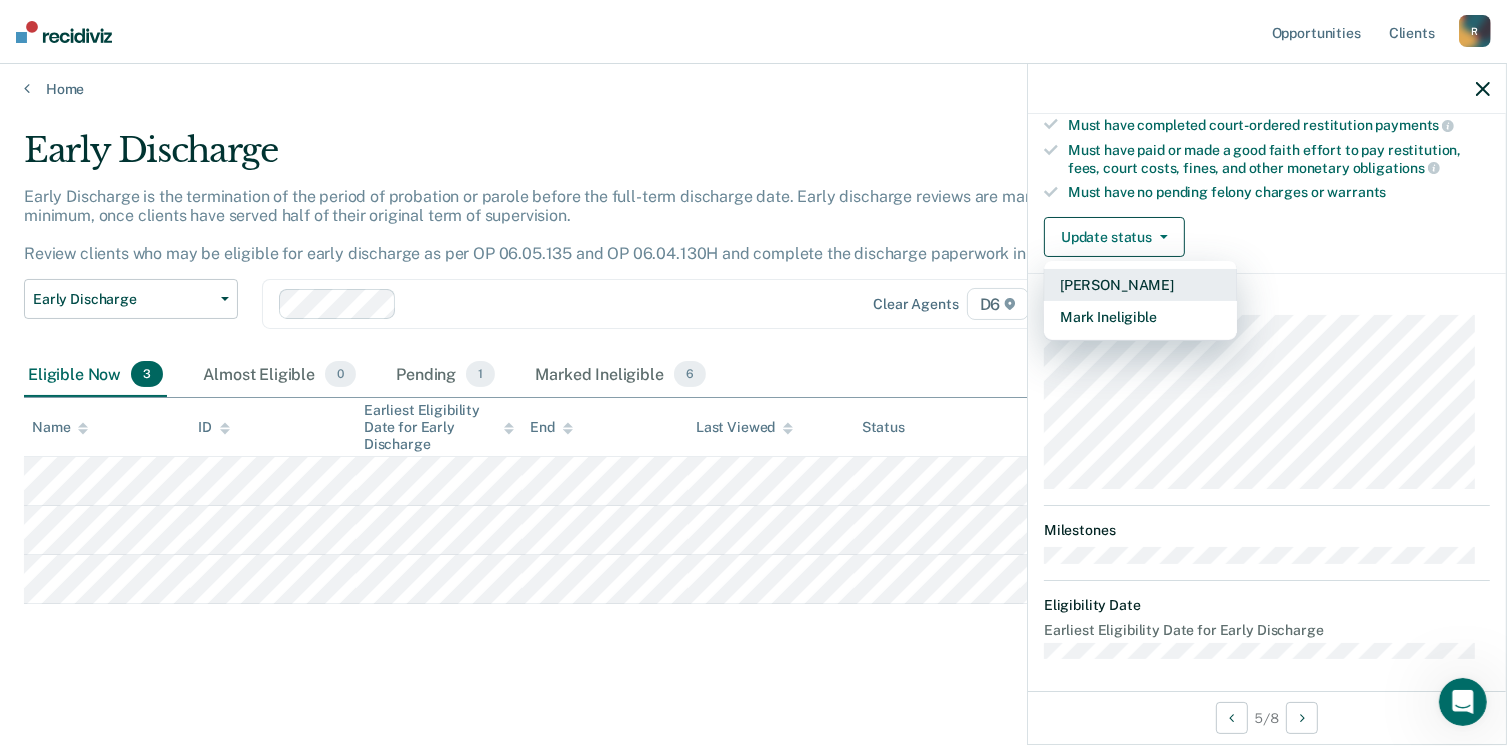 click on "[PERSON_NAME]" at bounding box center (1140, 285) 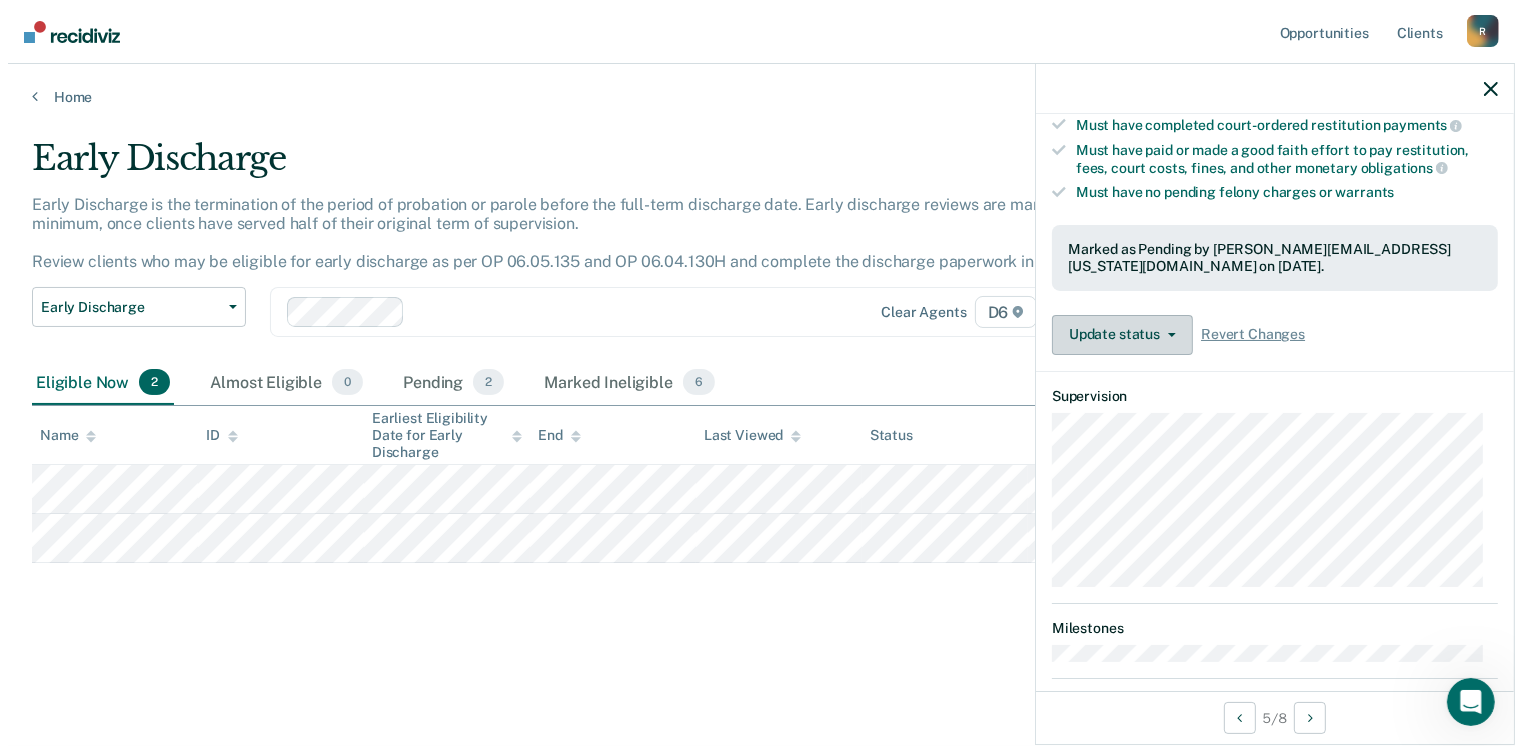 scroll, scrollTop: 0, scrollLeft: 0, axis: both 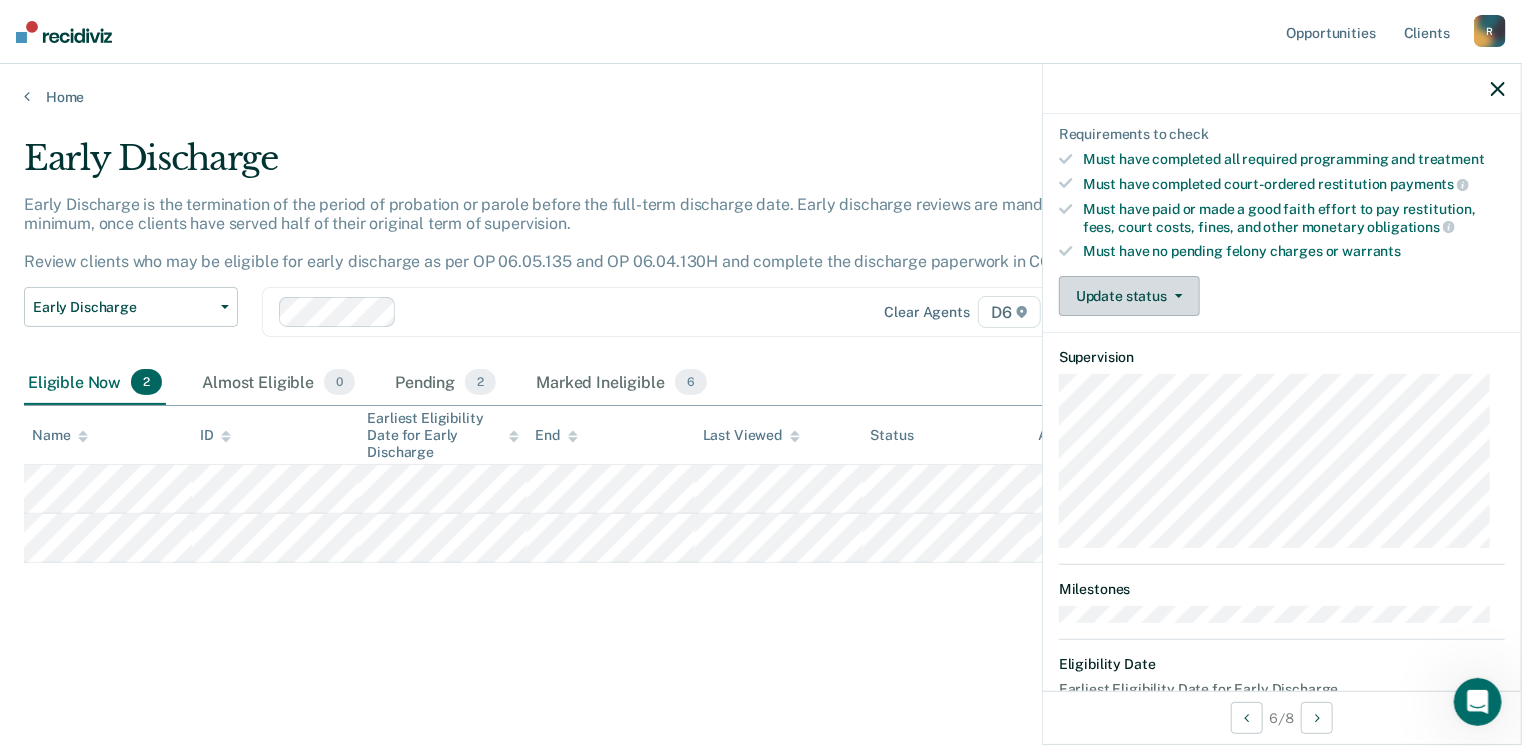 click on "Update status" at bounding box center (1129, 296) 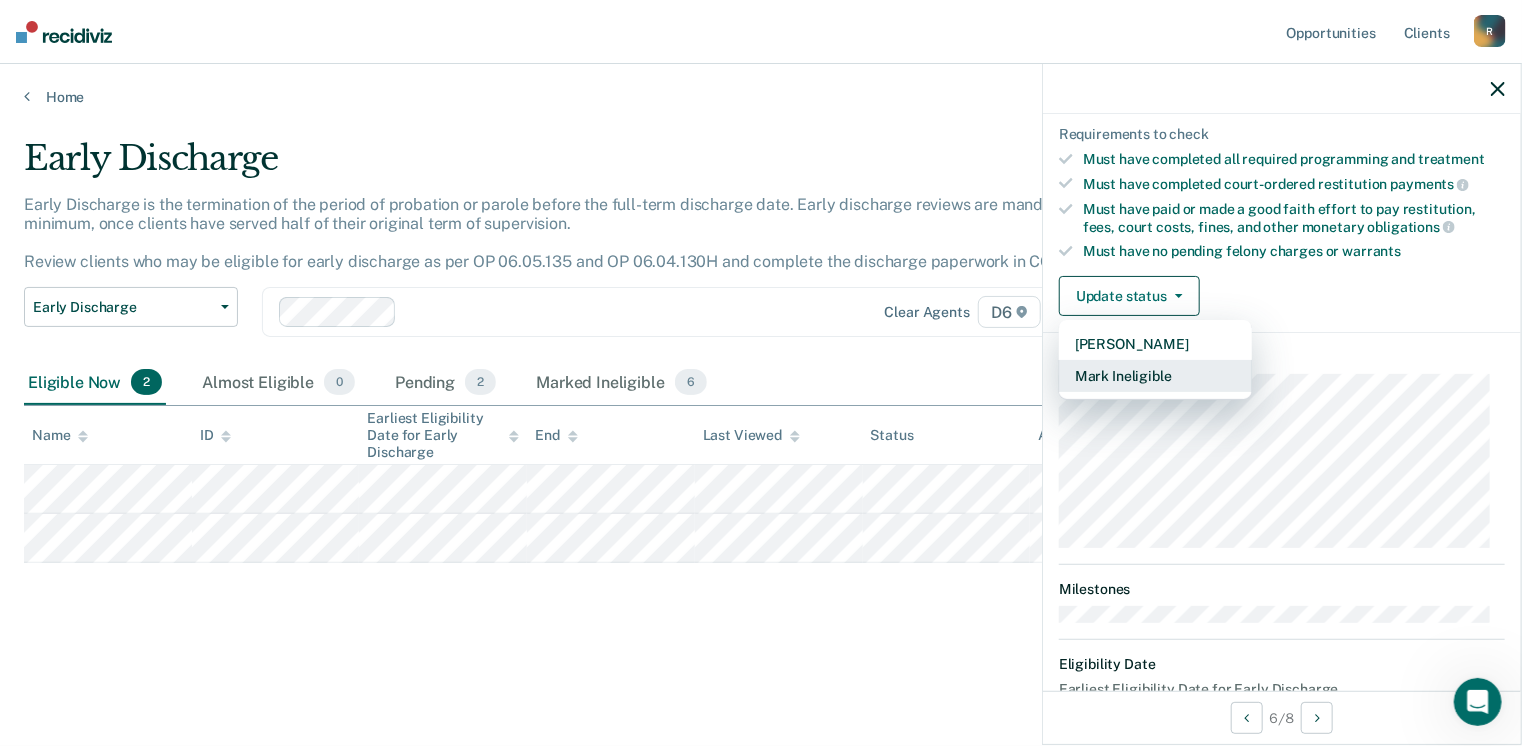 click on "Mark Ineligible" at bounding box center (1155, 376) 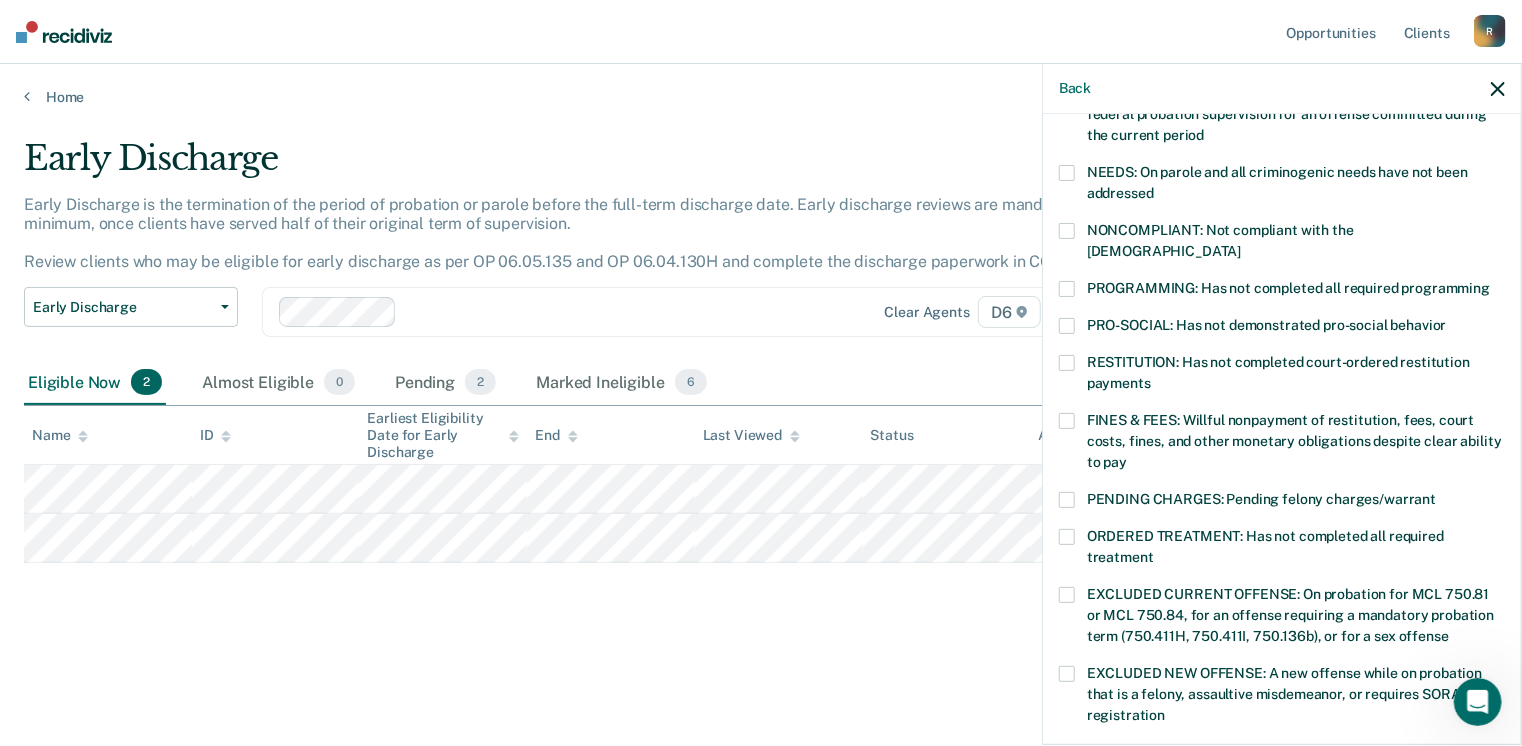 scroll, scrollTop: 296, scrollLeft: 0, axis: vertical 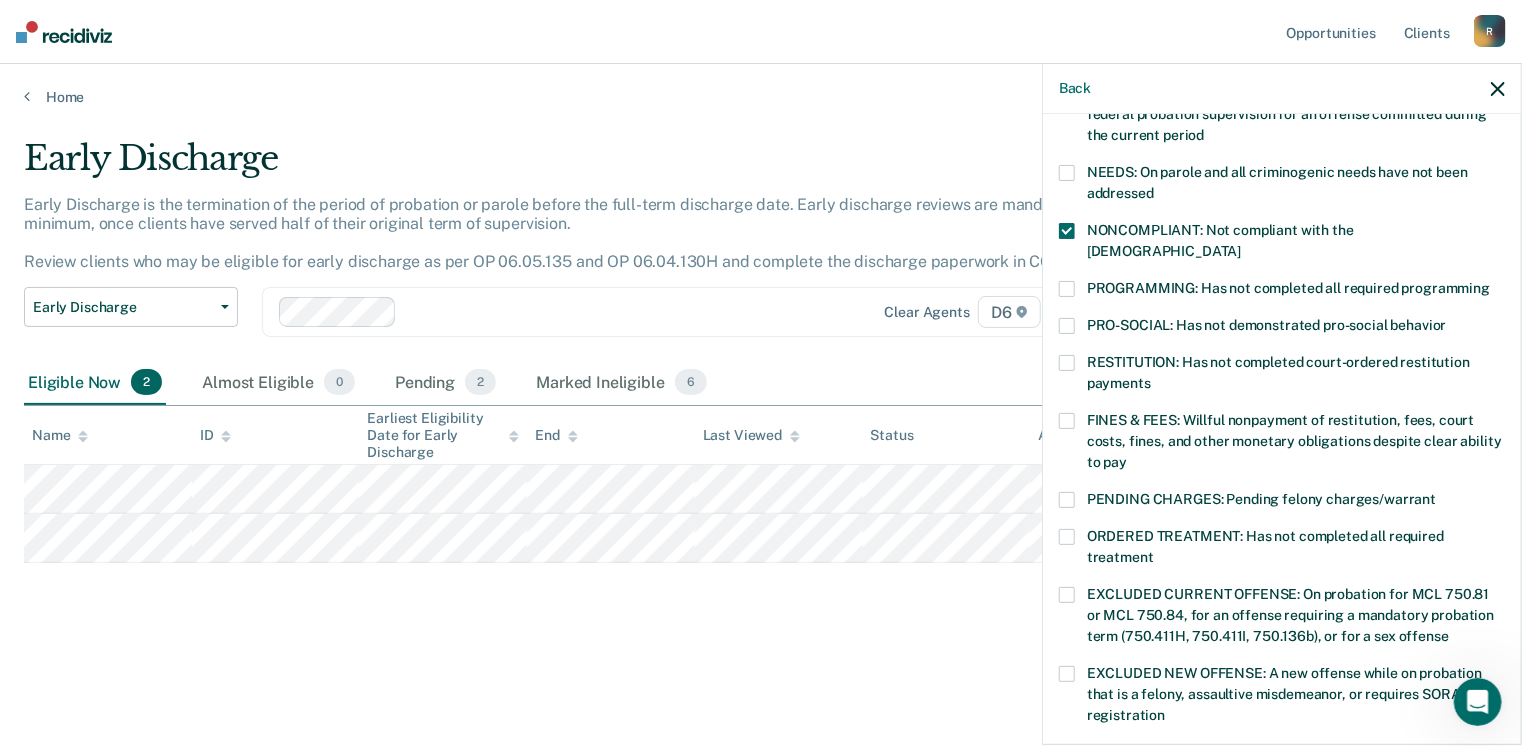 click at bounding box center (1067, 289) 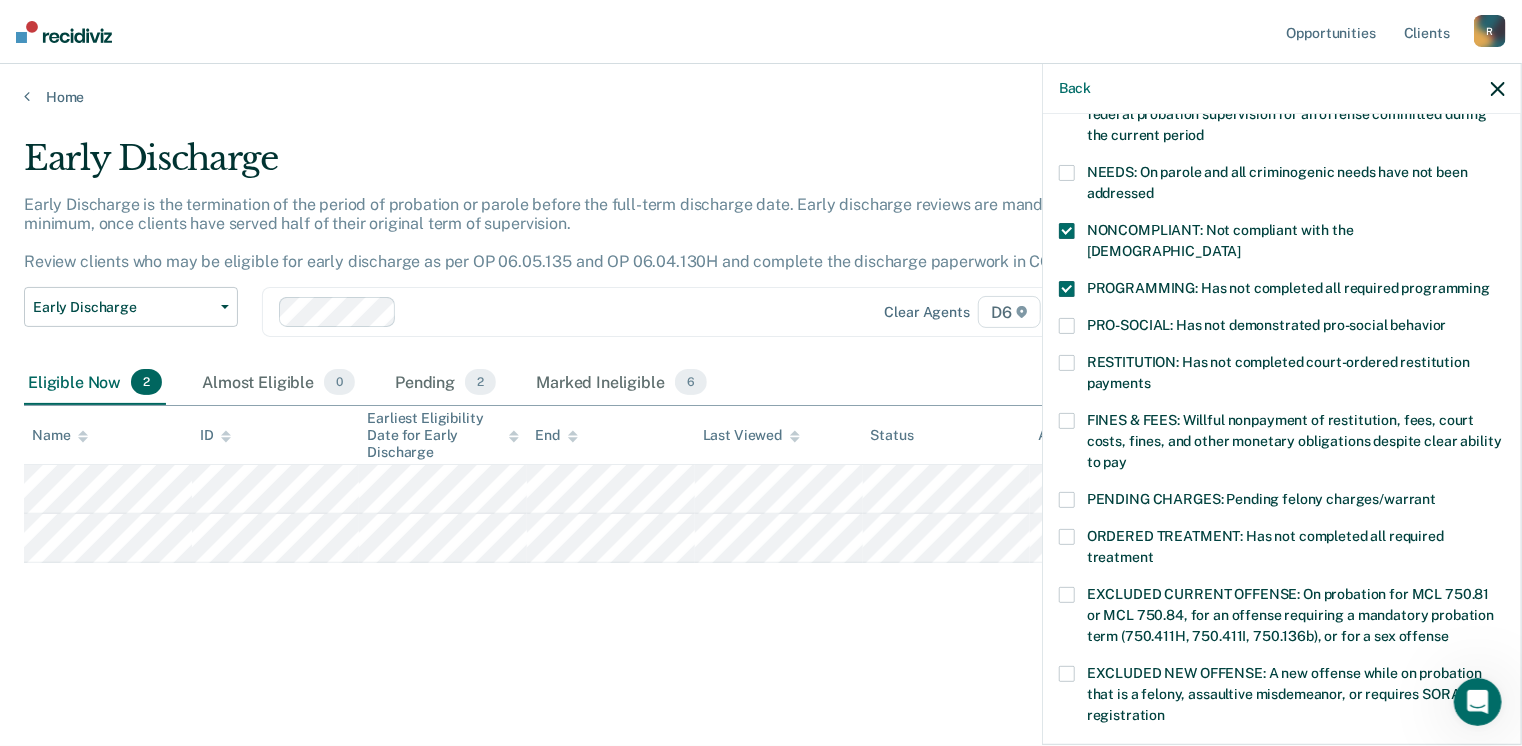 click at bounding box center (1067, 363) 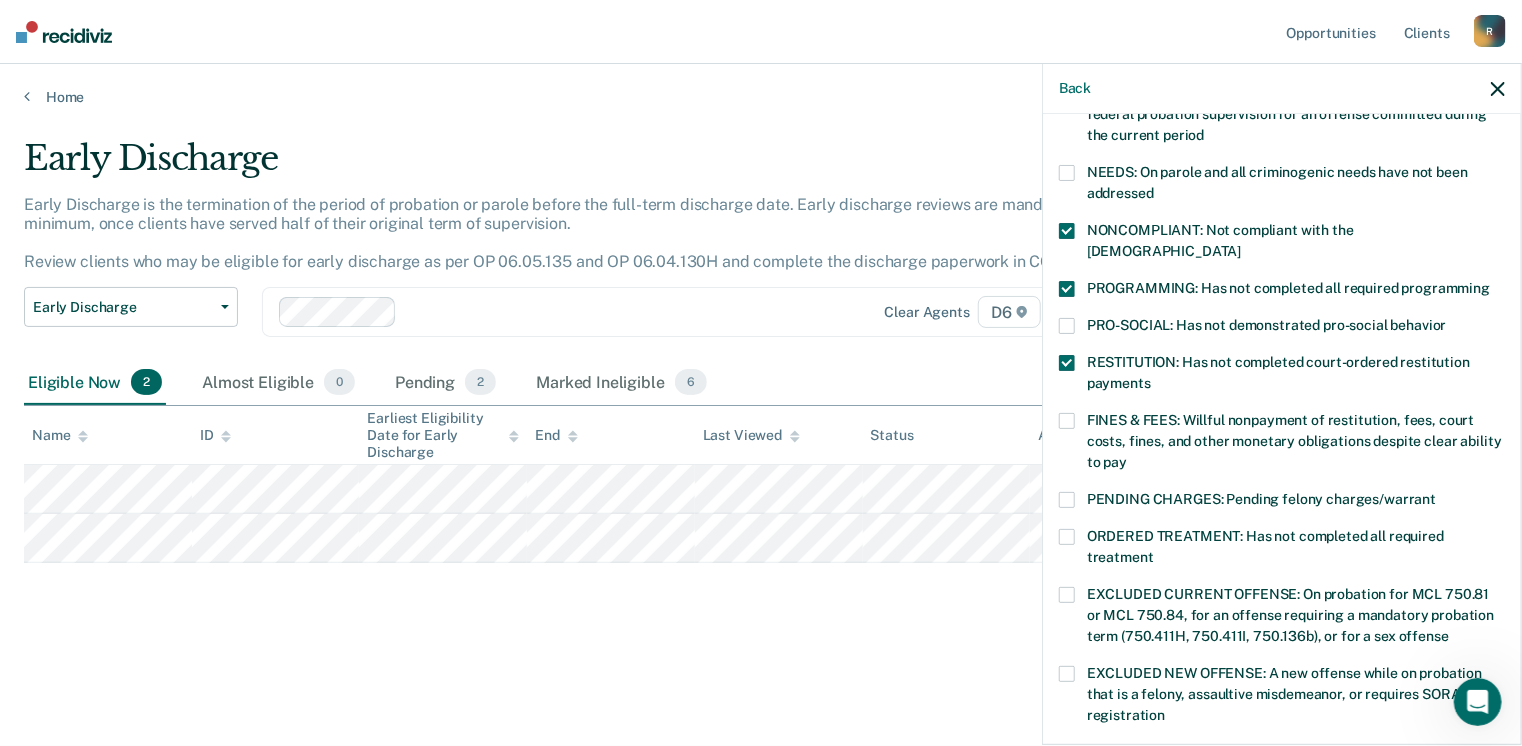 click at bounding box center (1067, 421) 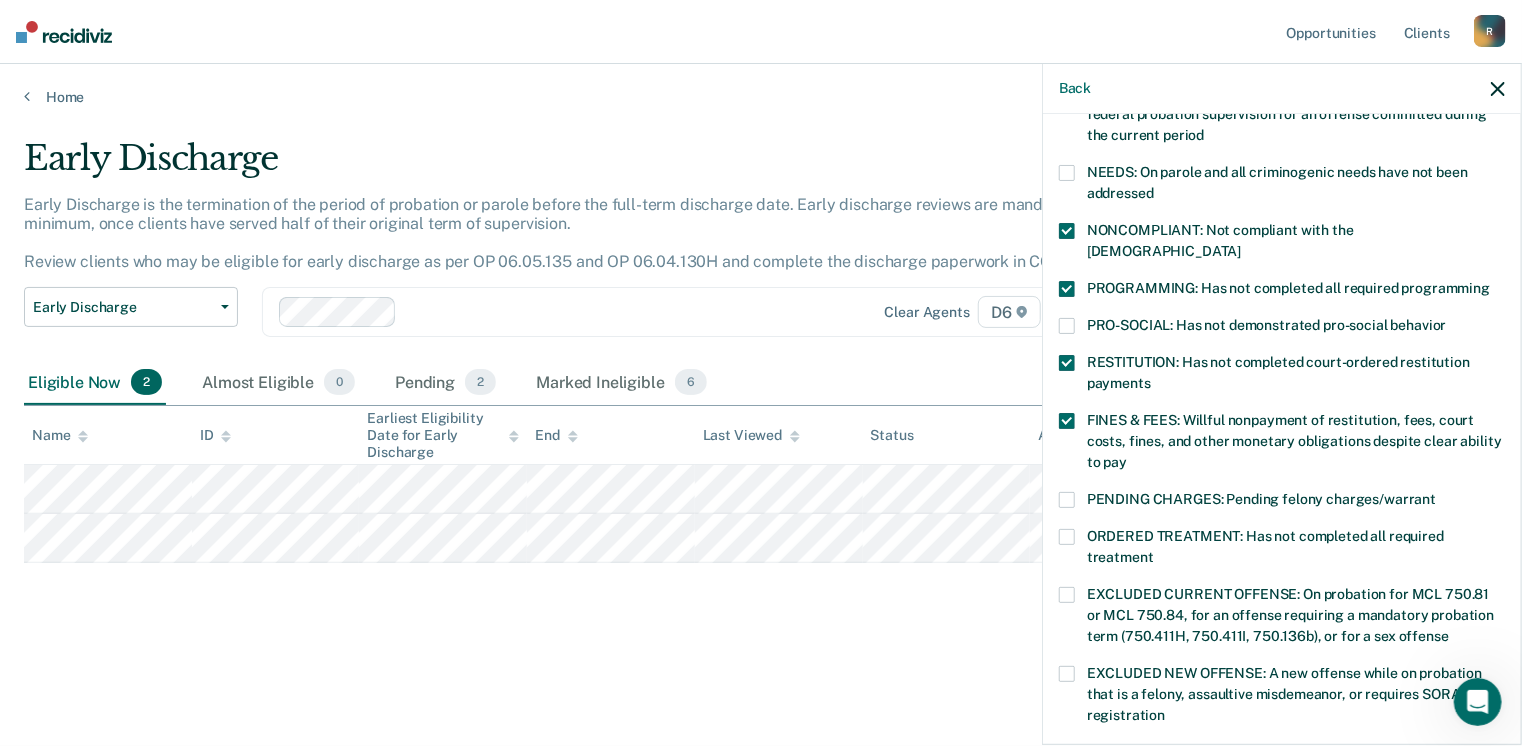 click at bounding box center (1067, 363) 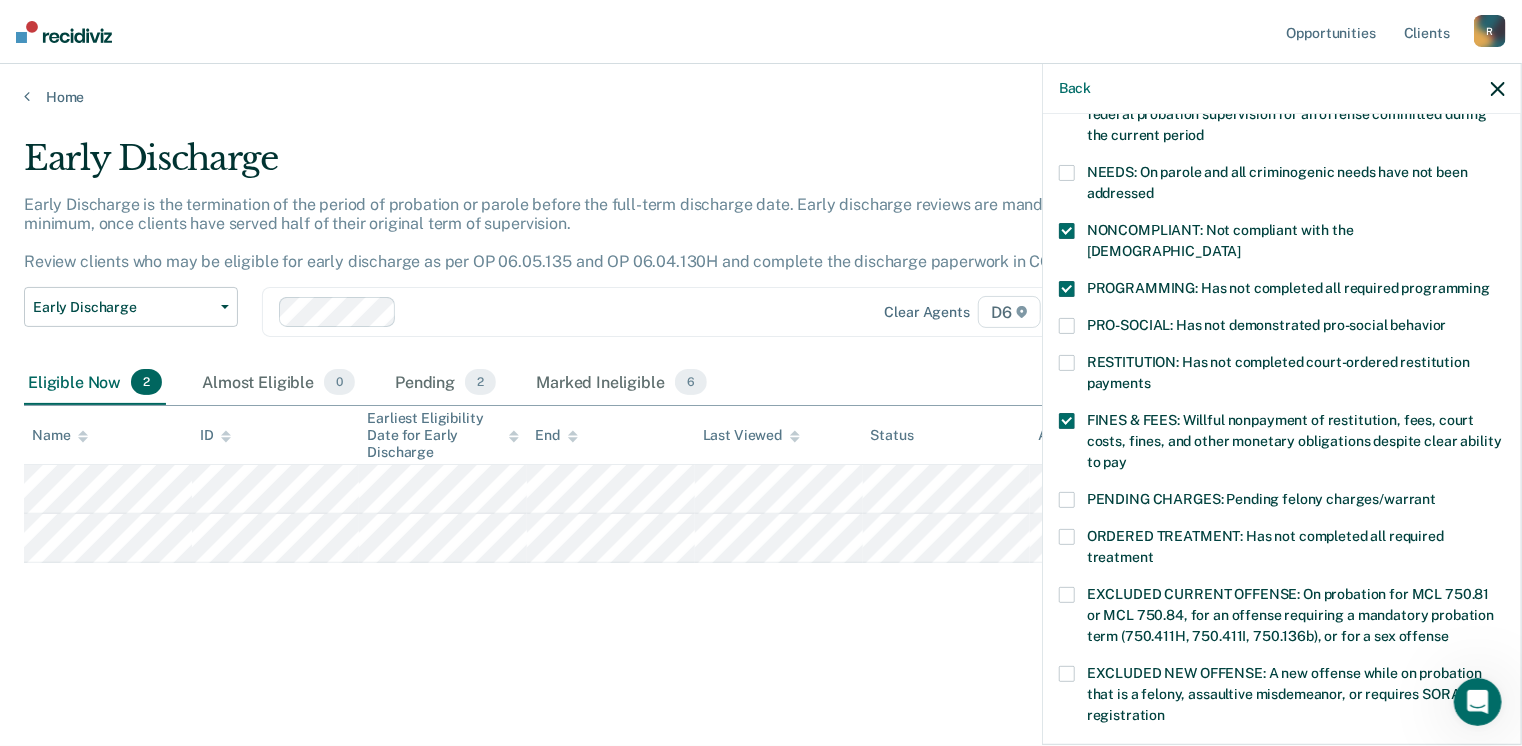click at bounding box center [1067, 363] 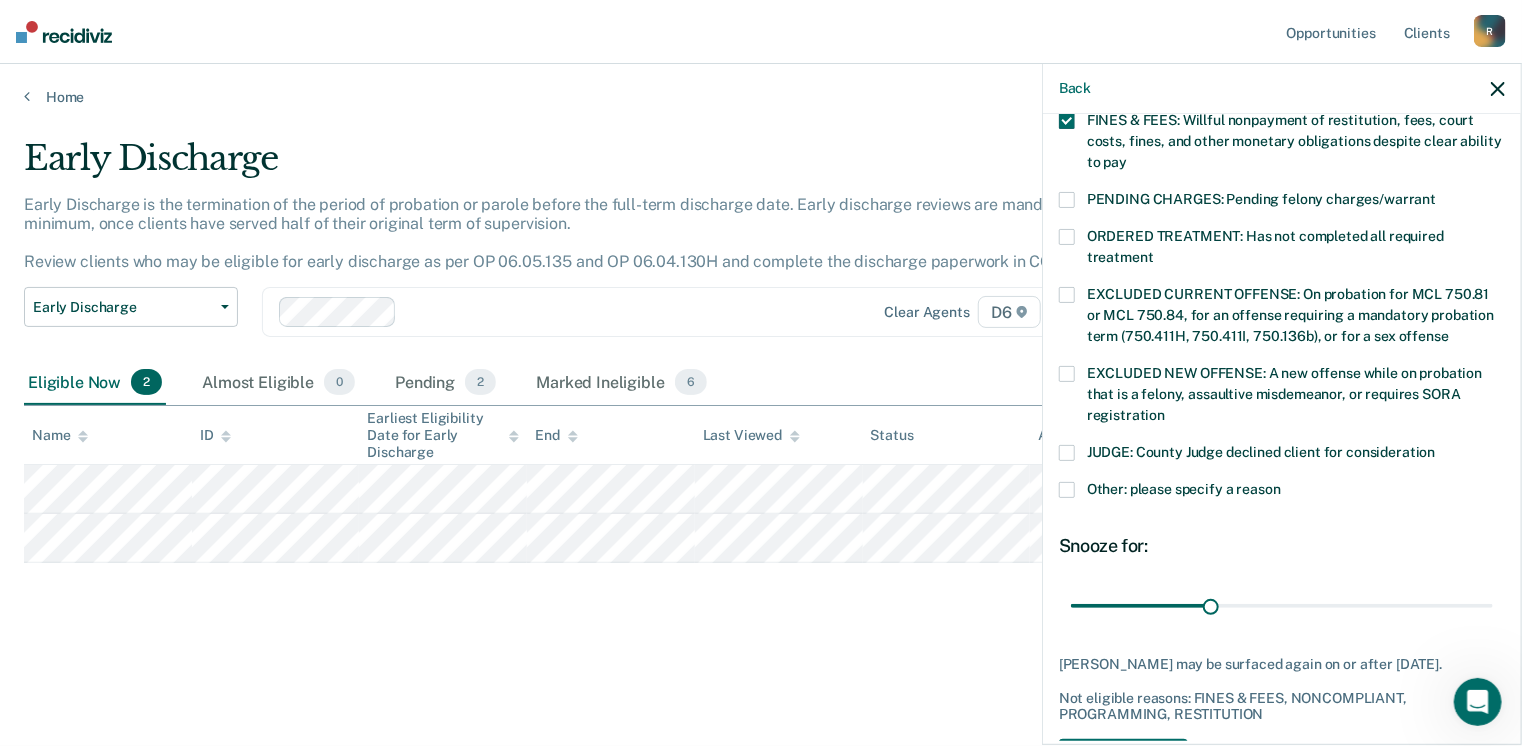 scroll, scrollTop: 647, scrollLeft: 0, axis: vertical 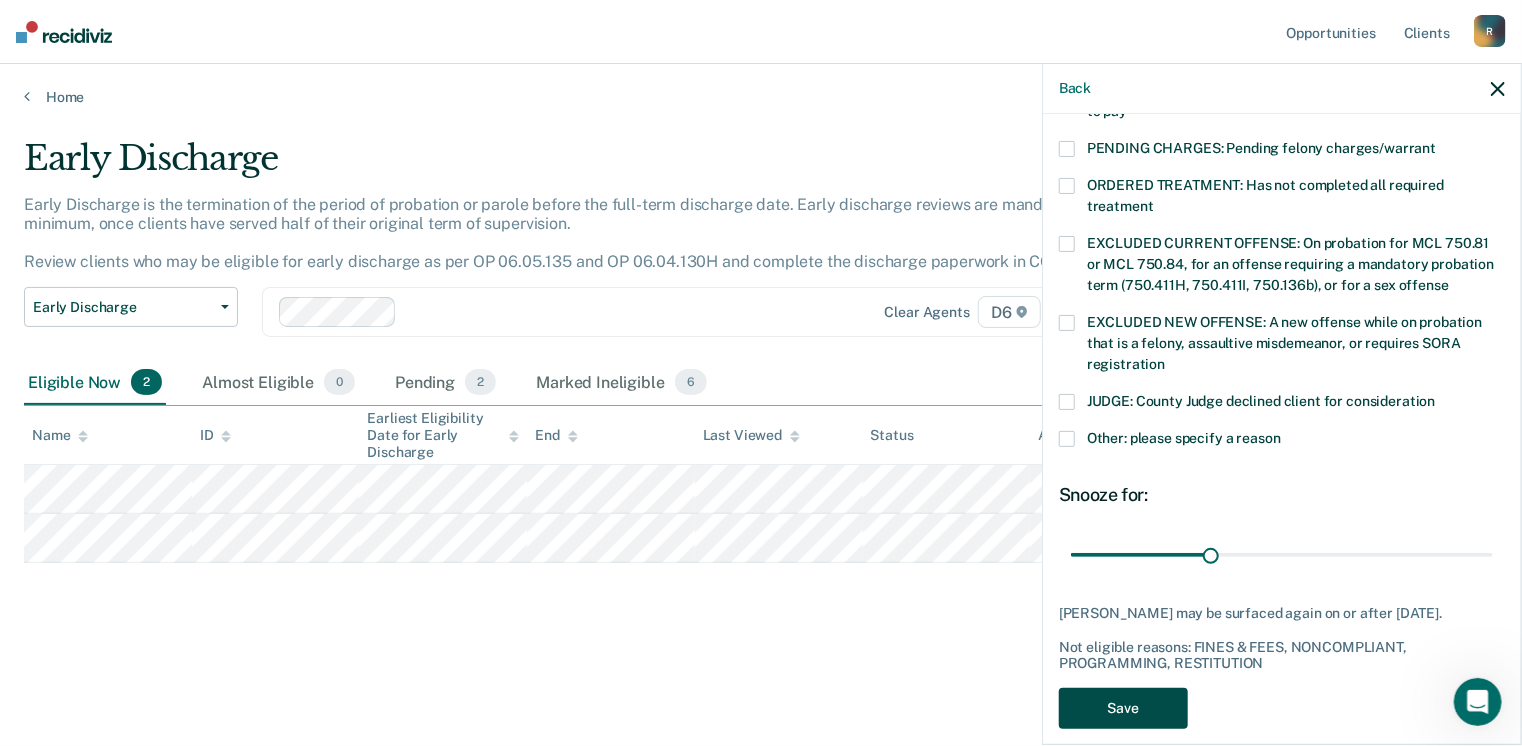 click on "Save" at bounding box center (1123, 708) 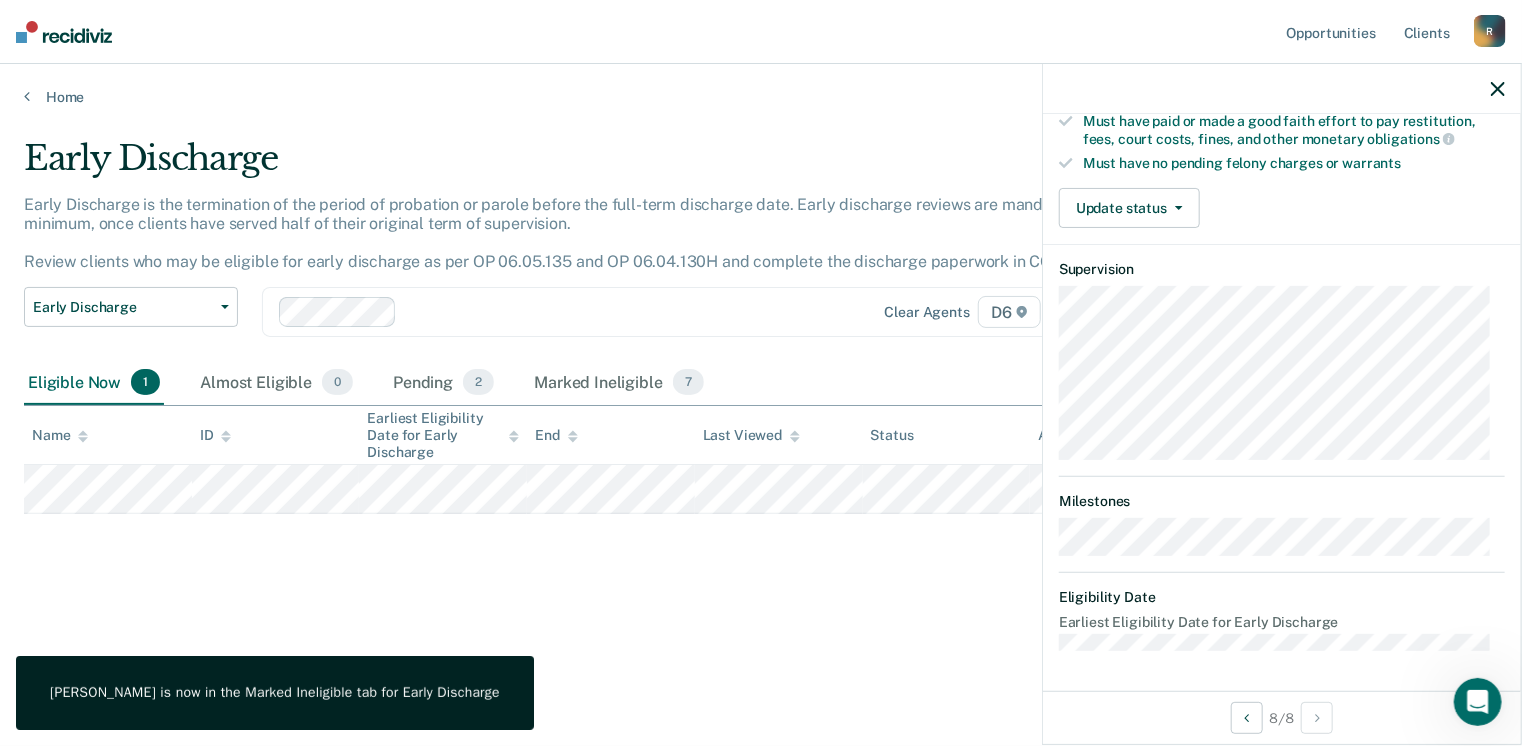 scroll, scrollTop: 371, scrollLeft: 0, axis: vertical 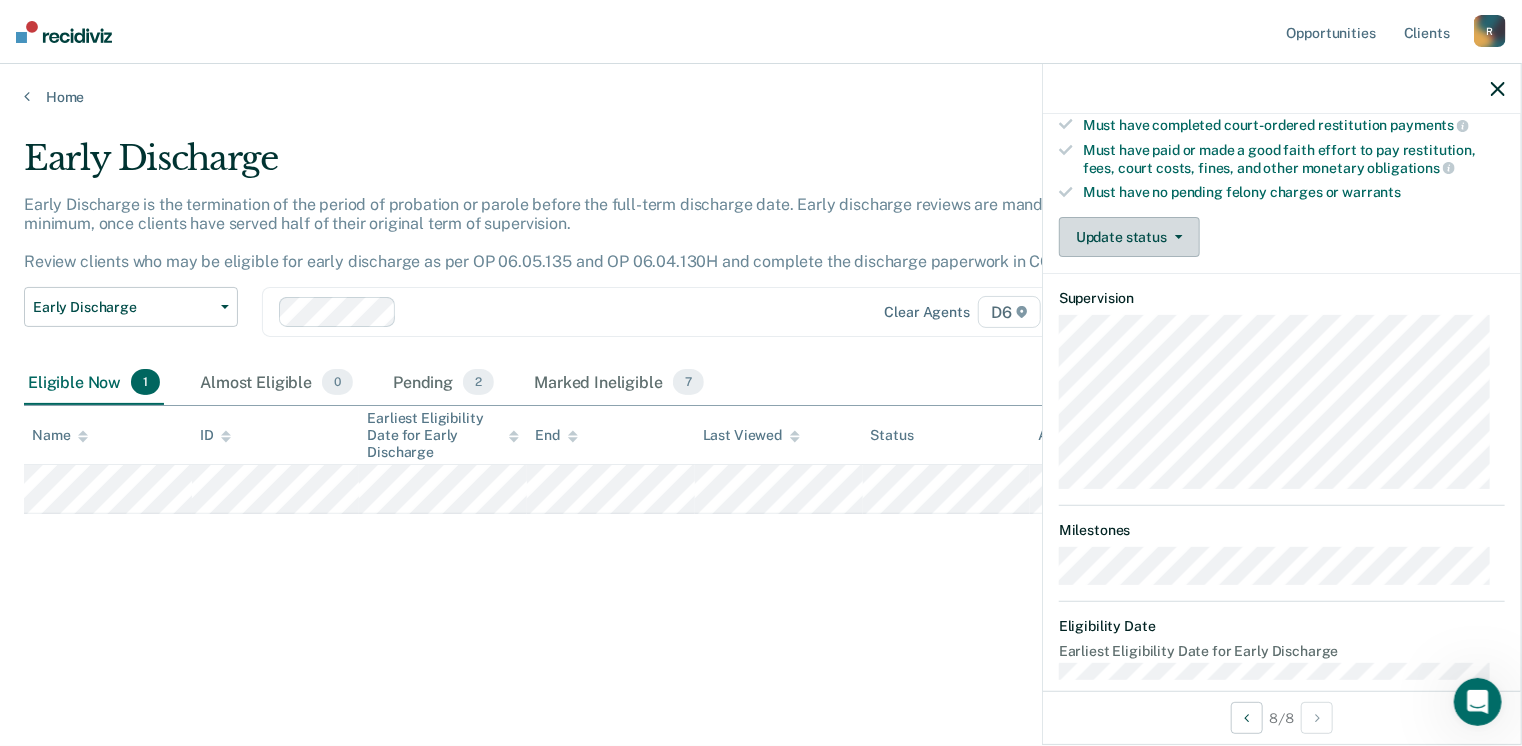 click on "Update status" at bounding box center (1129, 237) 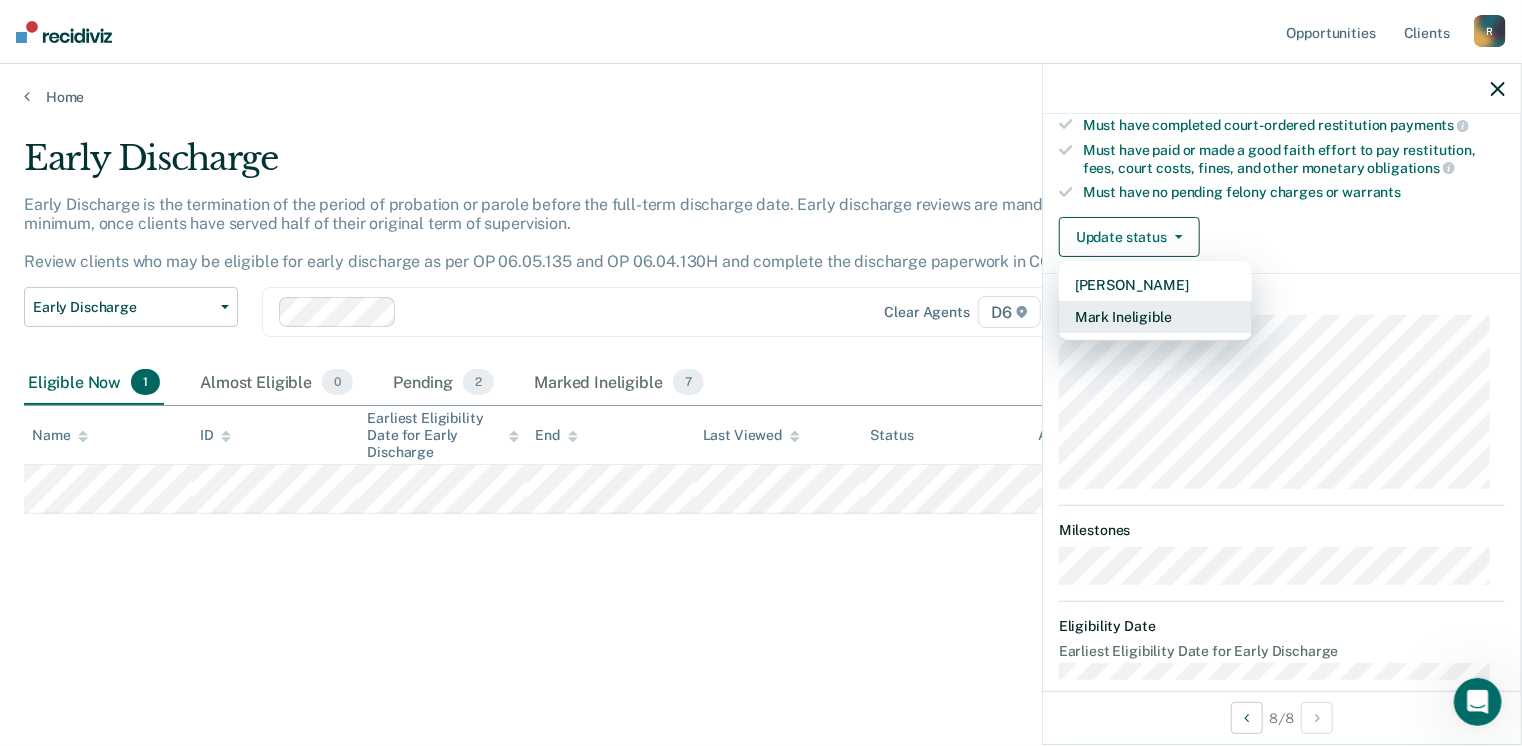 click on "Mark Ineligible" at bounding box center (1155, 317) 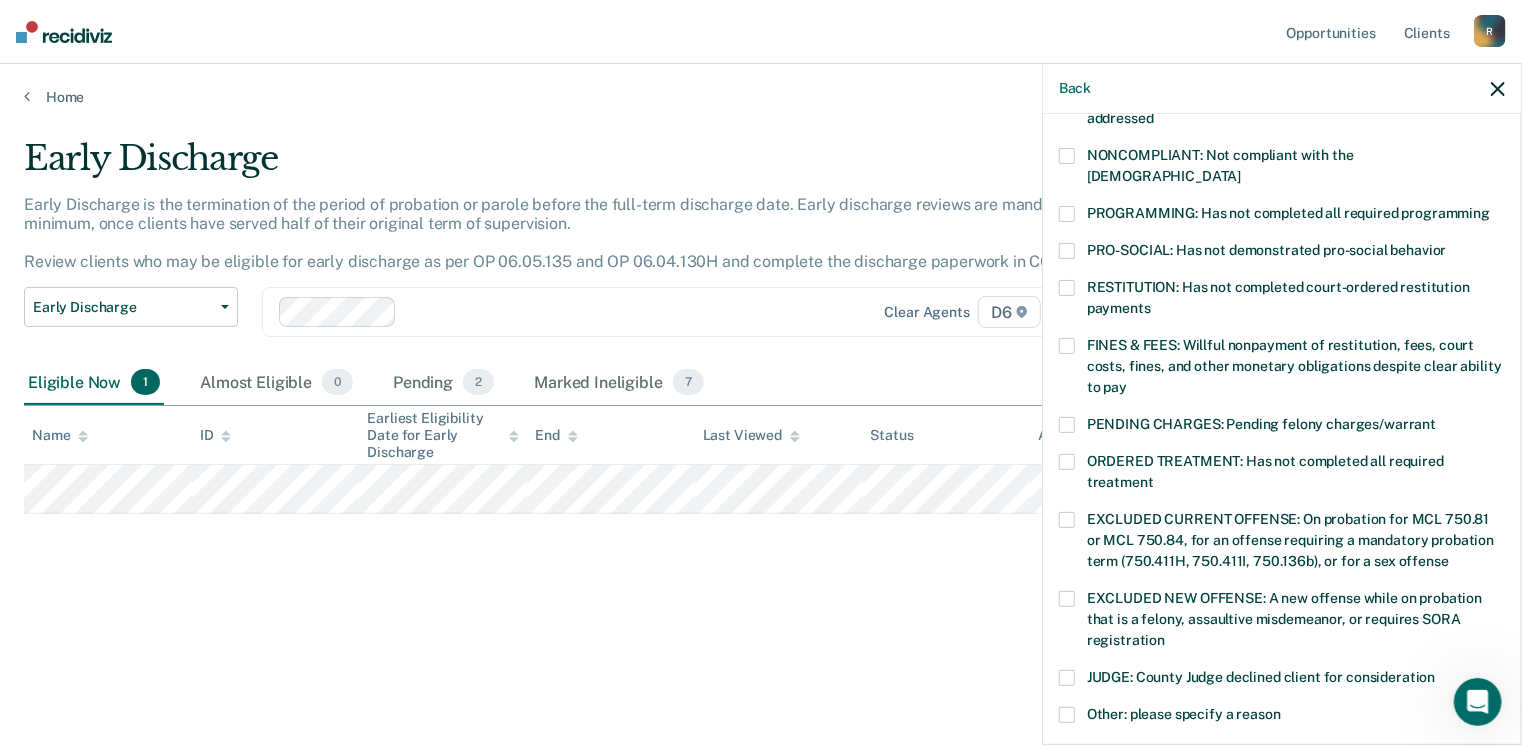 click at bounding box center (1067, 214) 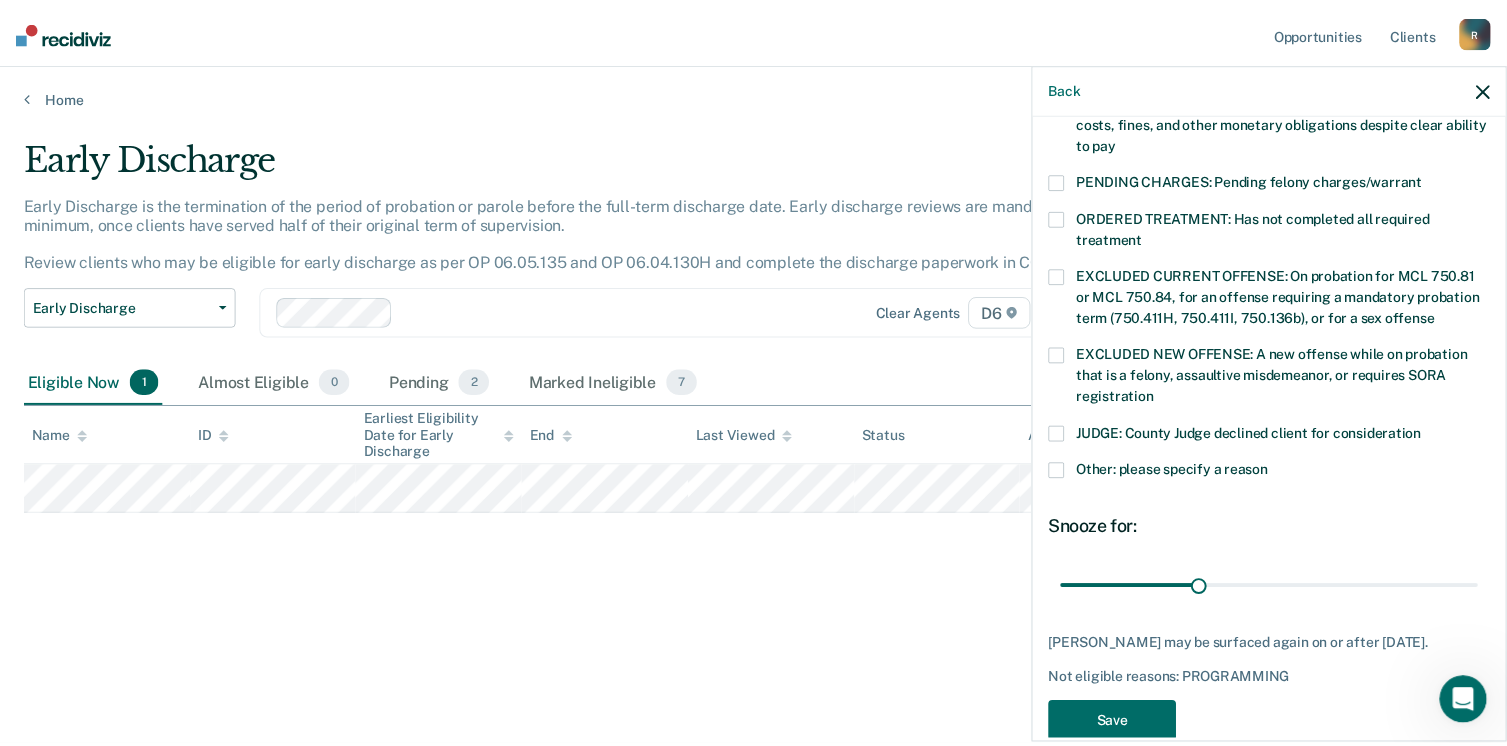 scroll, scrollTop: 630, scrollLeft: 0, axis: vertical 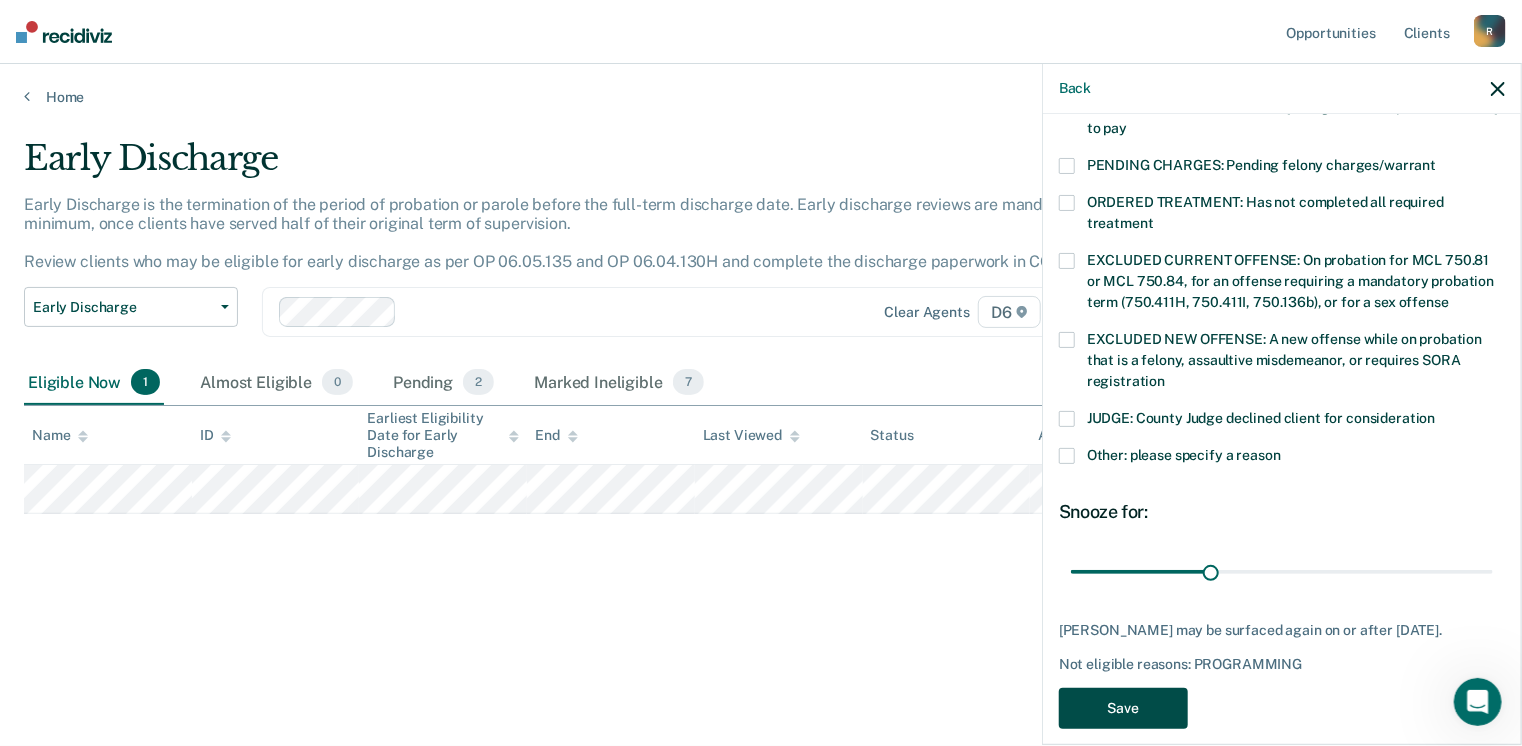 click on "Save" at bounding box center (1123, 708) 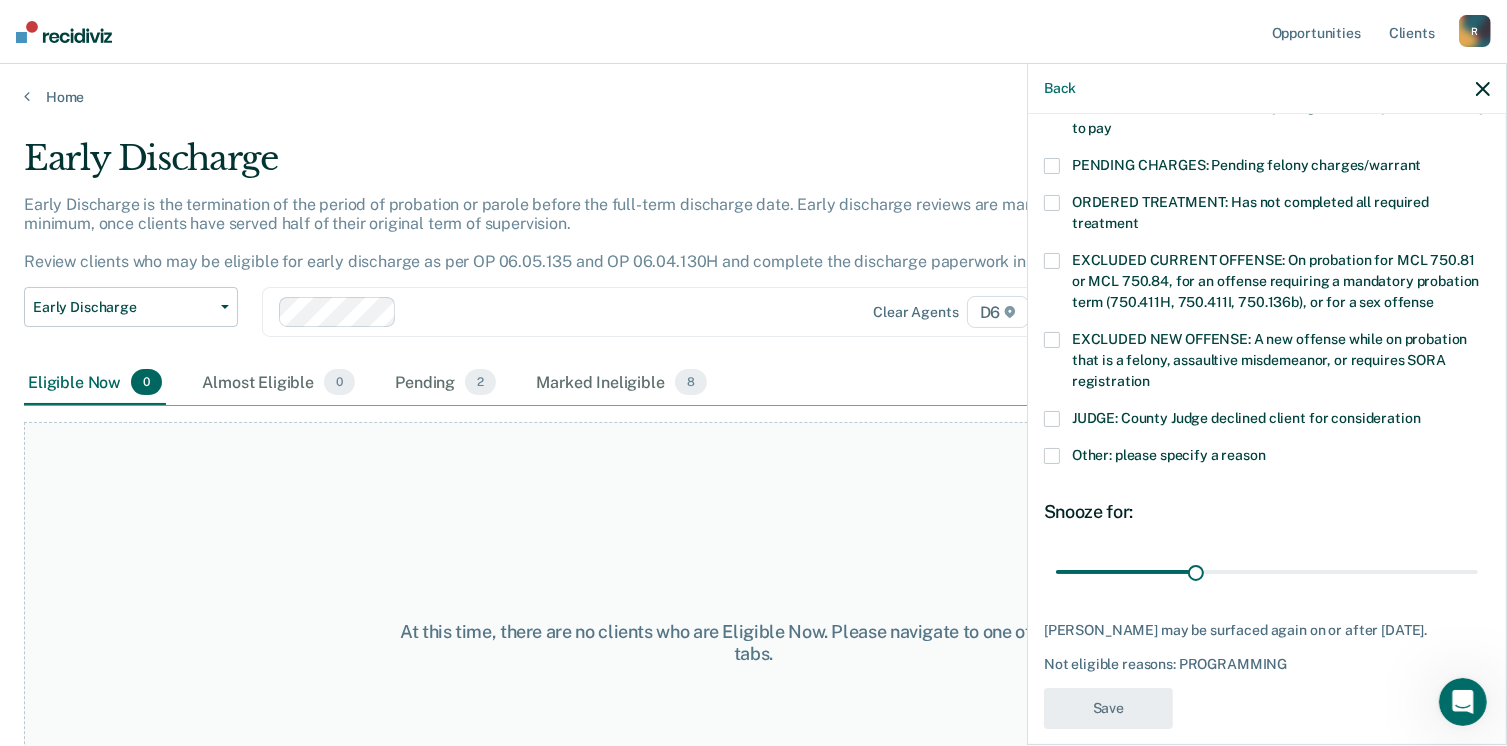 scroll, scrollTop: 540, scrollLeft: 0, axis: vertical 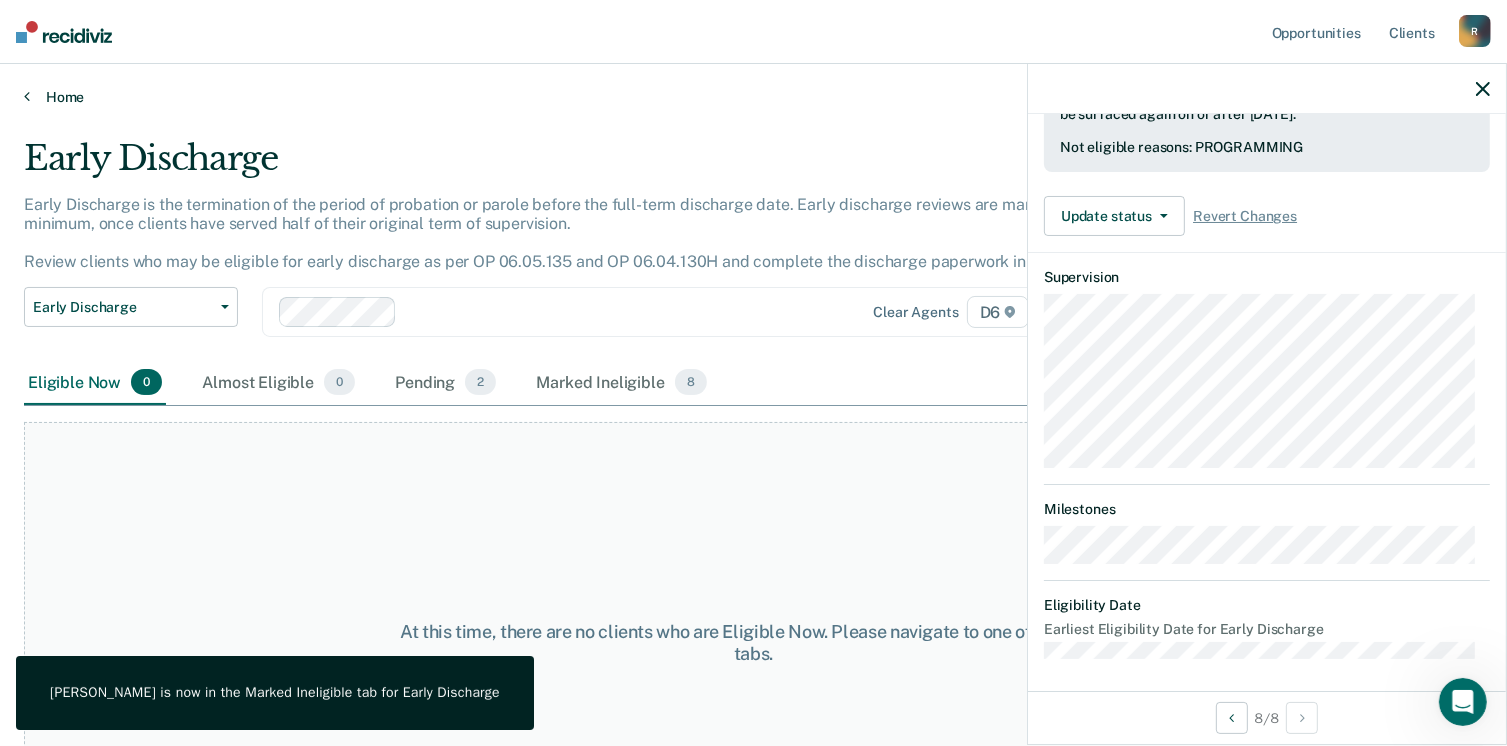 click on "Home" at bounding box center [753, 97] 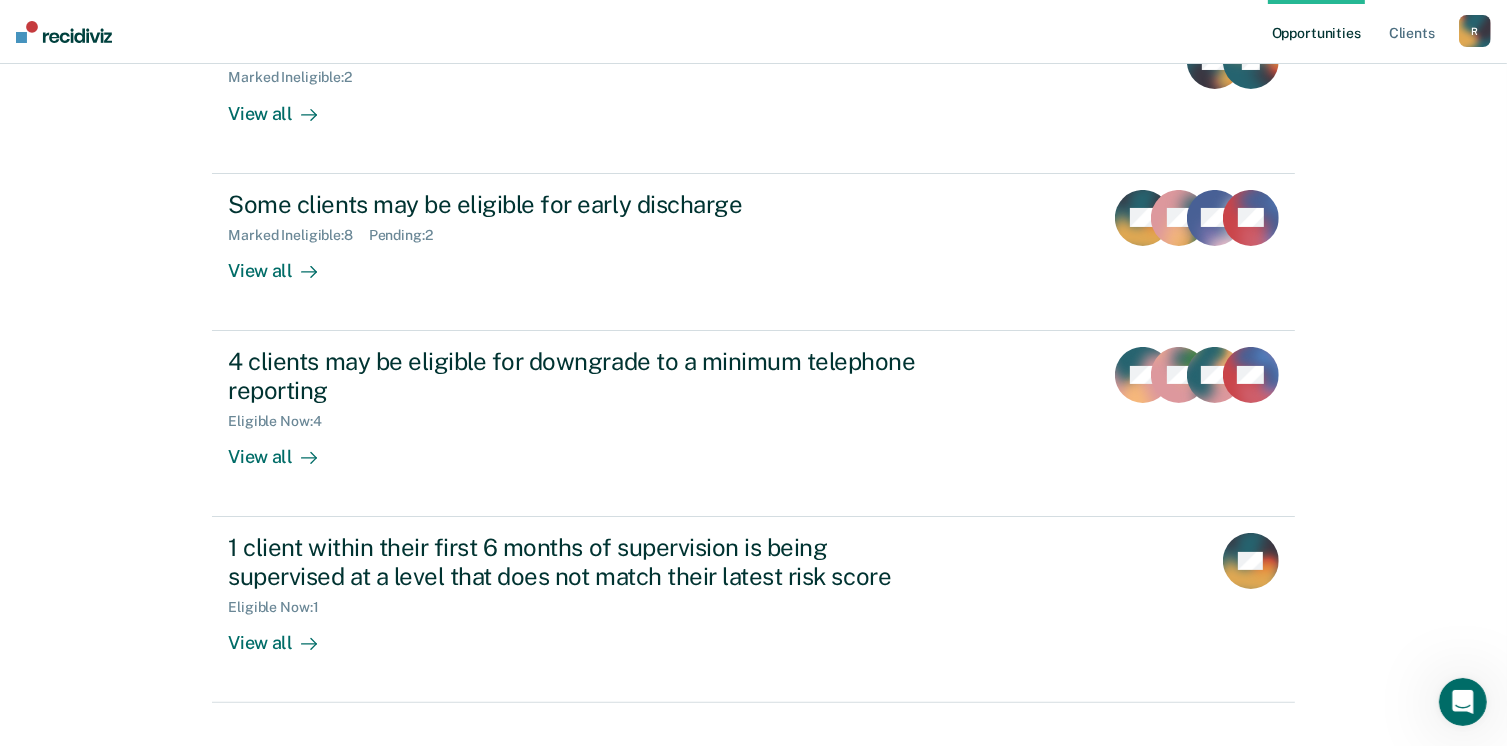 scroll, scrollTop: 319, scrollLeft: 0, axis: vertical 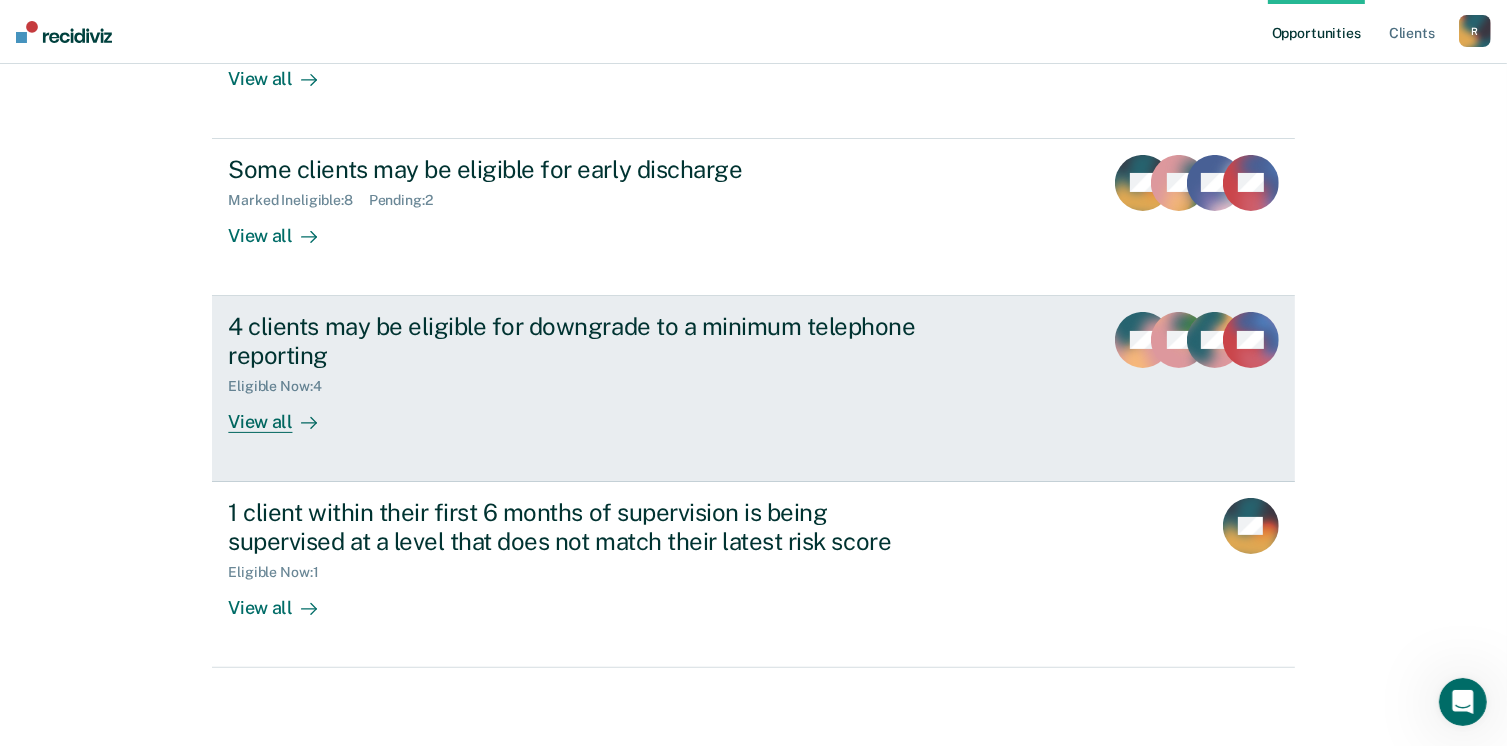 click on "4 clients may be eligible for downgrade to a minimum telephone reporting" at bounding box center (579, 341) 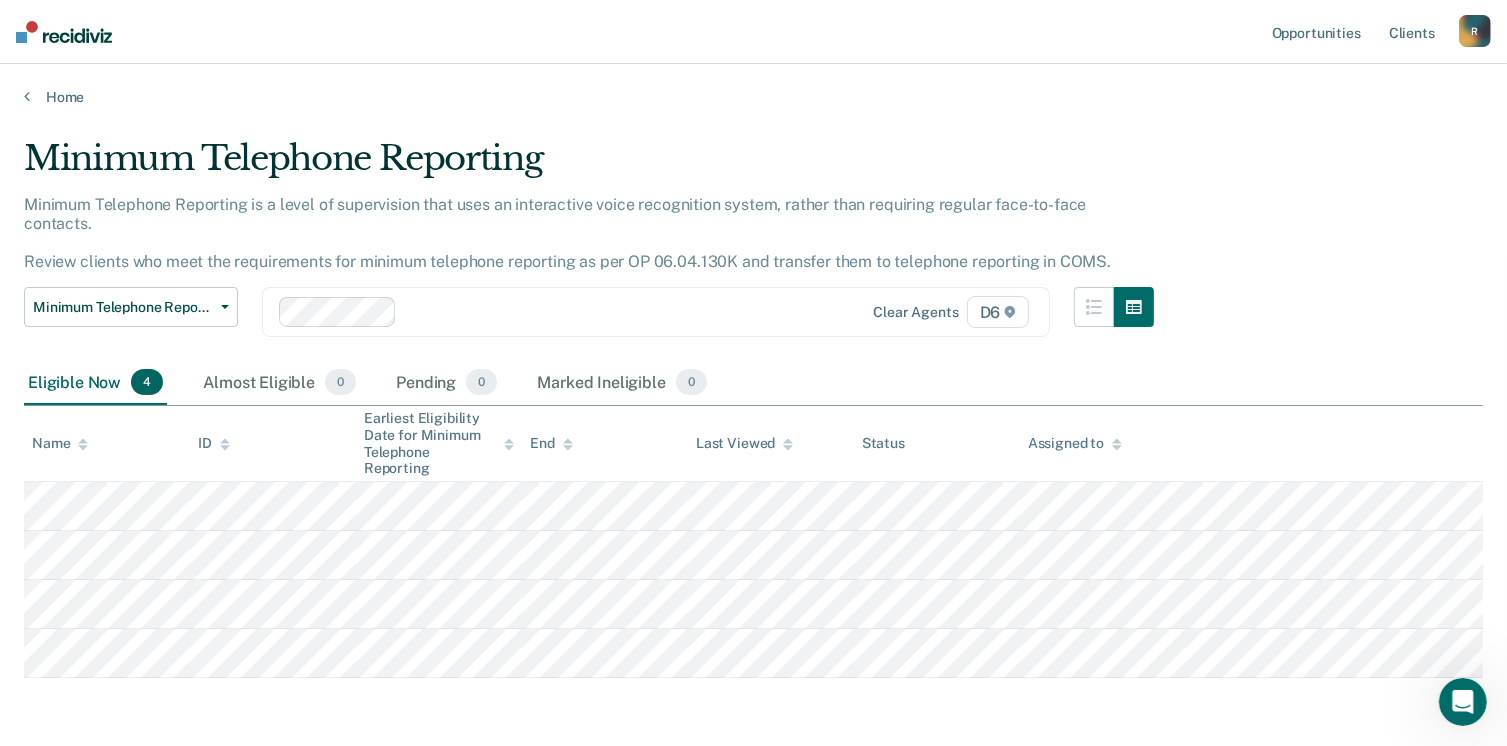 scroll, scrollTop: 54, scrollLeft: 0, axis: vertical 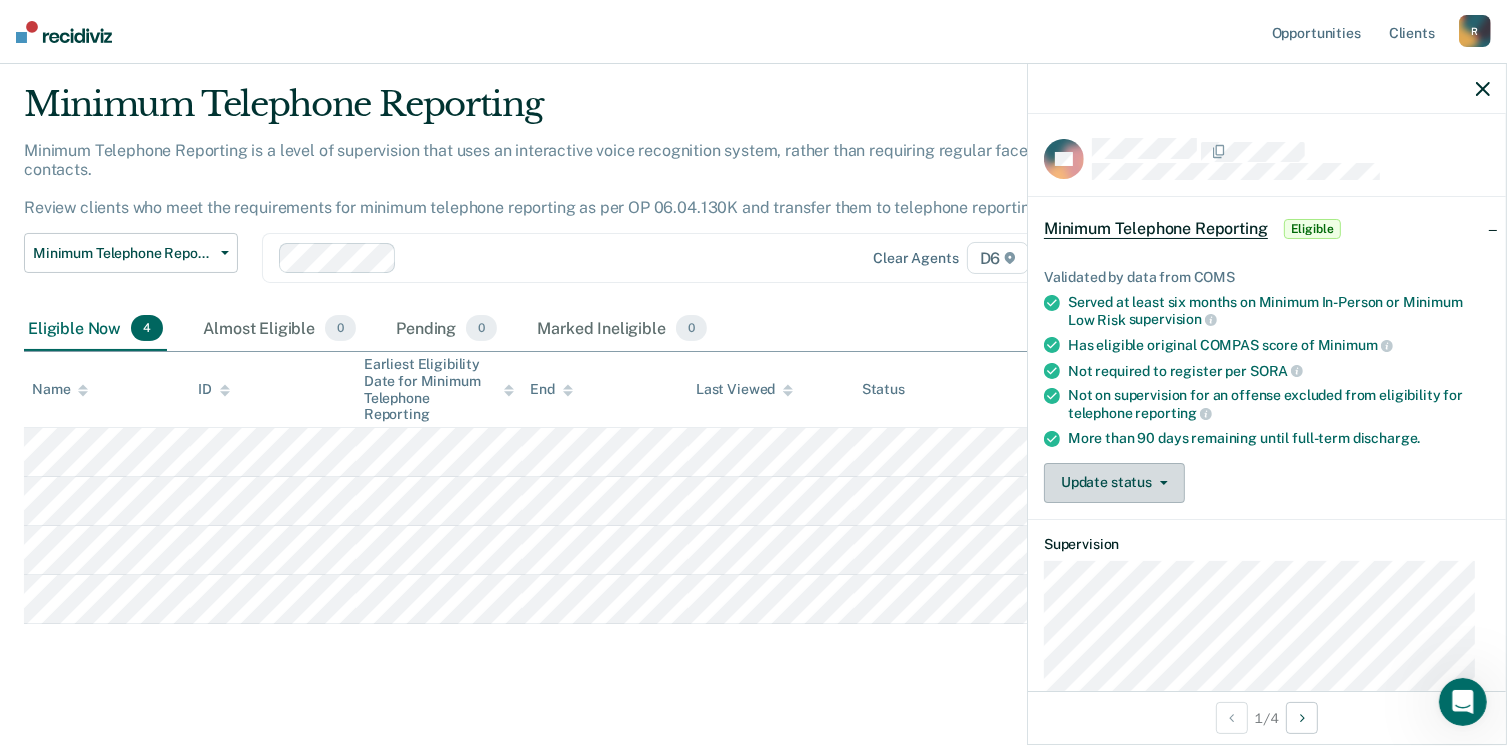 click 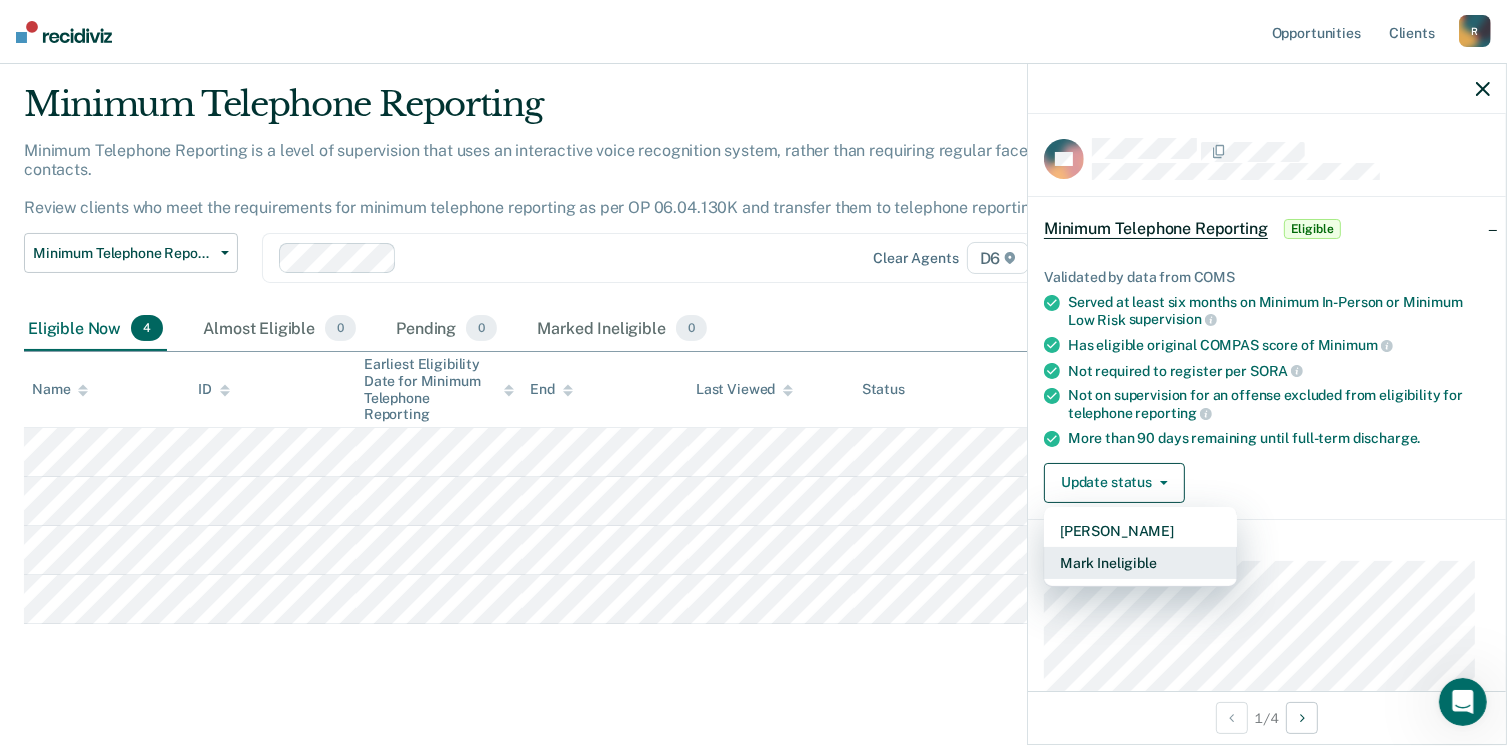 click on "Mark Ineligible" at bounding box center [1140, 563] 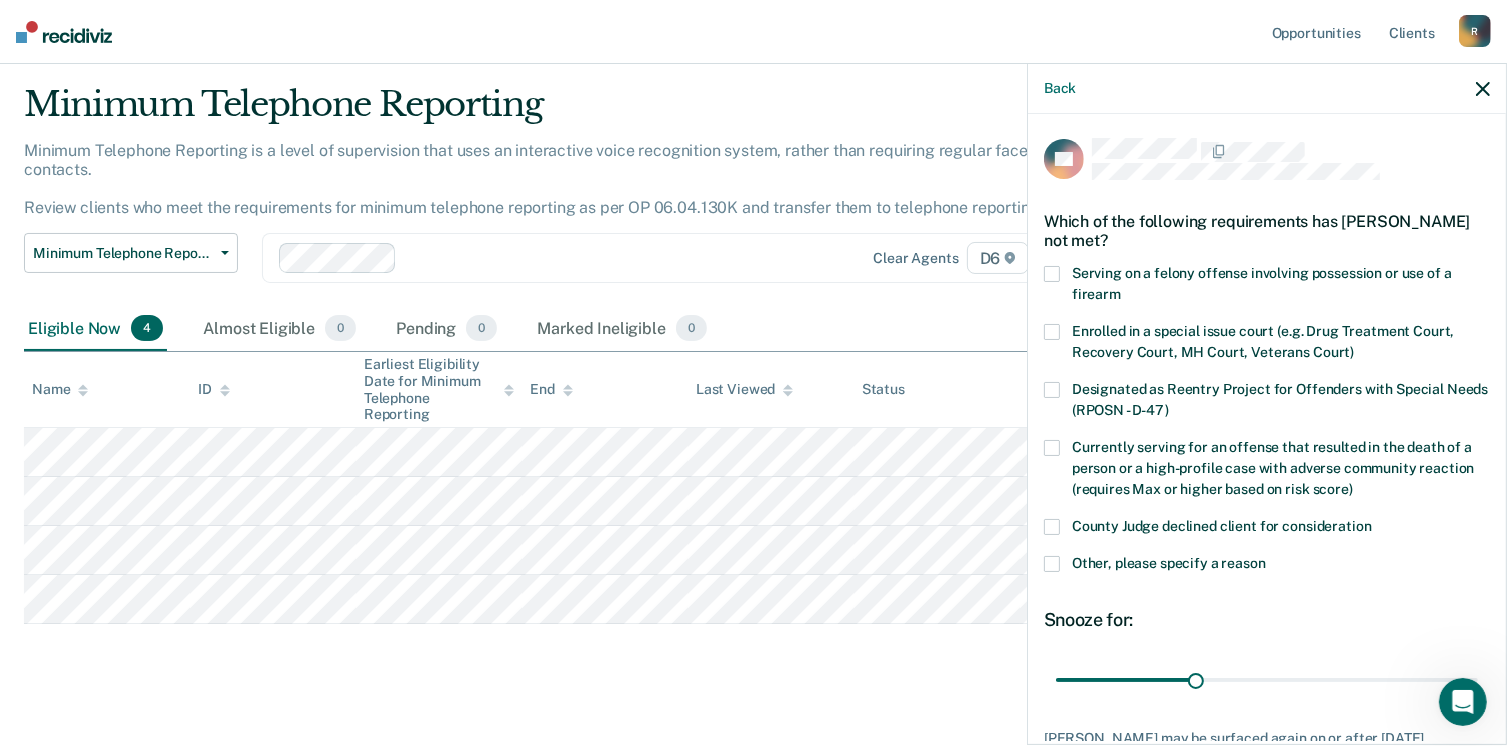 scroll, scrollTop: 0, scrollLeft: 0, axis: both 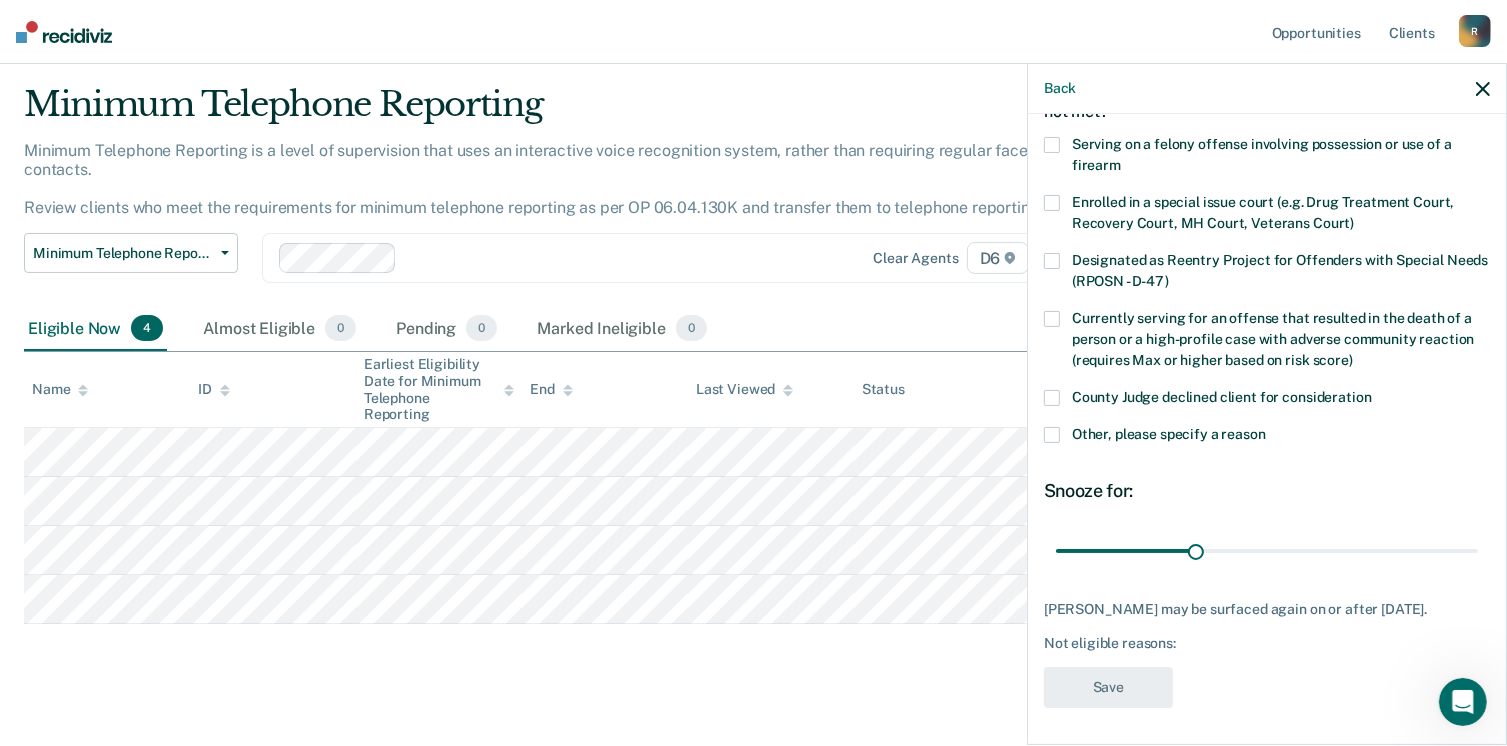 drag, startPoint x: 1051, startPoint y: 393, endPoint x: 1340, endPoint y: 448, distance: 294.187 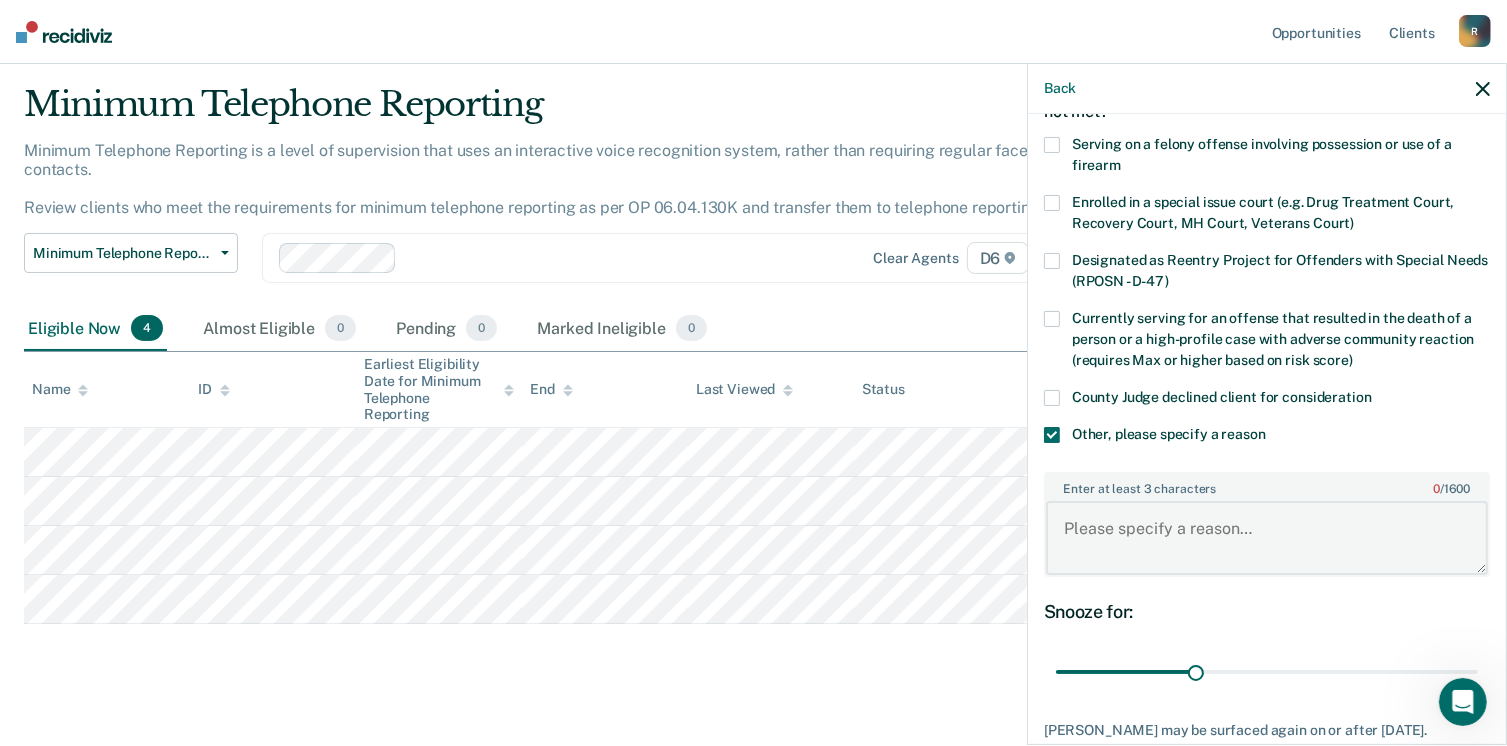 click on "Enter at least 3 characters 0  /  1600" at bounding box center [1267, 538] 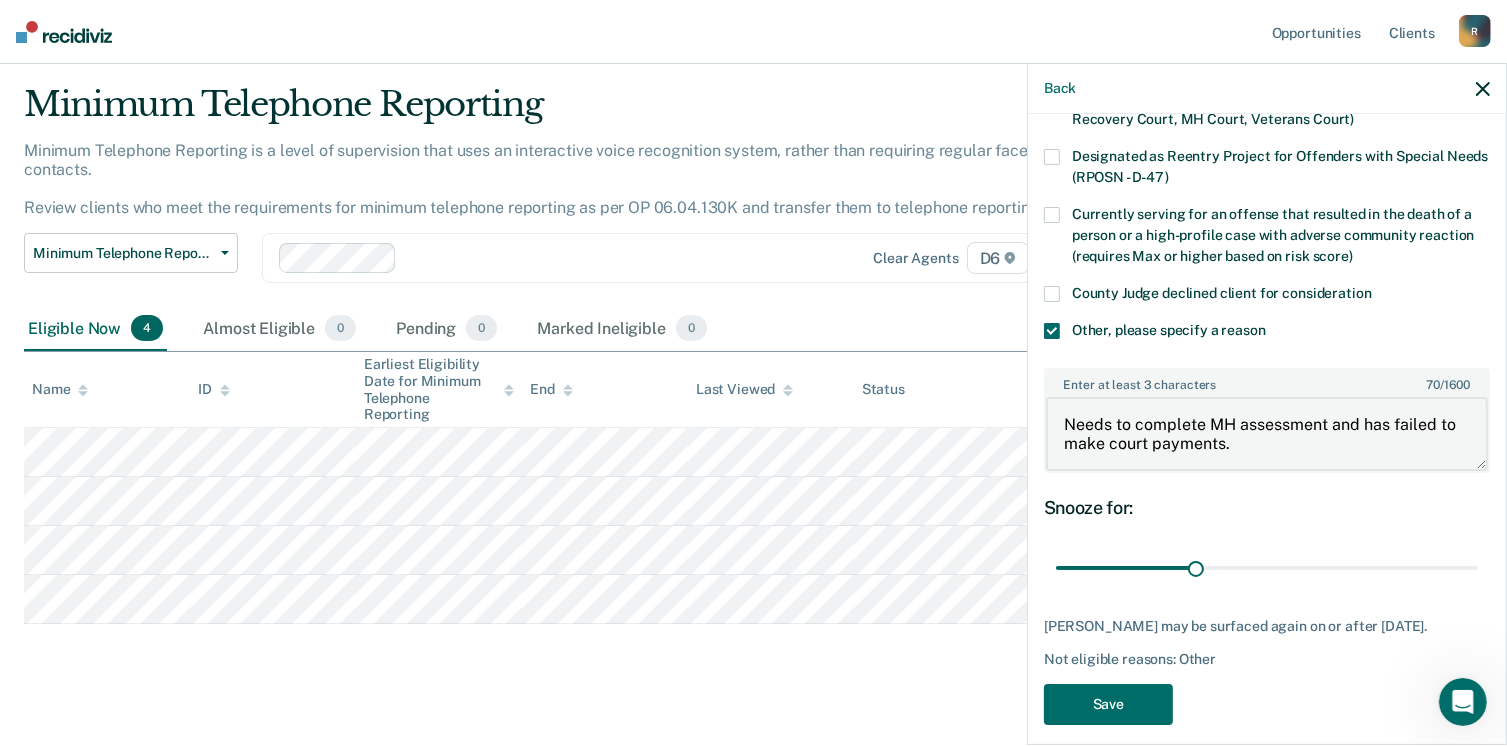 scroll, scrollTop: 232, scrollLeft: 0, axis: vertical 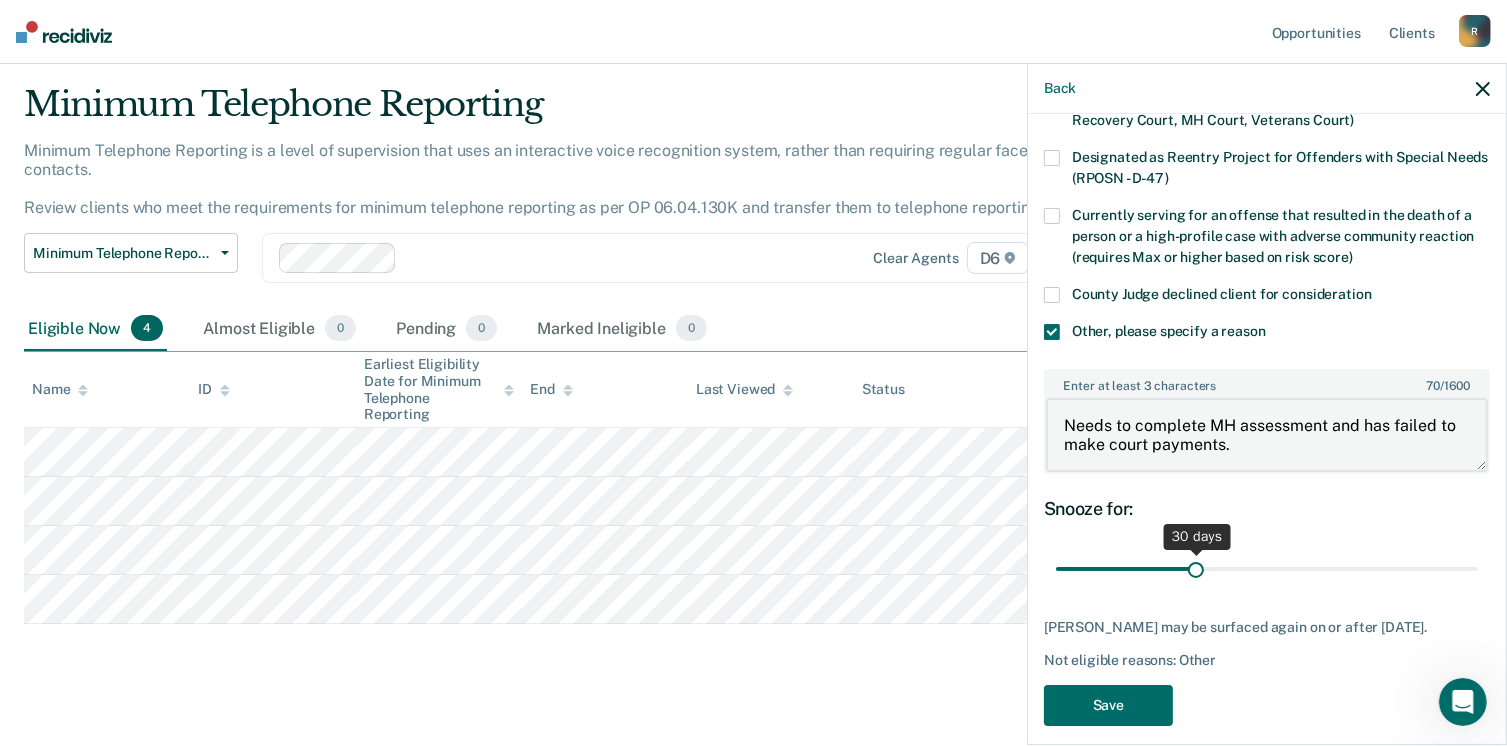 type on "Needs to complete MH assessment and has failed to make court payments." 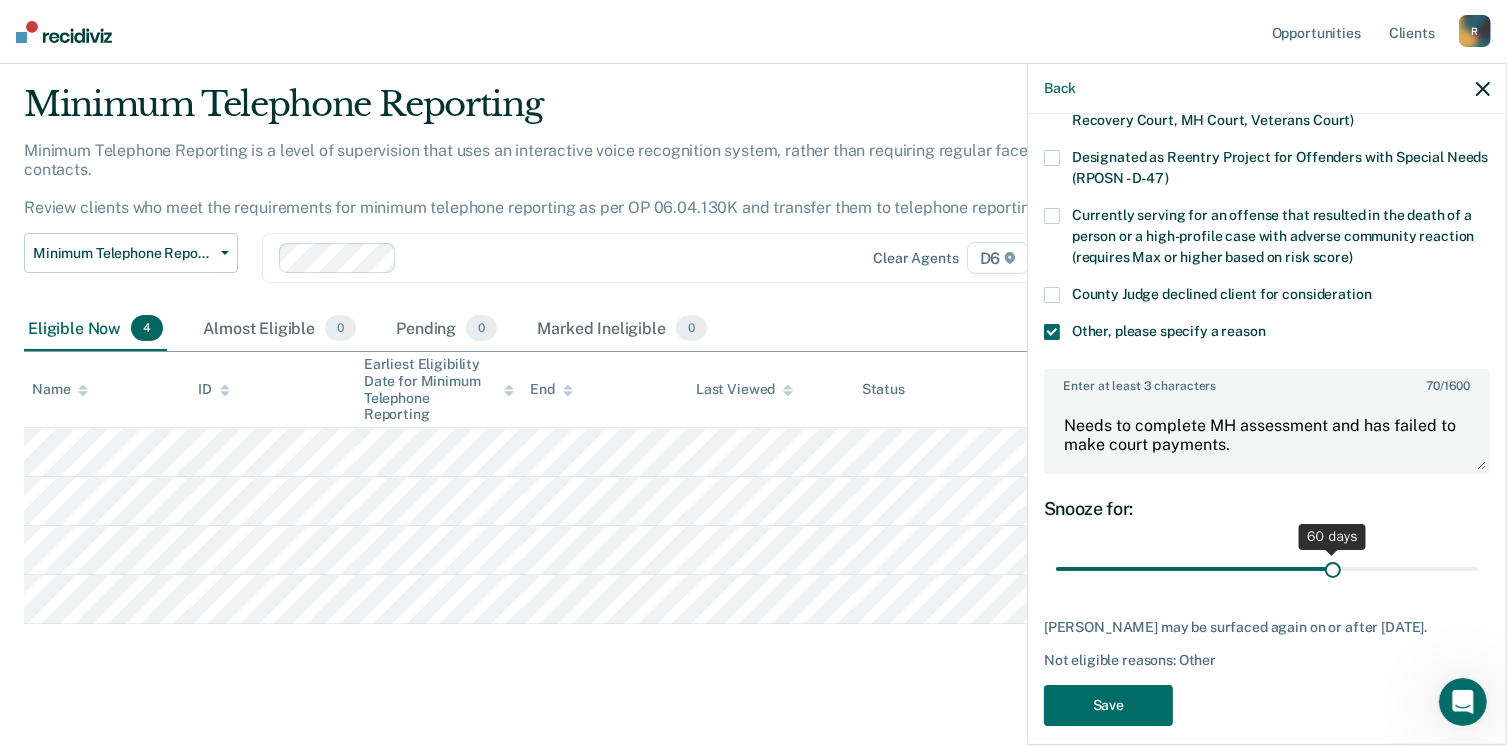 drag, startPoint x: 1192, startPoint y: 565, endPoint x: 1323, endPoint y: 562, distance: 131.03435 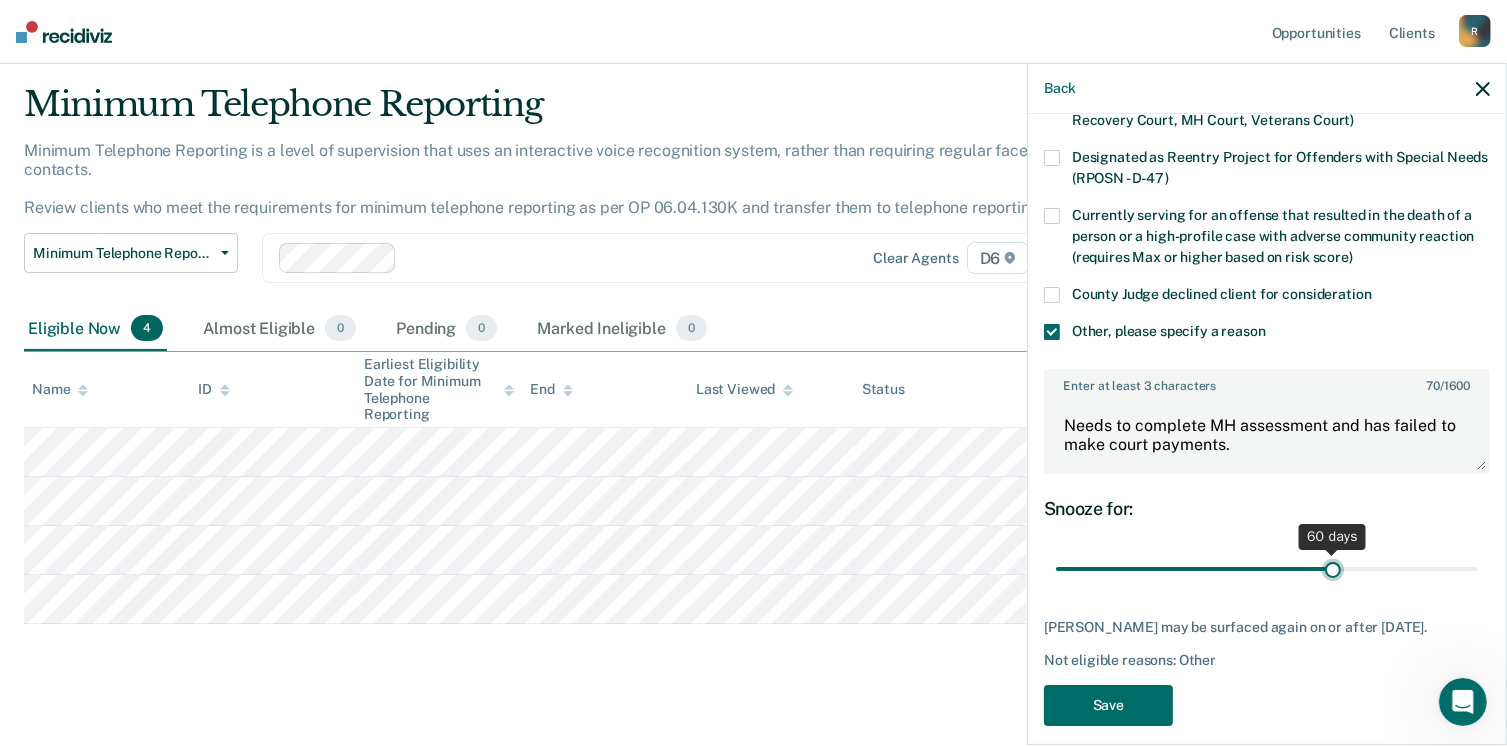type on "60" 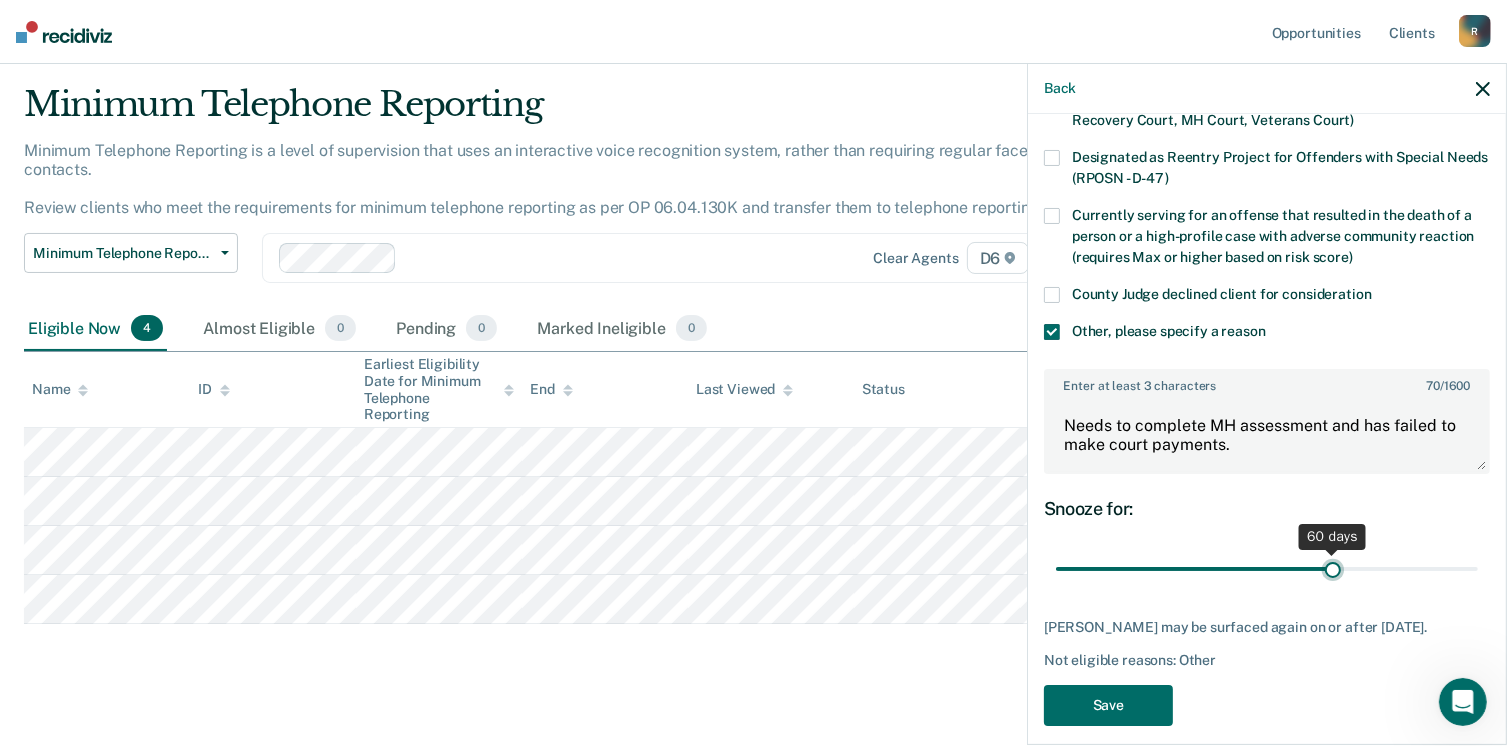 click at bounding box center [1267, 569] 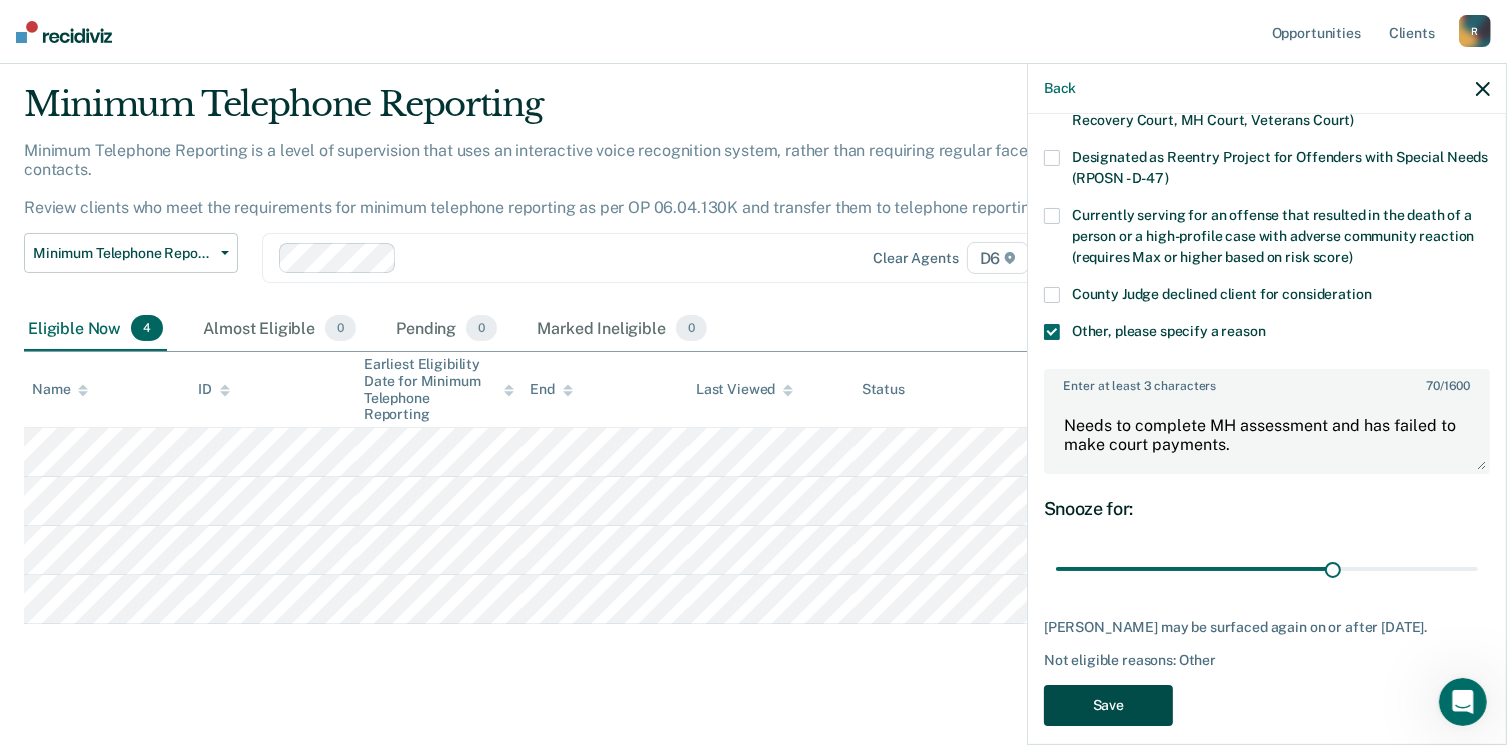 click on "Save" at bounding box center [1108, 705] 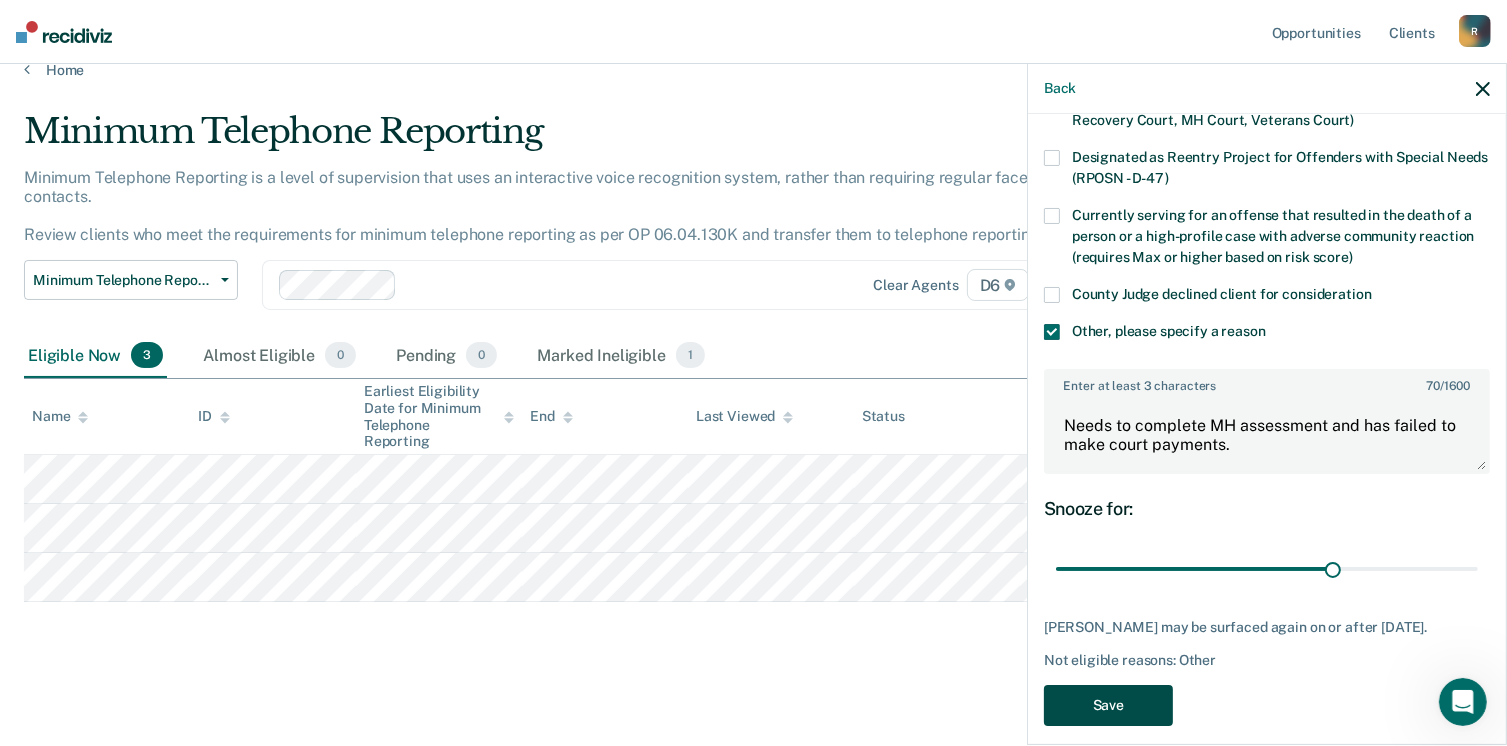 scroll, scrollTop: 5, scrollLeft: 0, axis: vertical 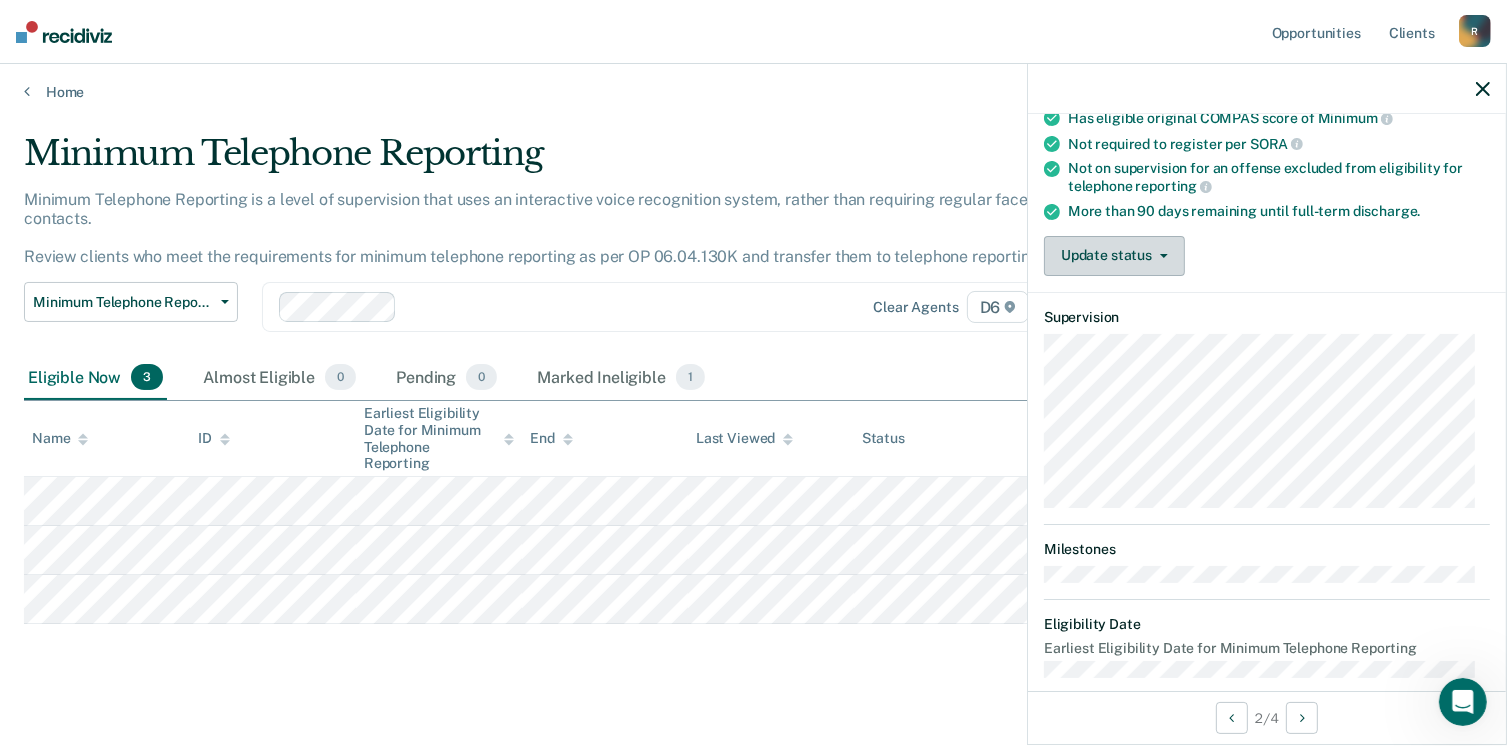 click on "Update status" at bounding box center [1114, 256] 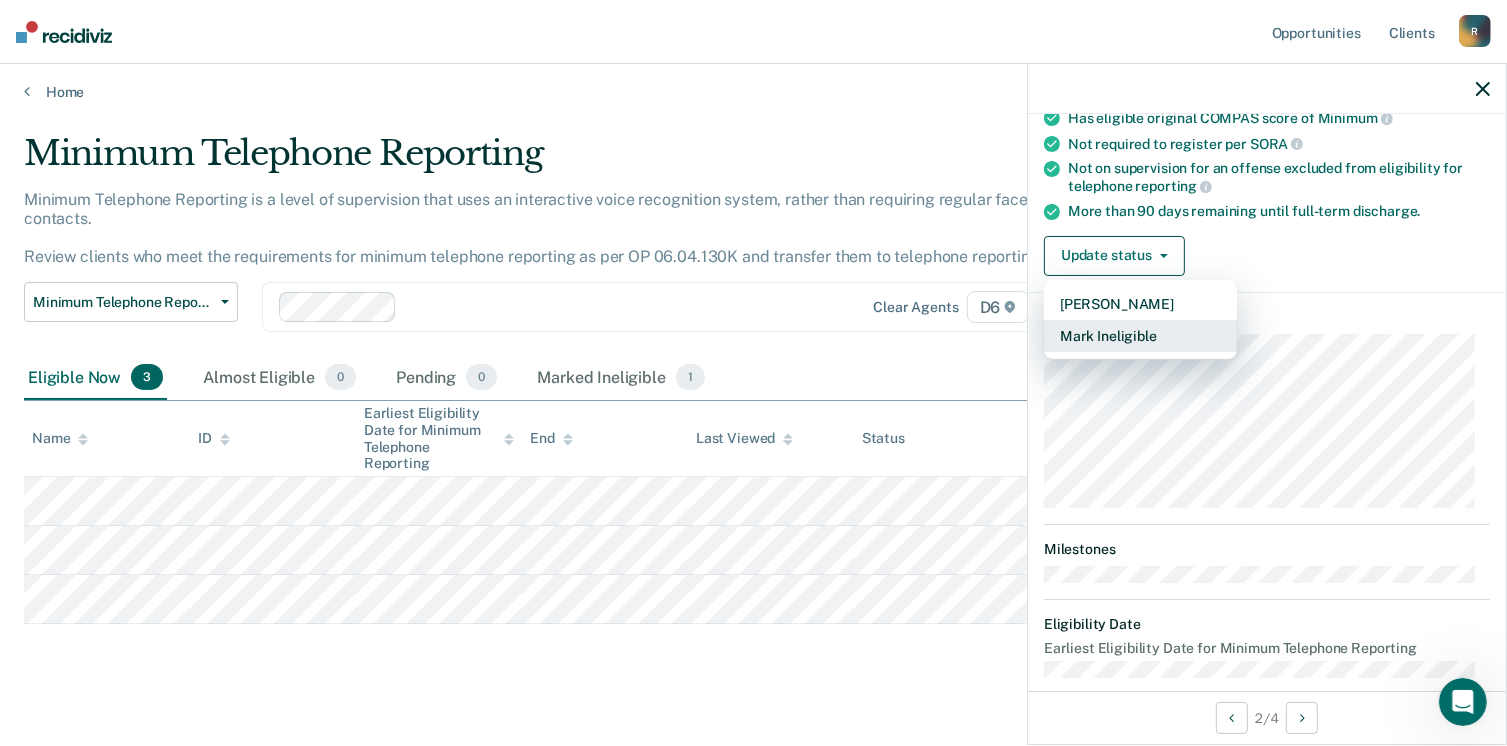 click on "Mark Ineligible" at bounding box center (1140, 336) 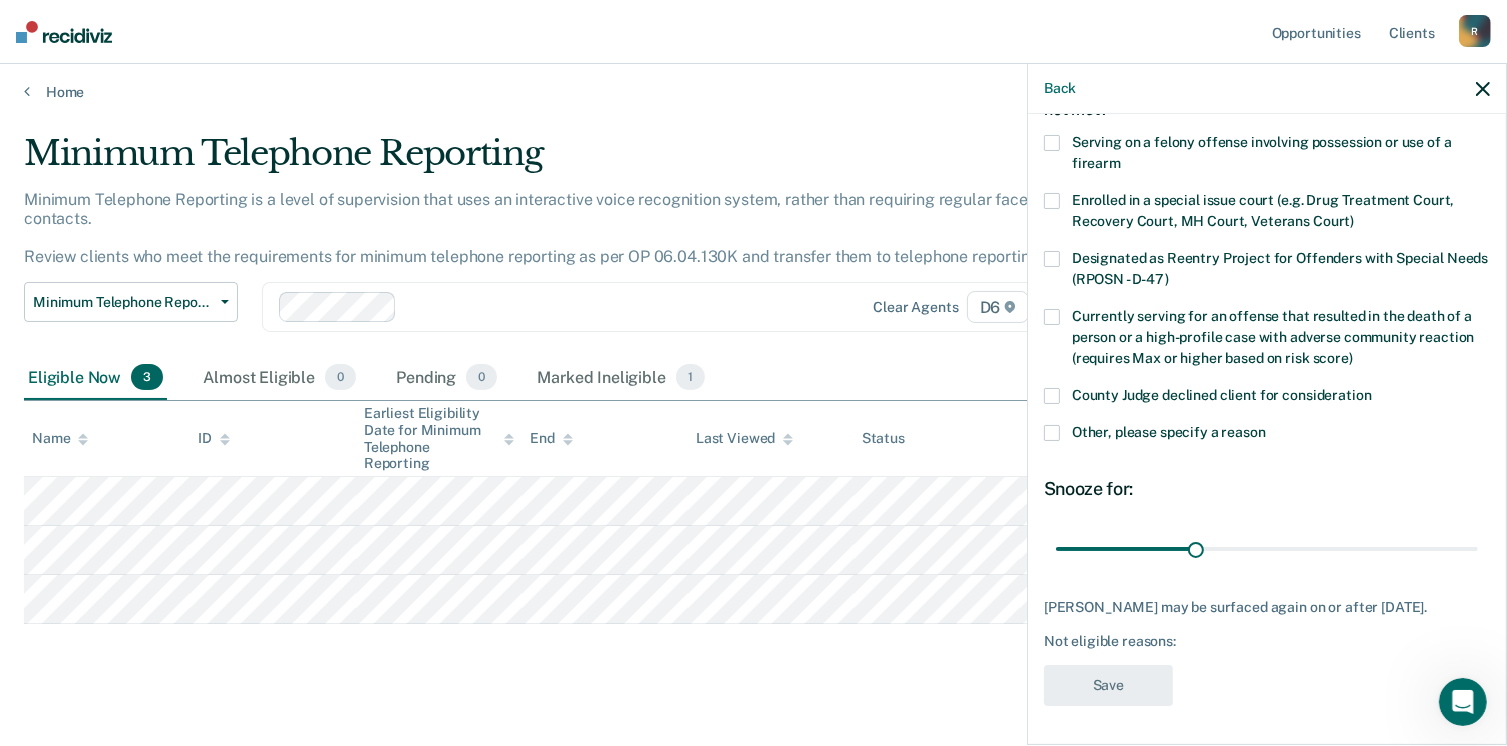 scroll, scrollTop: 146, scrollLeft: 0, axis: vertical 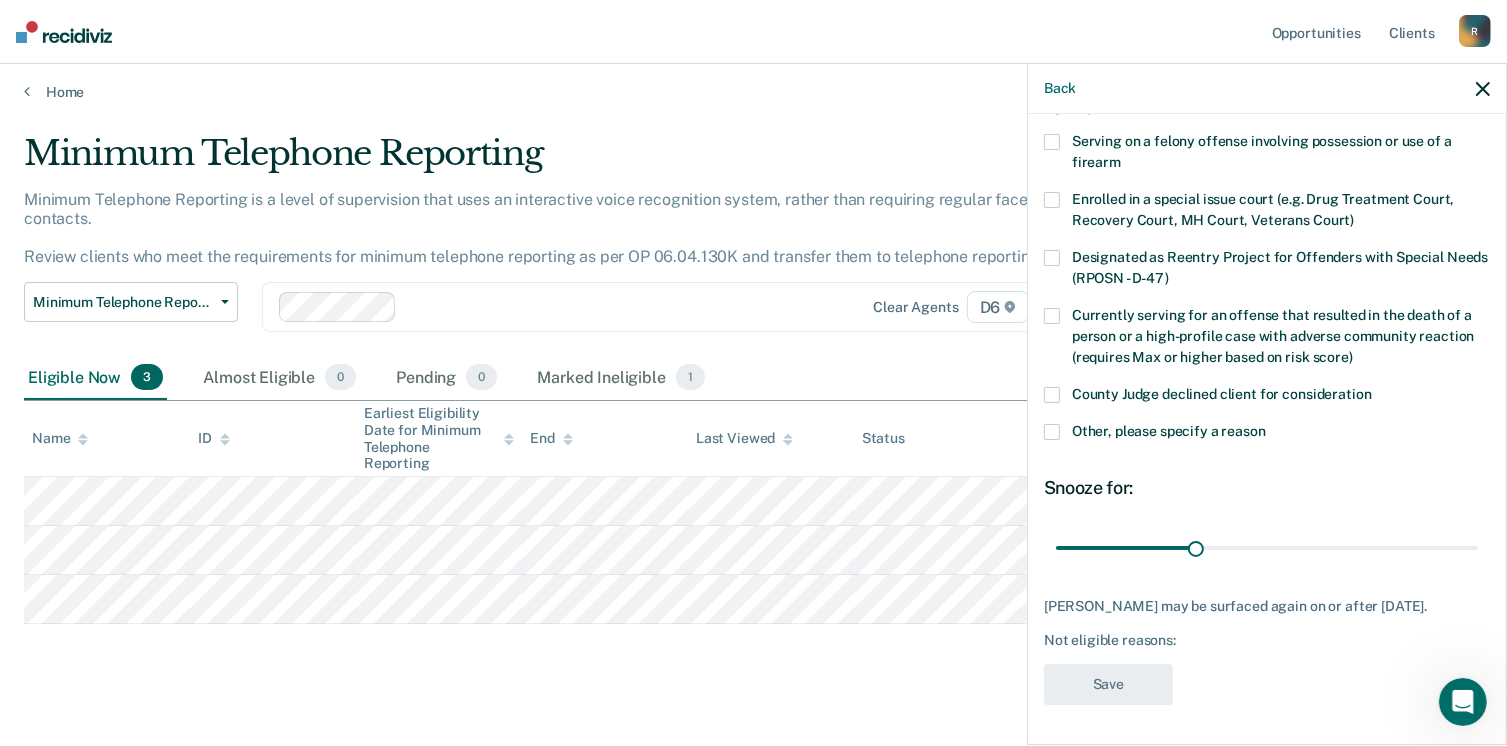 click at bounding box center (1052, 432) 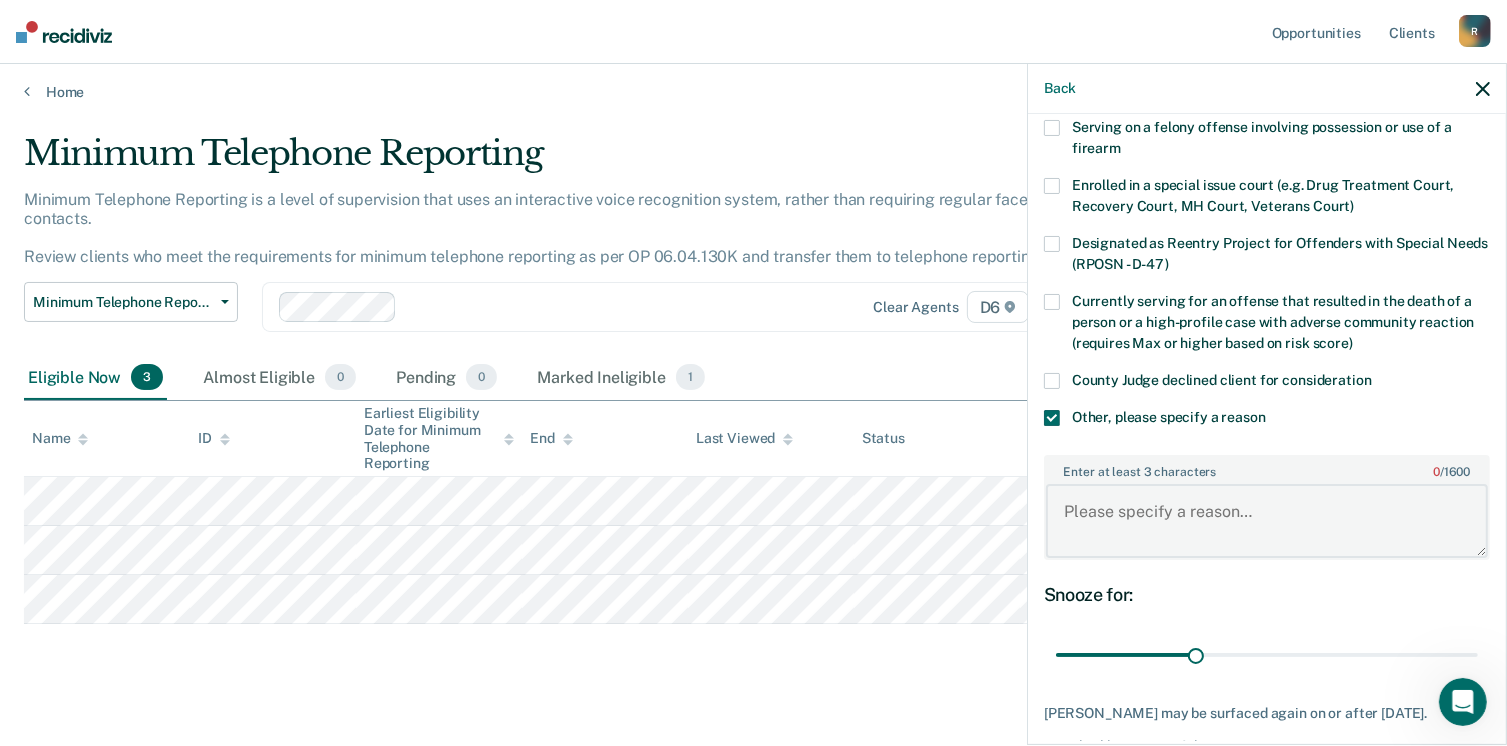 click on "Enter at least 3 characters 0  /  1600" at bounding box center (1267, 521) 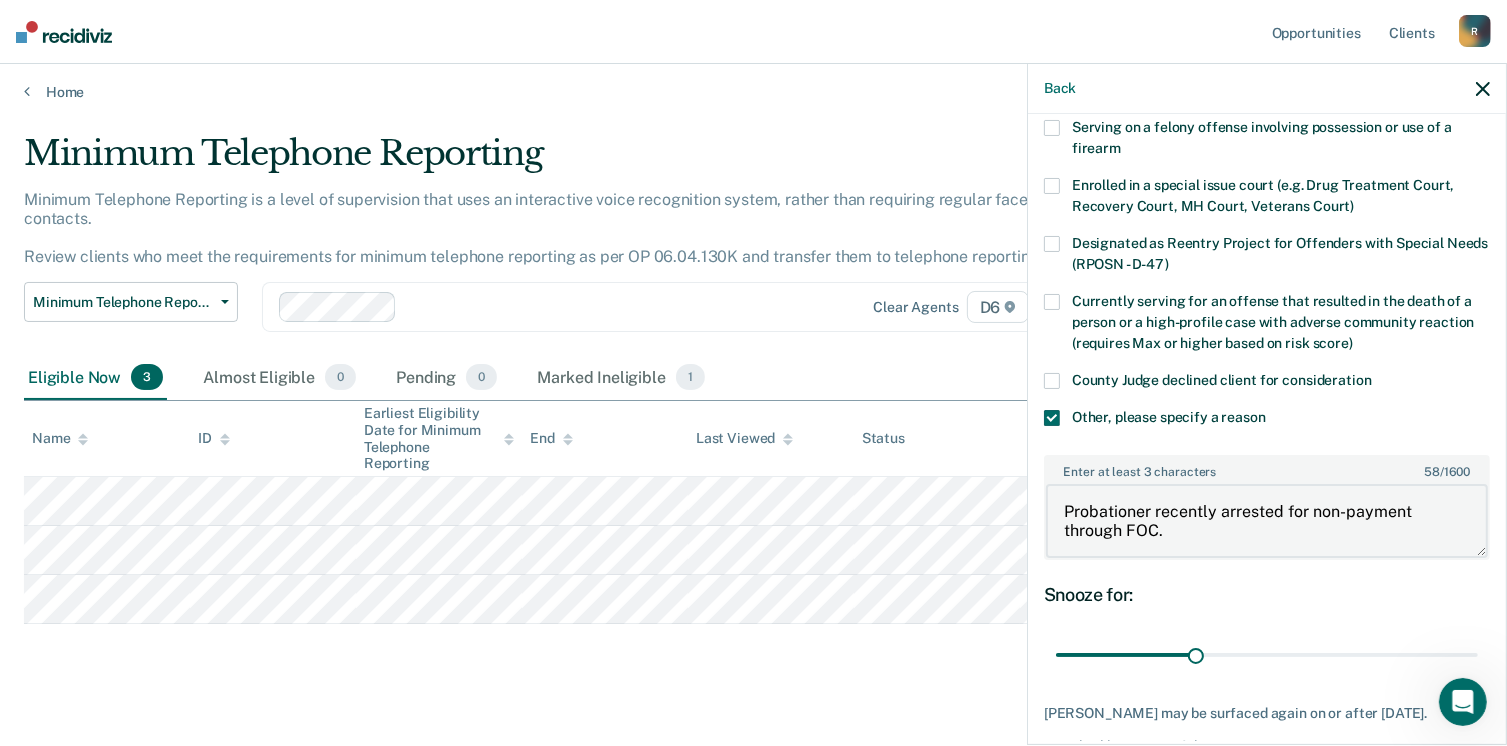 click on "Probationer recently arrested for non-payment through FOC." at bounding box center (1267, 521) 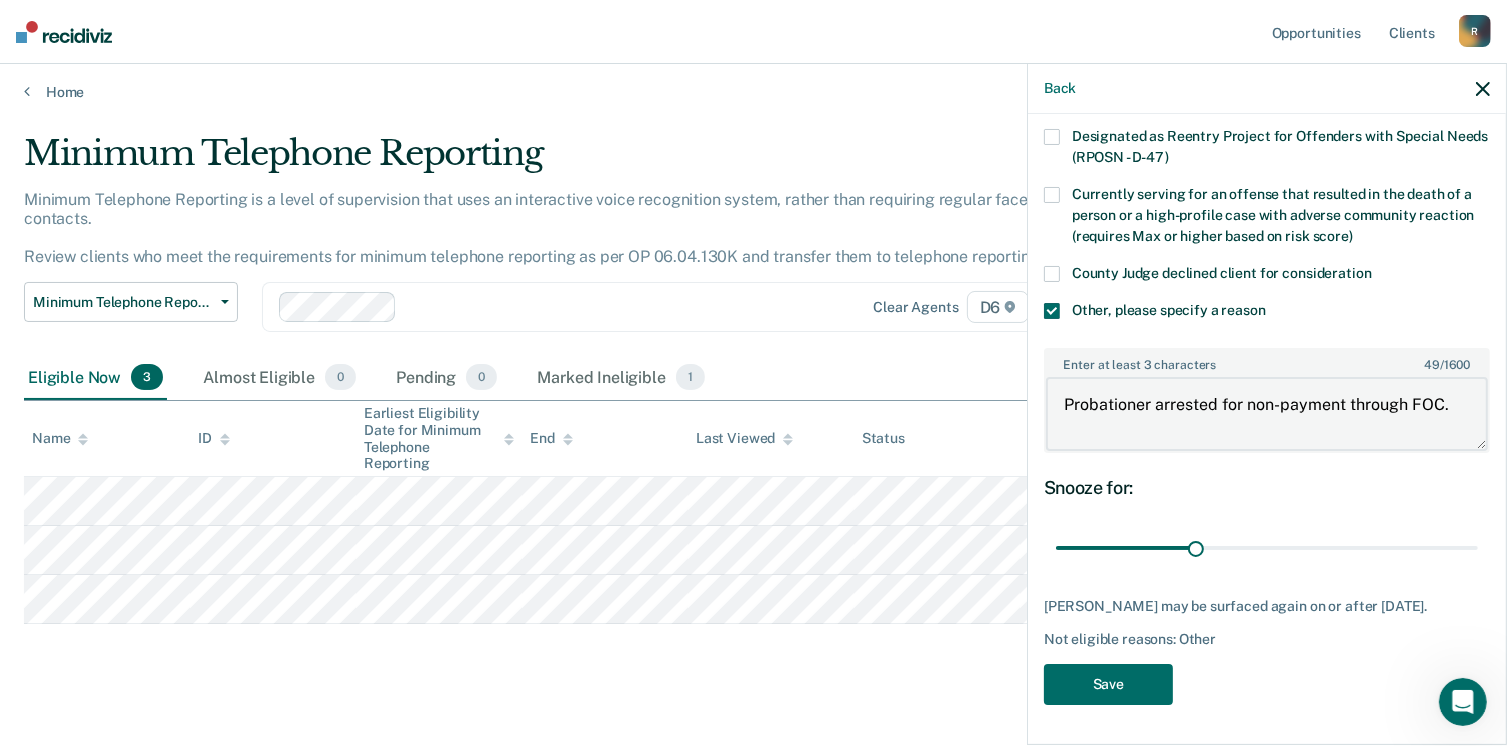 scroll, scrollTop: 264, scrollLeft: 0, axis: vertical 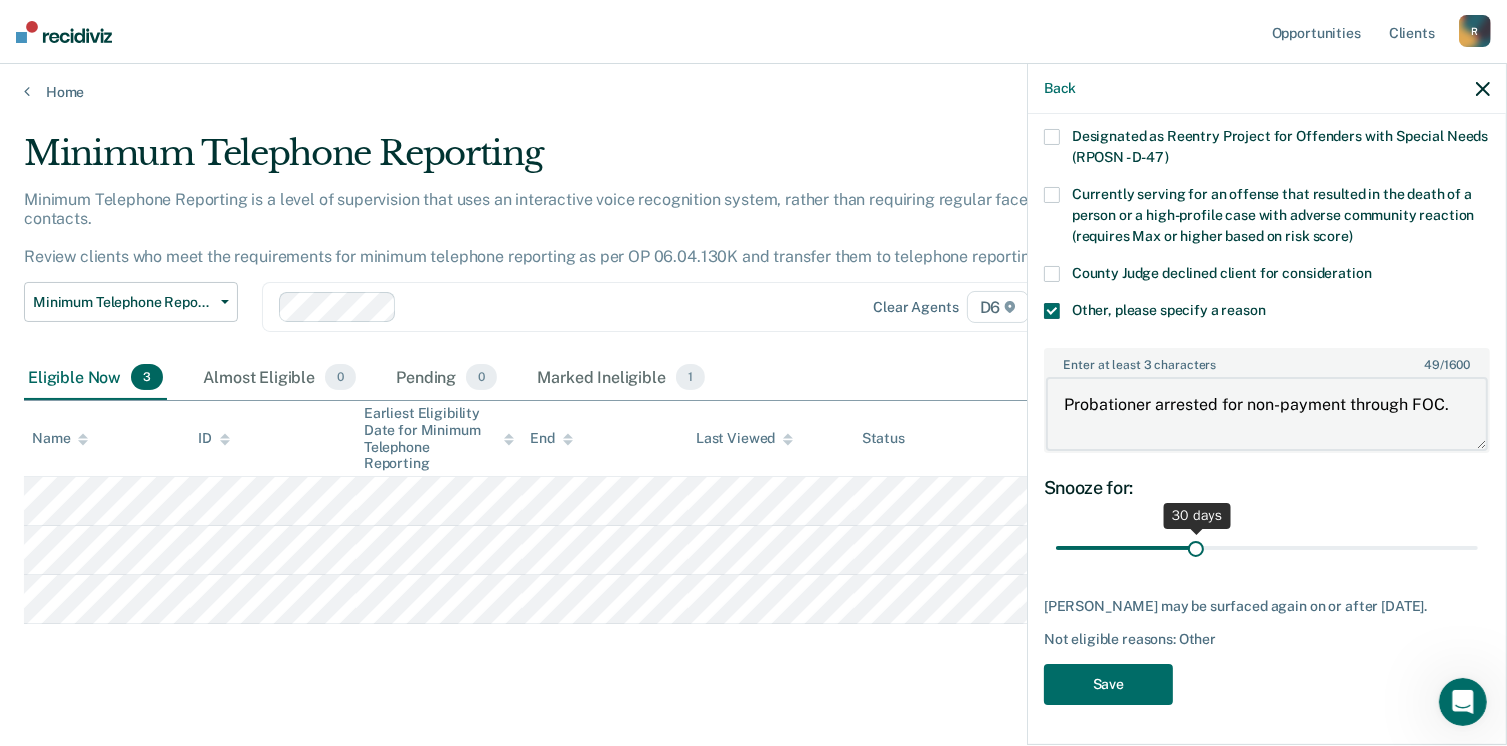 type on "Probationer arrested for non-payment through FOC." 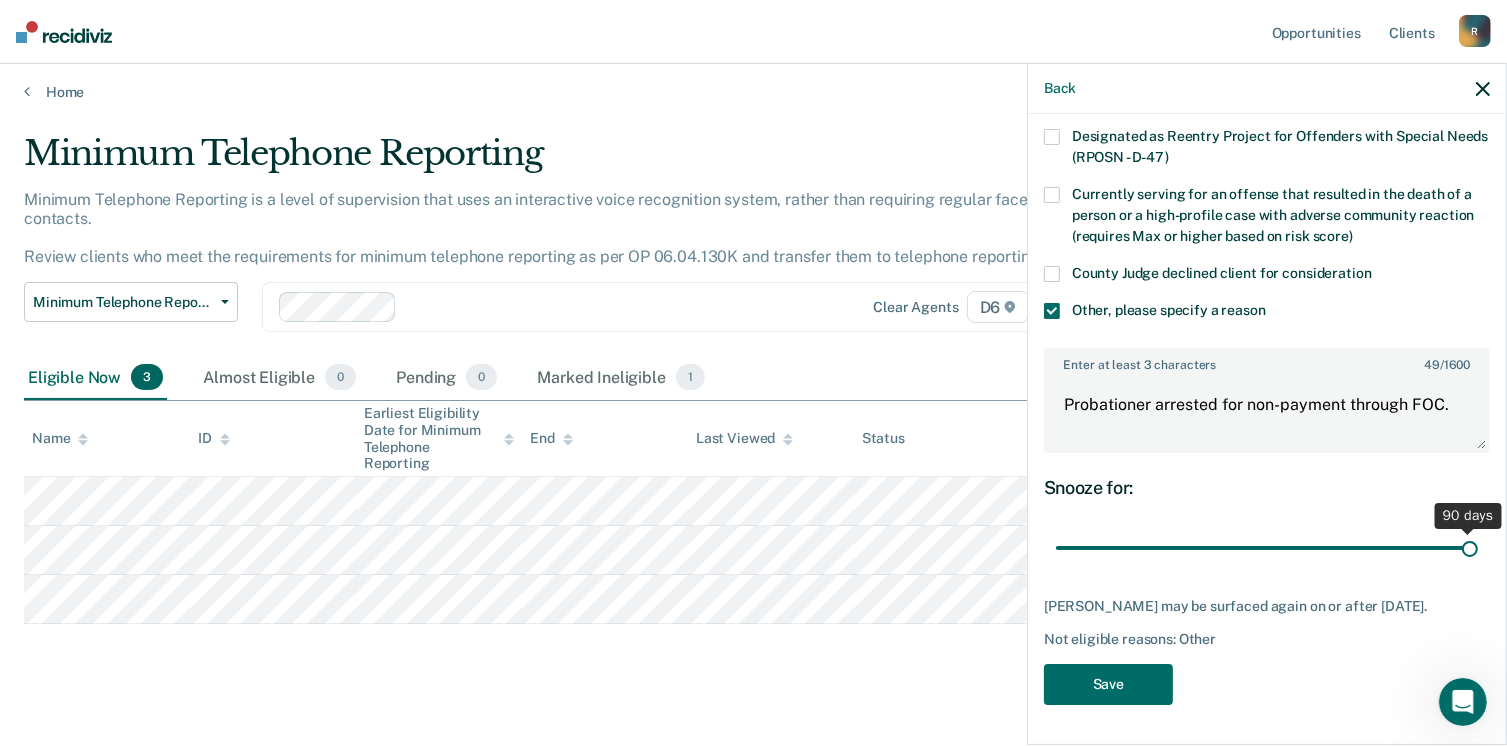 drag, startPoint x: 1196, startPoint y: 529, endPoint x: 1501, endPoint y: 597, distance: 312.4884 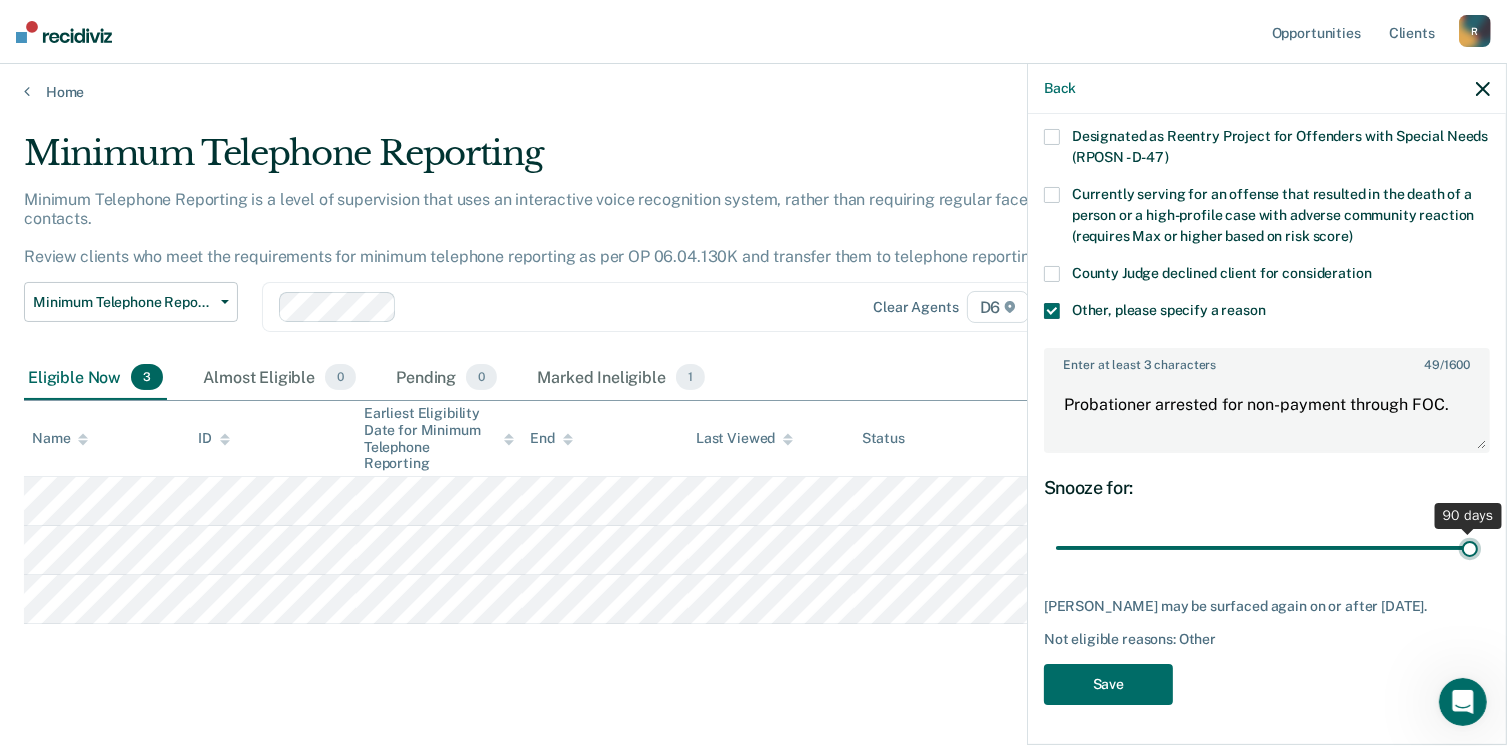 type on "90" 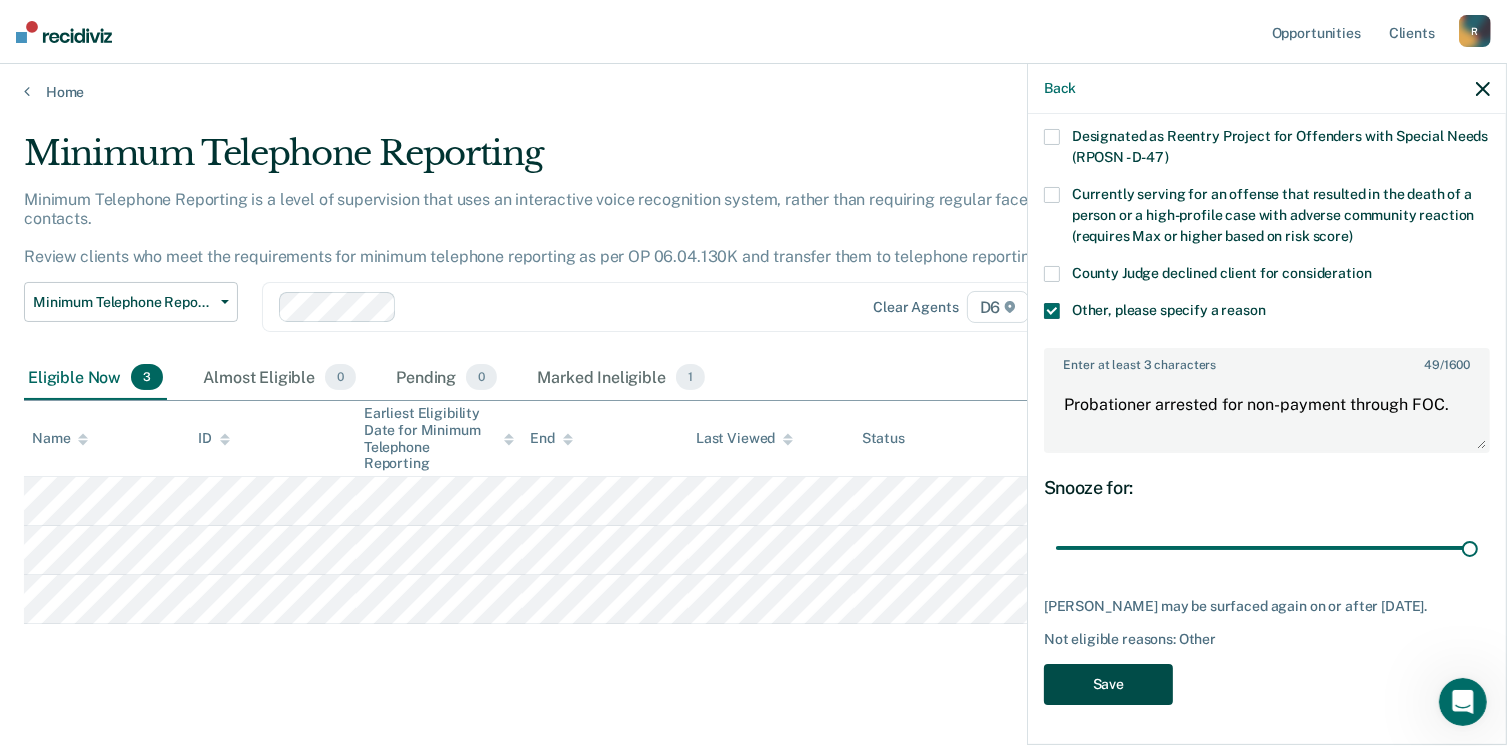 click on "Save" at bounding box center (1108, 684) 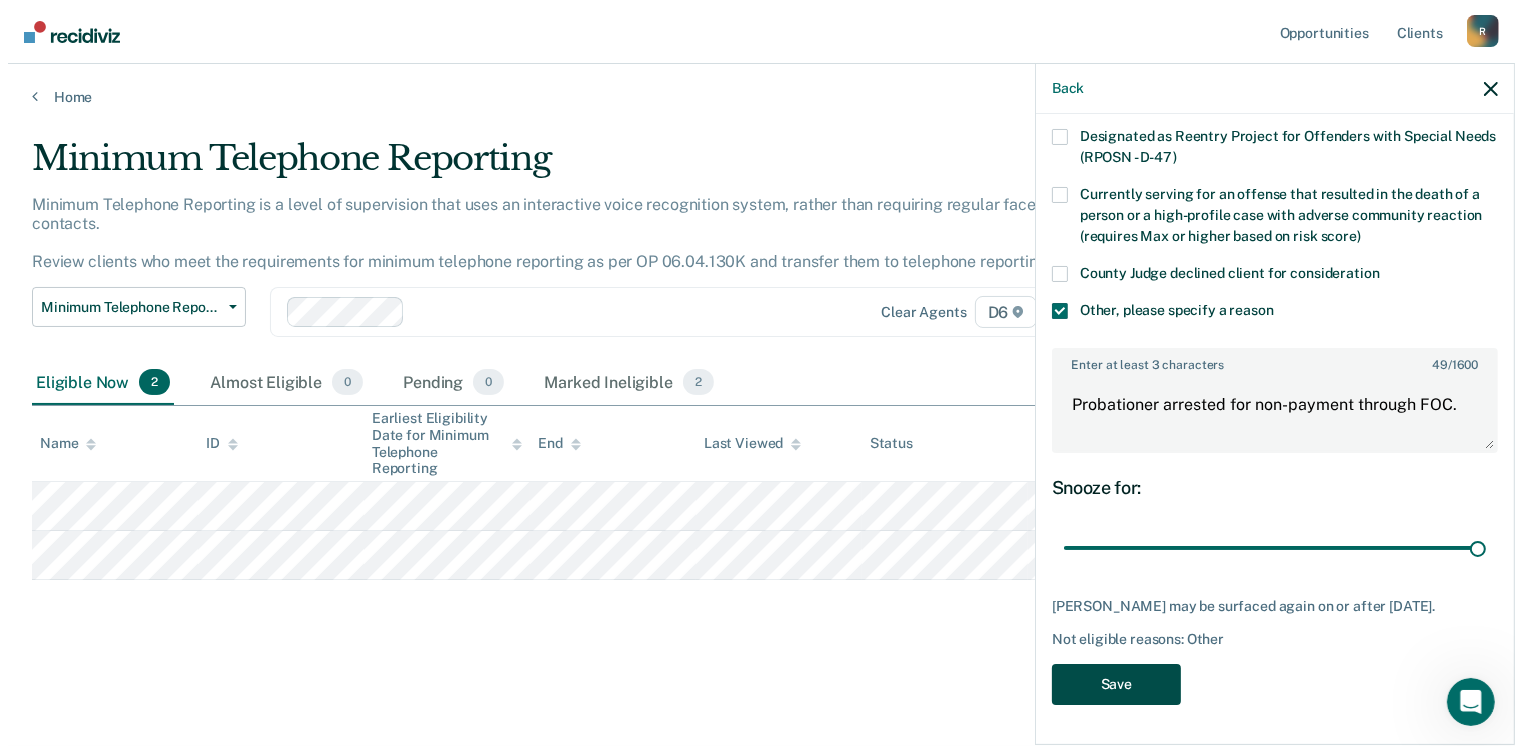 scroll, scrollTop: 0, scrollLeft: 0, axis: both 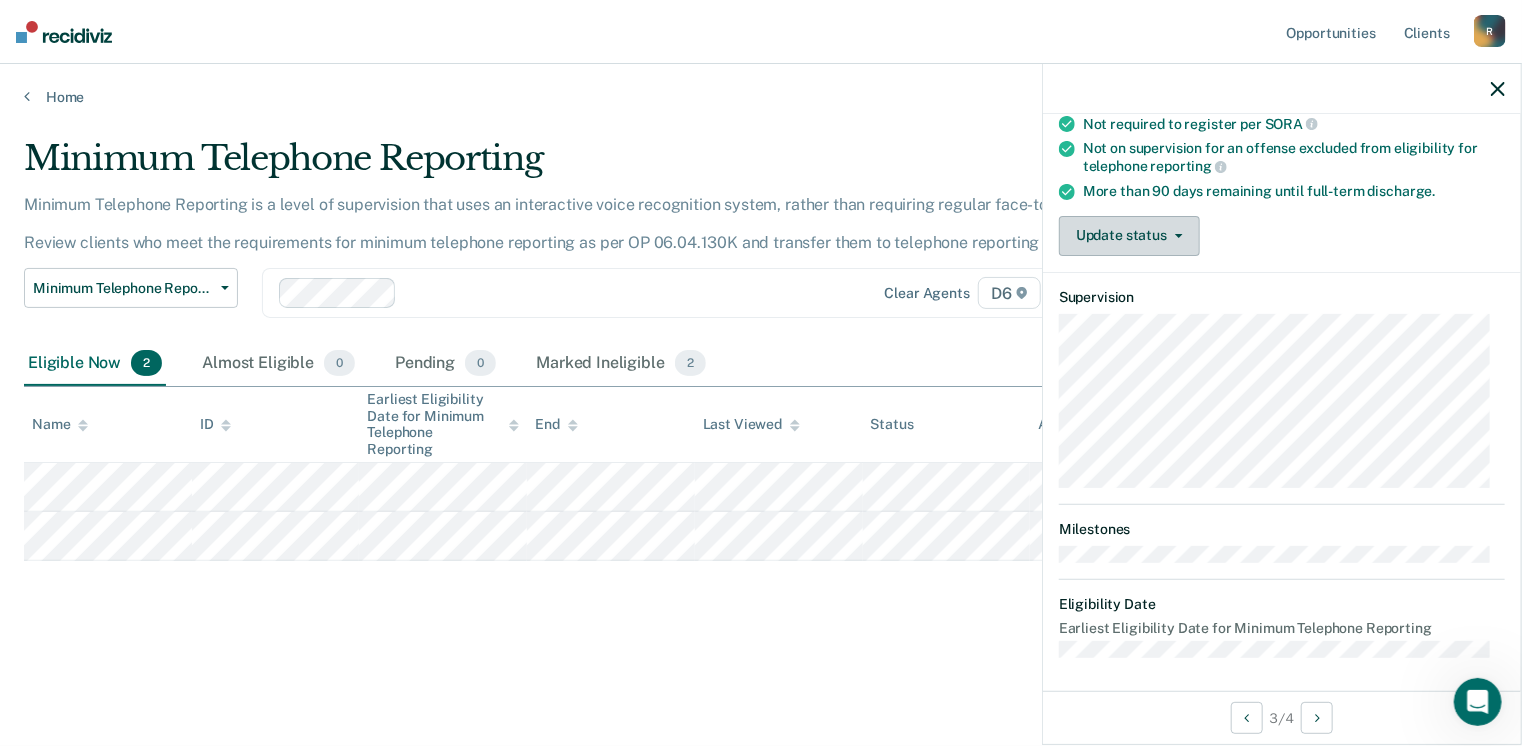 click on "Update status" at bounding box center [1129, 236] 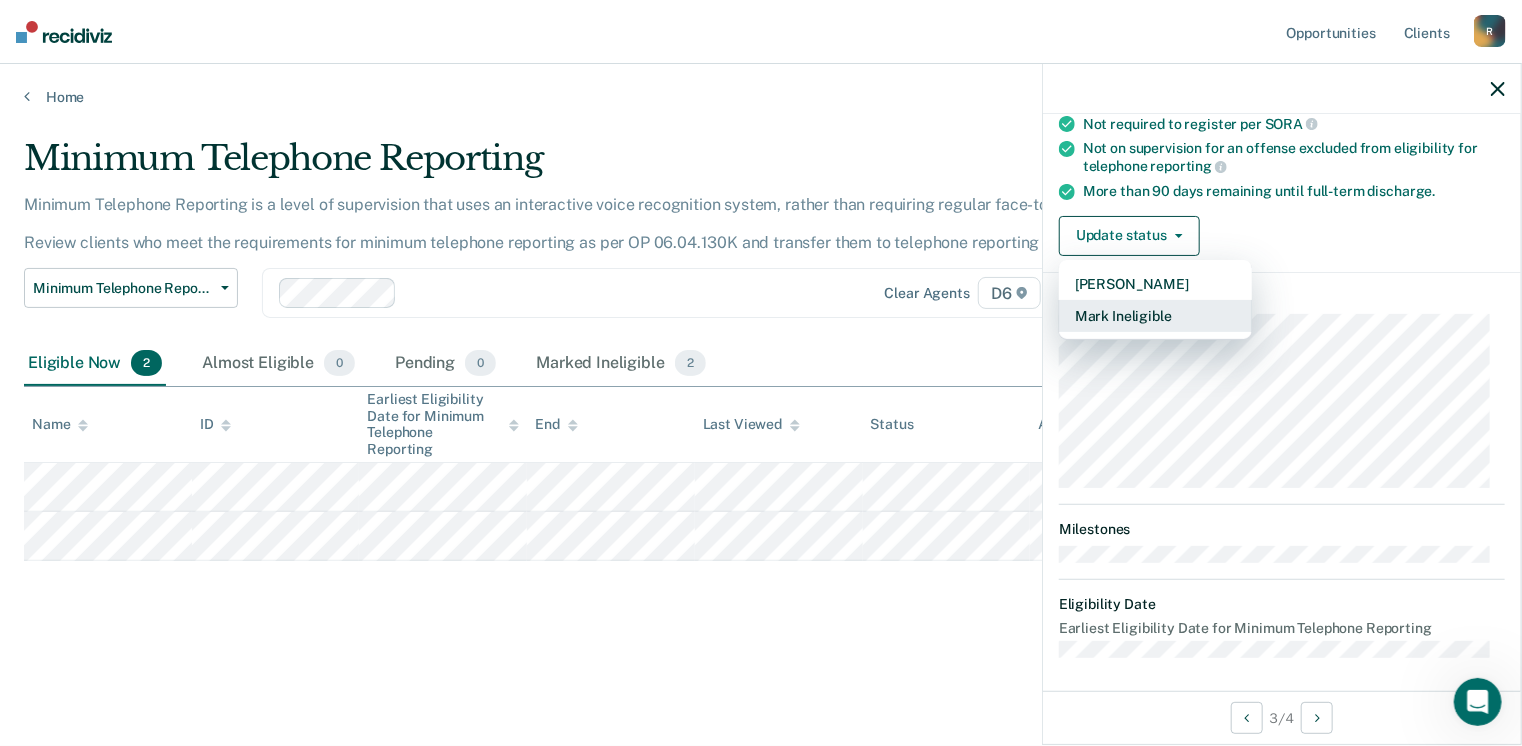 click on "Mark Ineligible" at bounding box center (1155, 316) 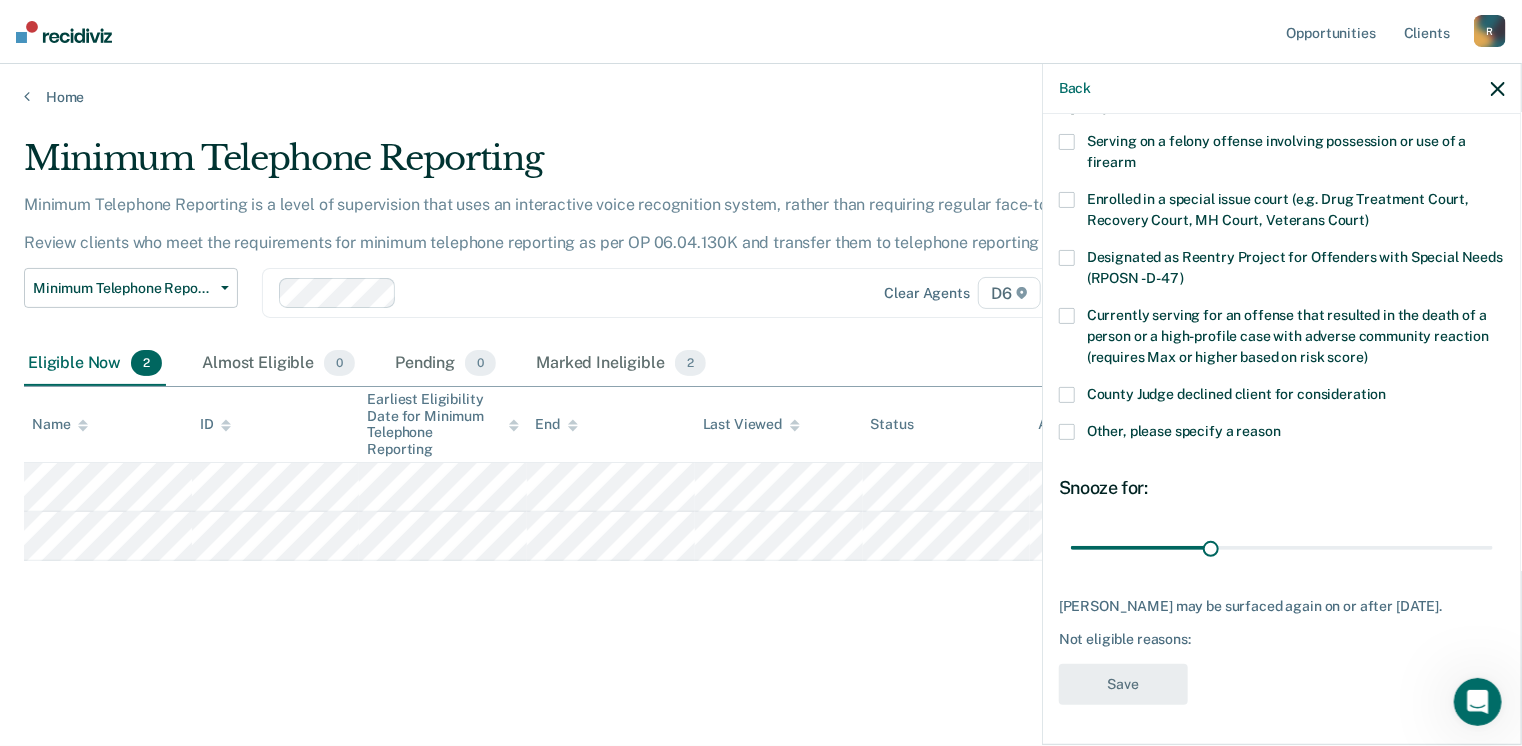 scroll, scrollTop: 129, scrollLeft: 0, axis: vertical 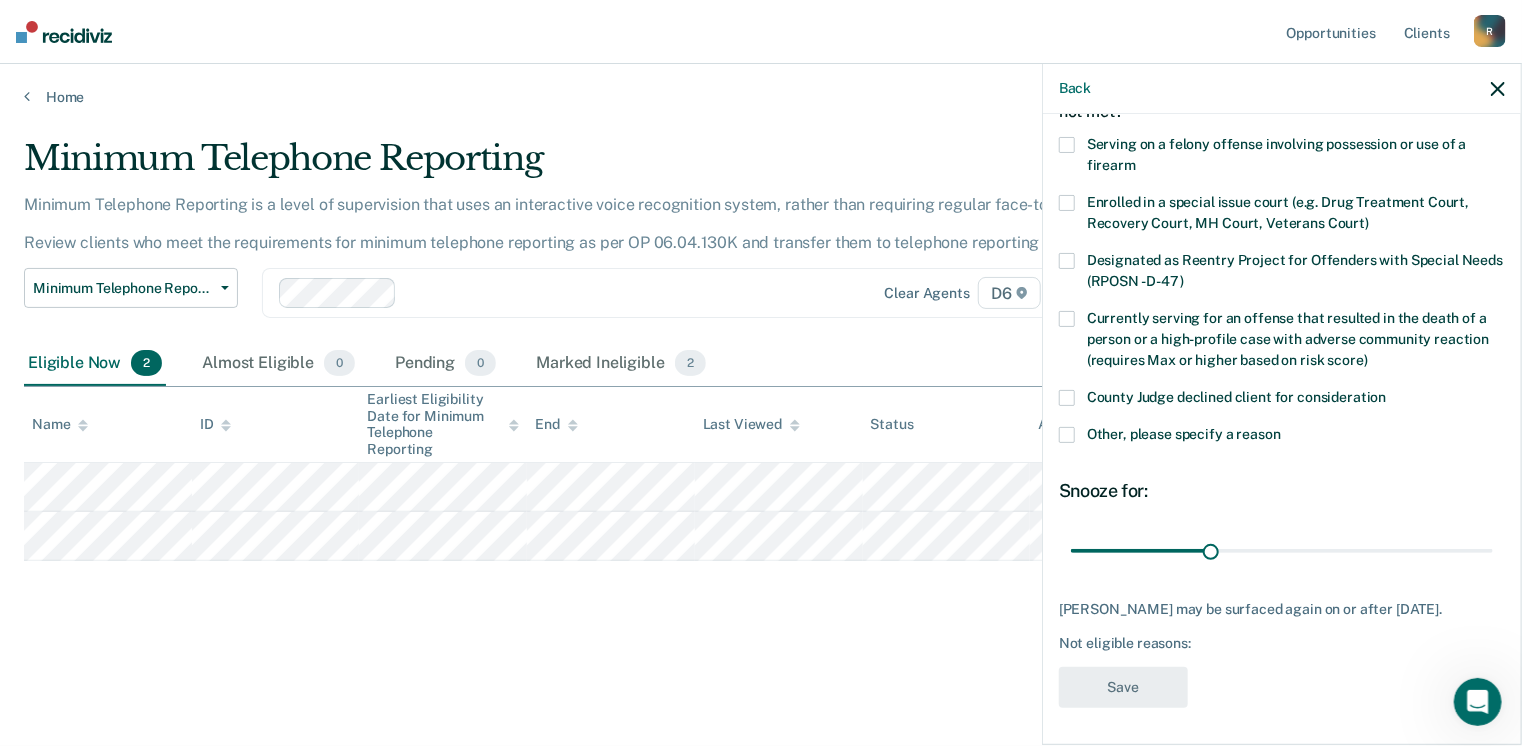 click at bounding box center (1067, 435) 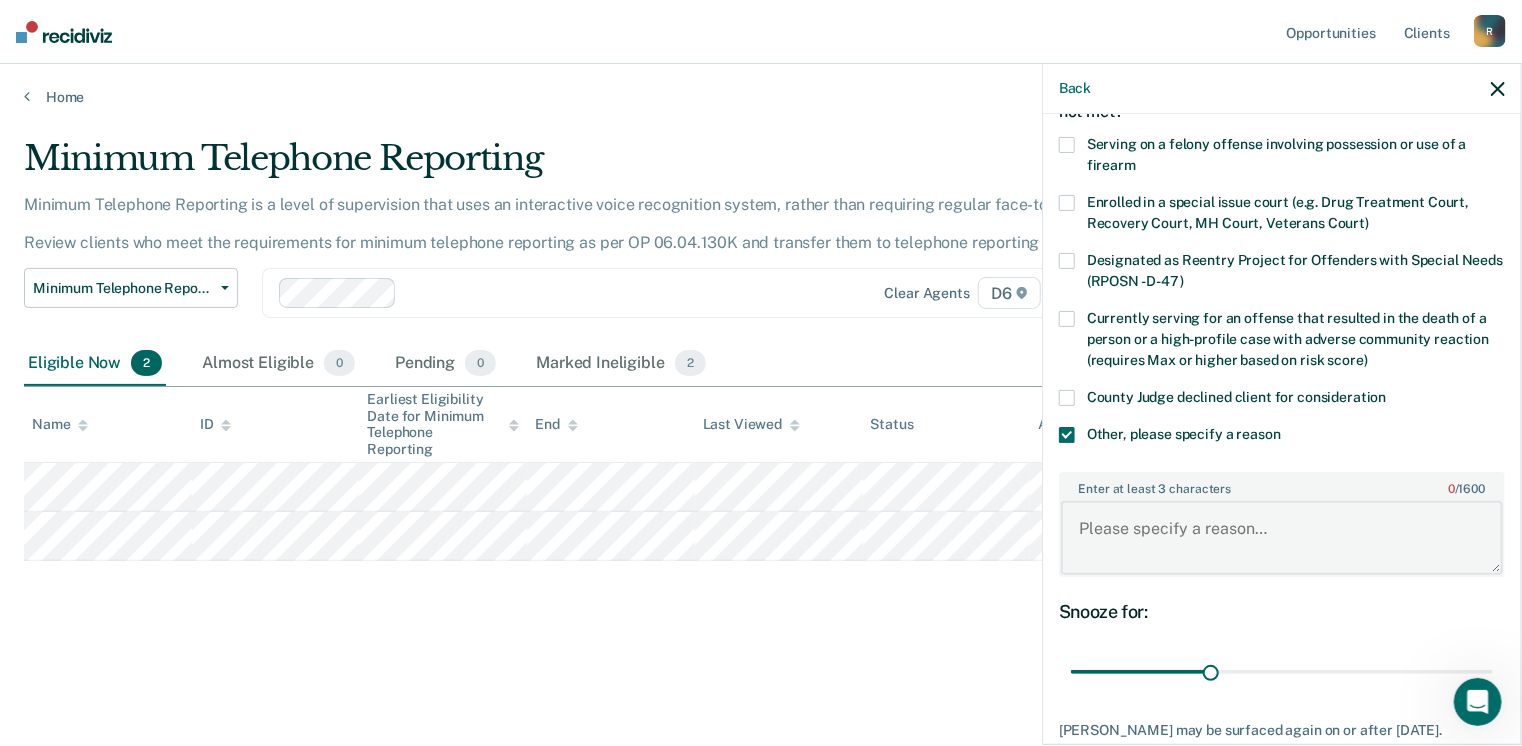 click on "Enter at least 3 characters 0  /  1600" at bounding box center (1282, 538) 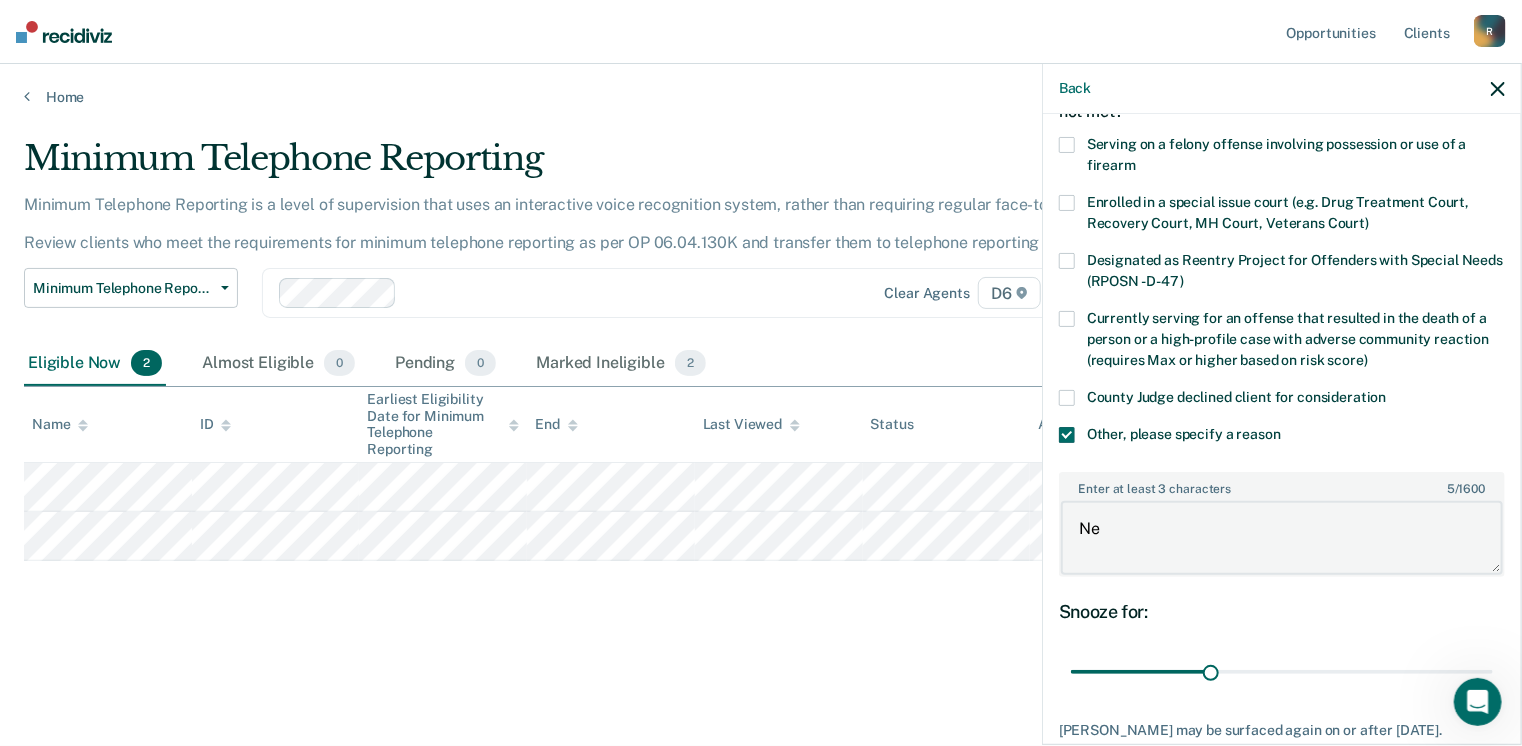 type on "N" 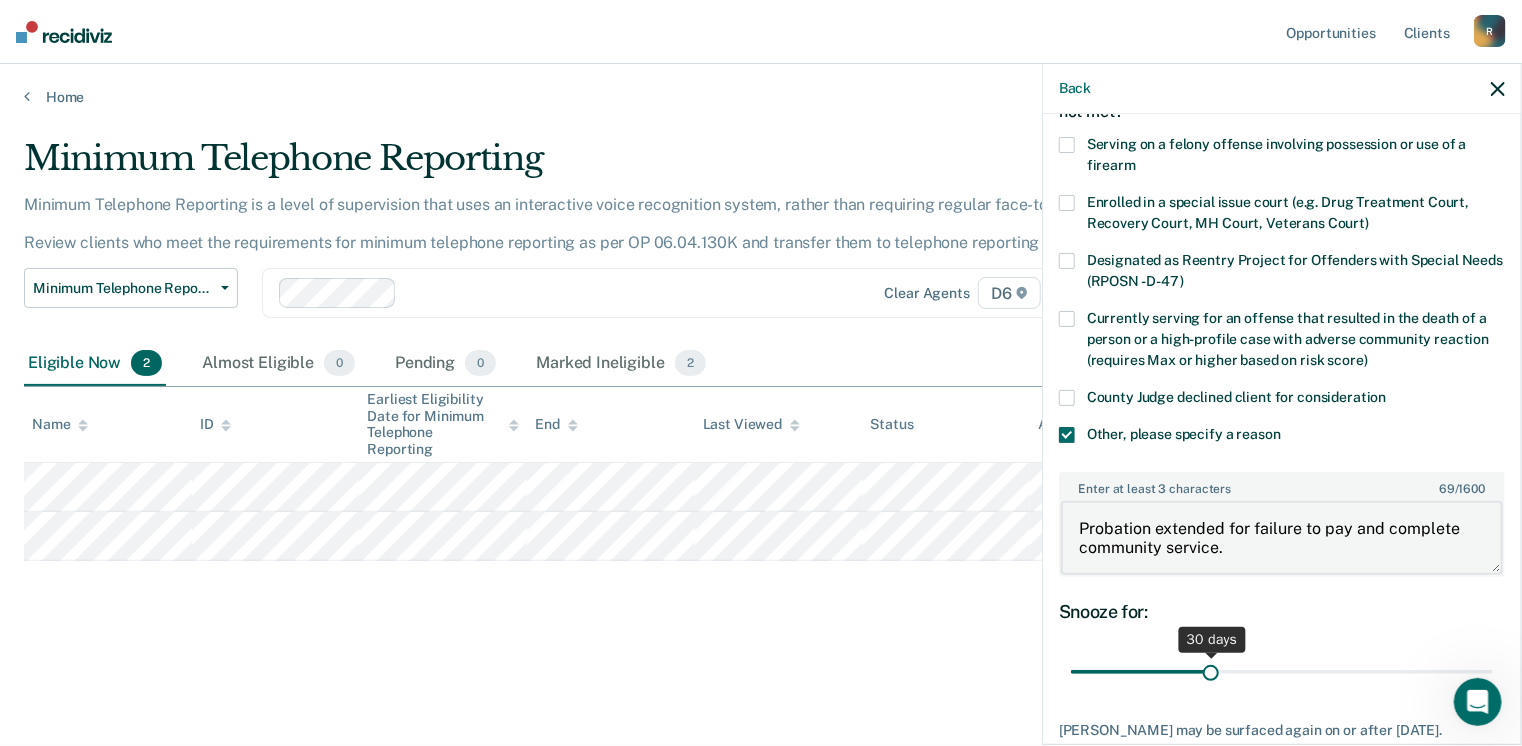 type on "Probation extended for failure to pay and complete community service." 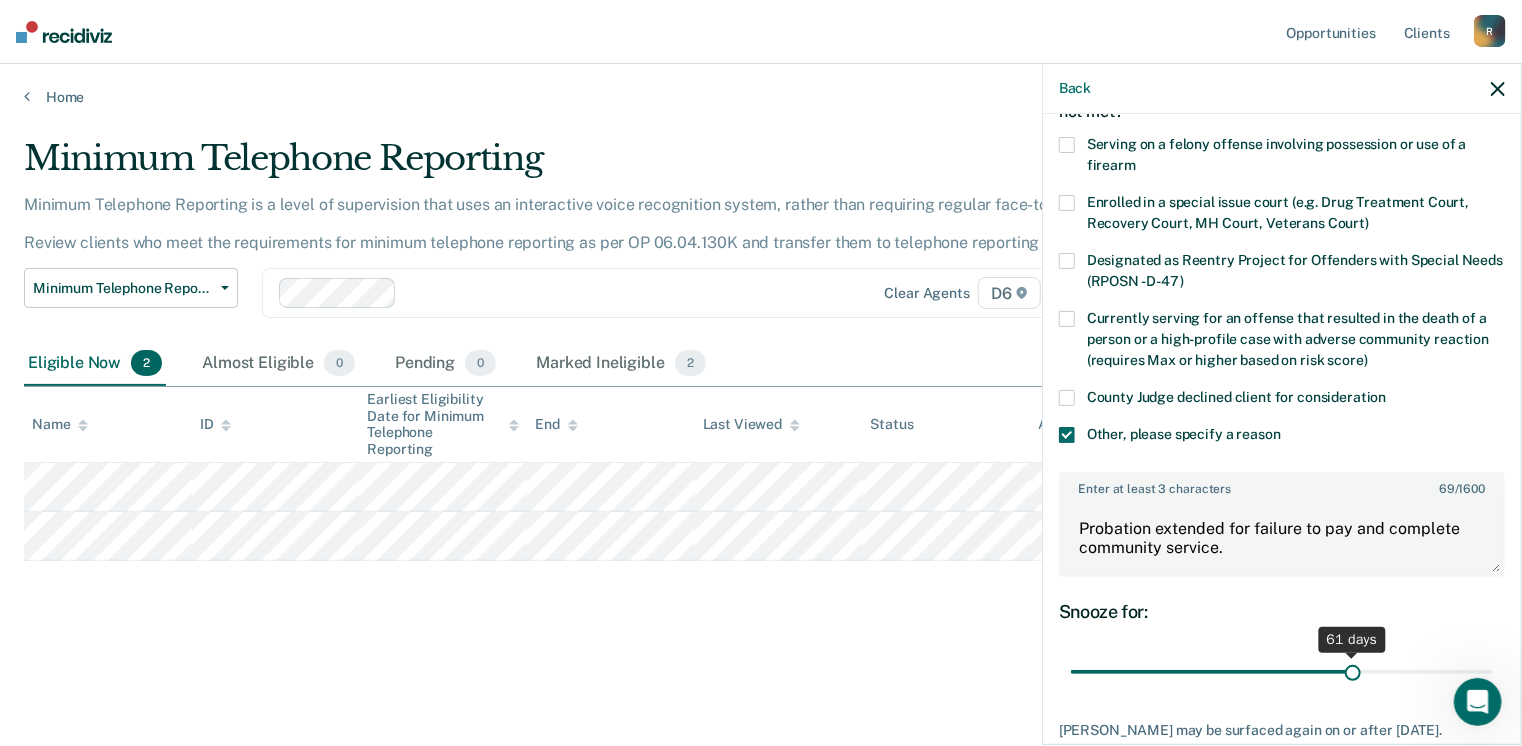 drag, startPoint x: 1205, startPoint y: 665, endPoint x: 1342, endPoint y: 648, distance: 138.05072 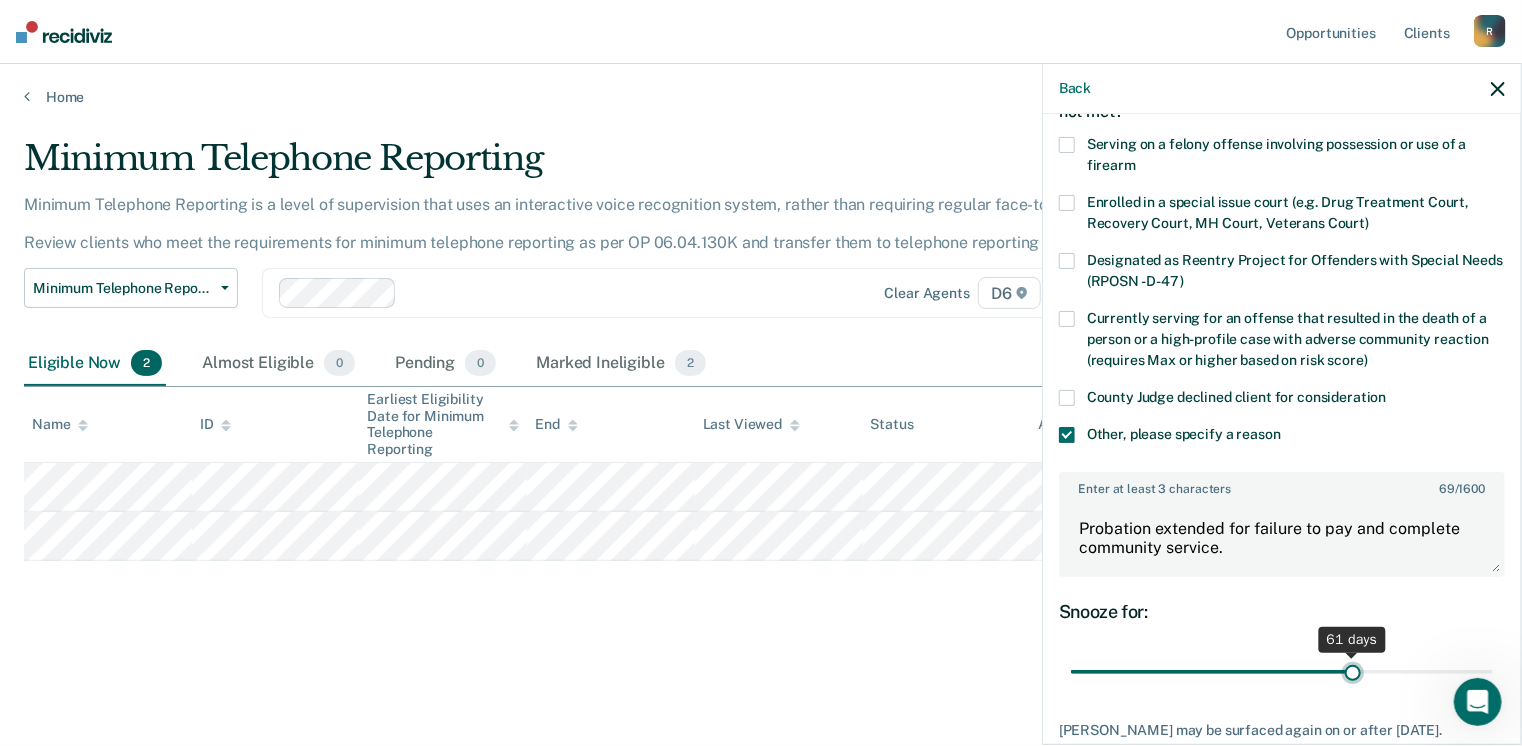 click at bounding box center [1282, 672] 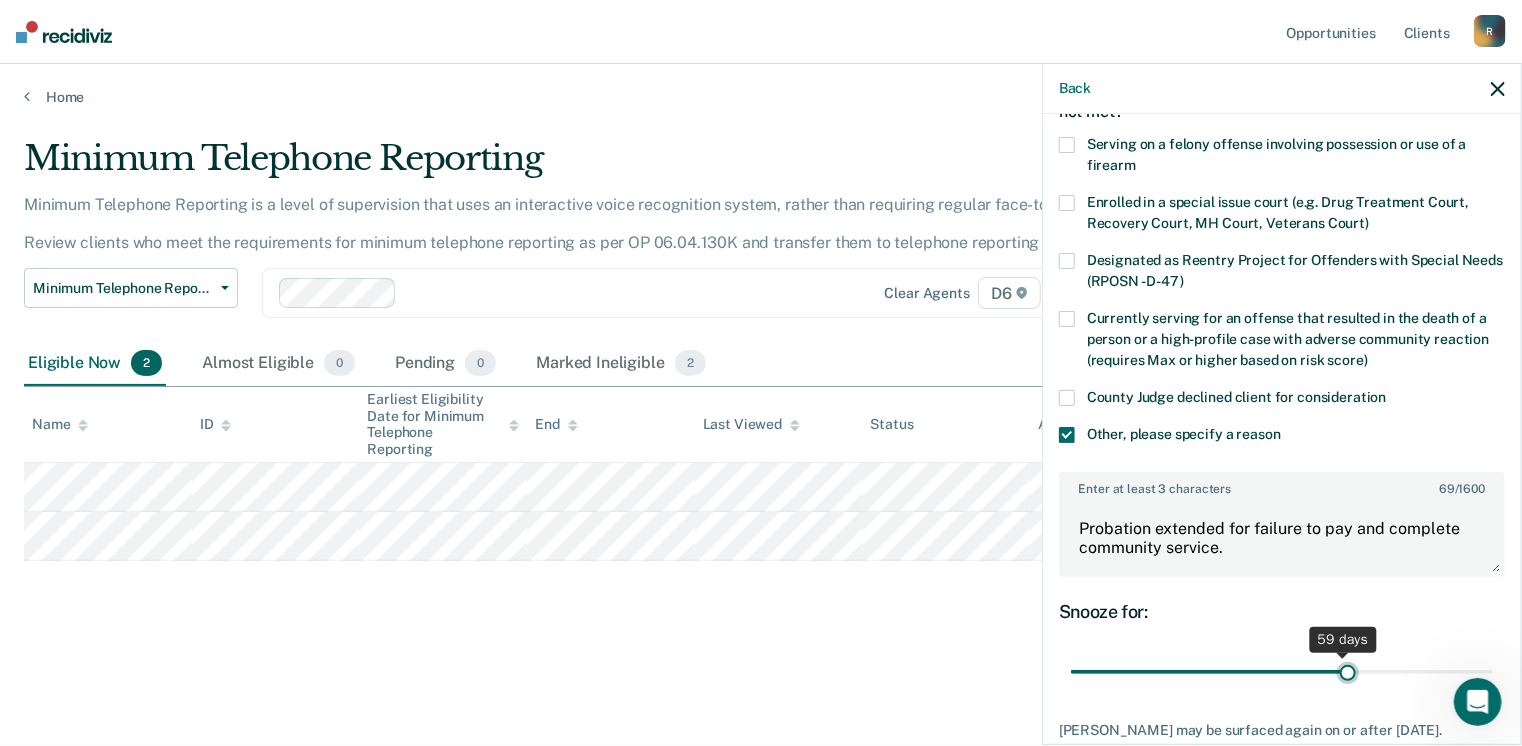 type on "61" 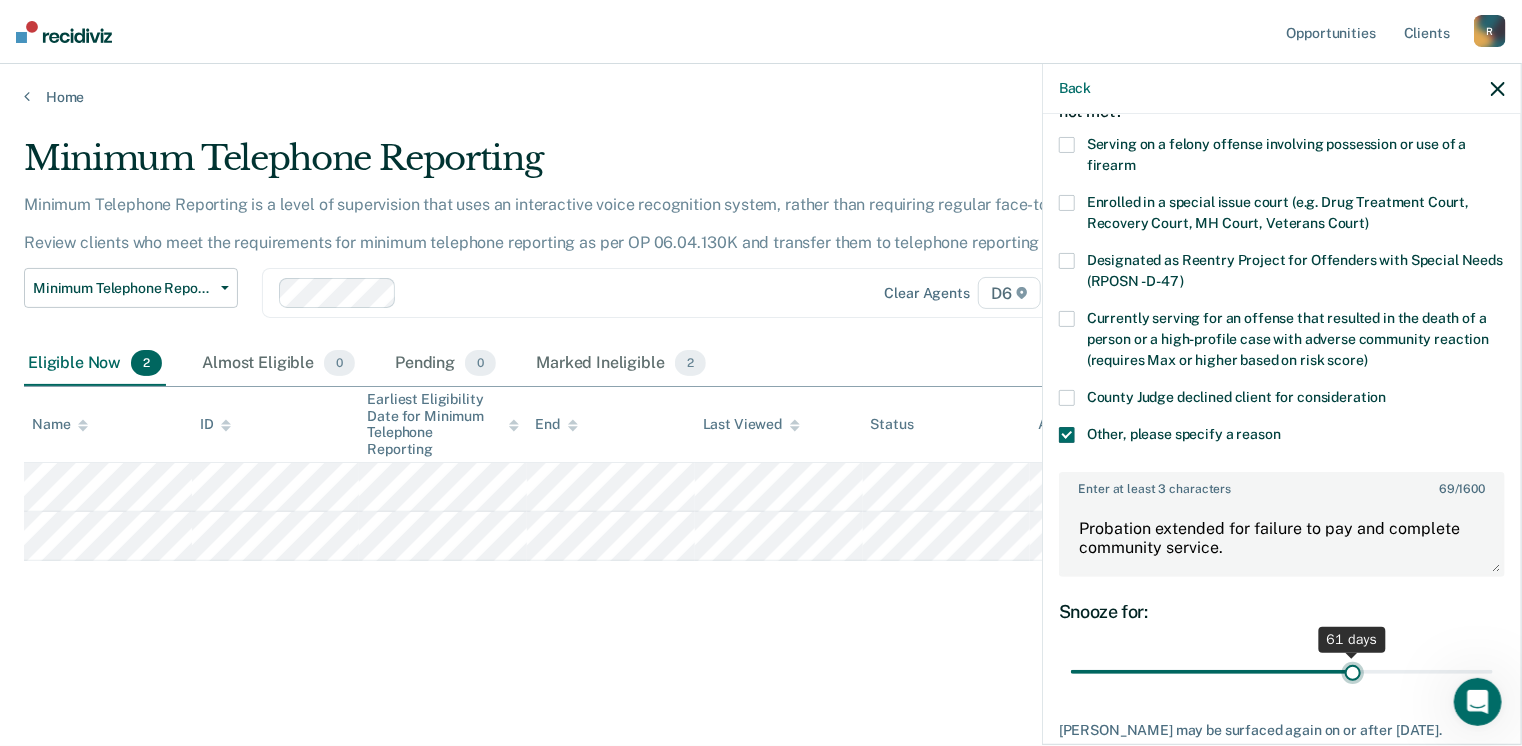 click at bounding box center (1282, 672) 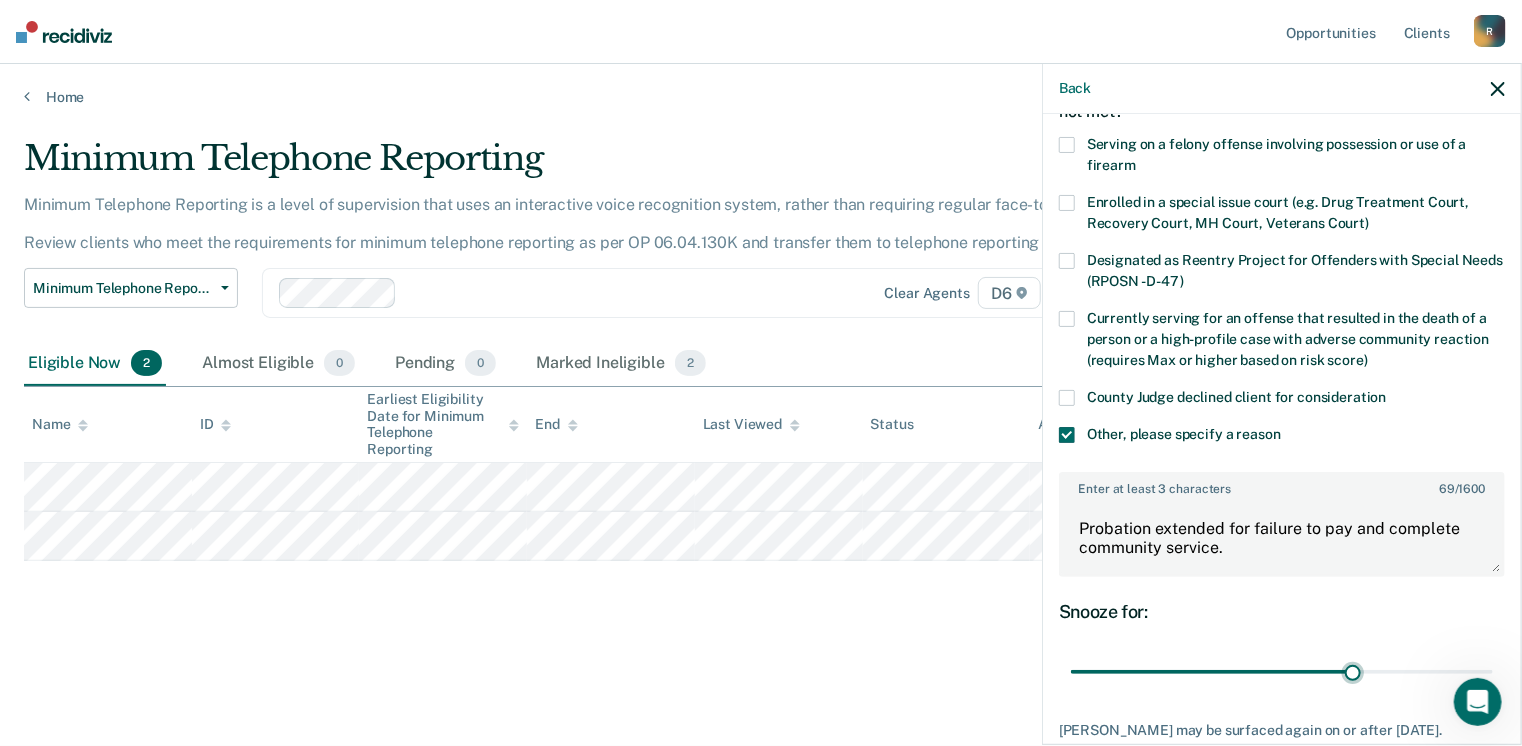scroll, scrollTop: 265, scrollLeft: 0, axis: vertical 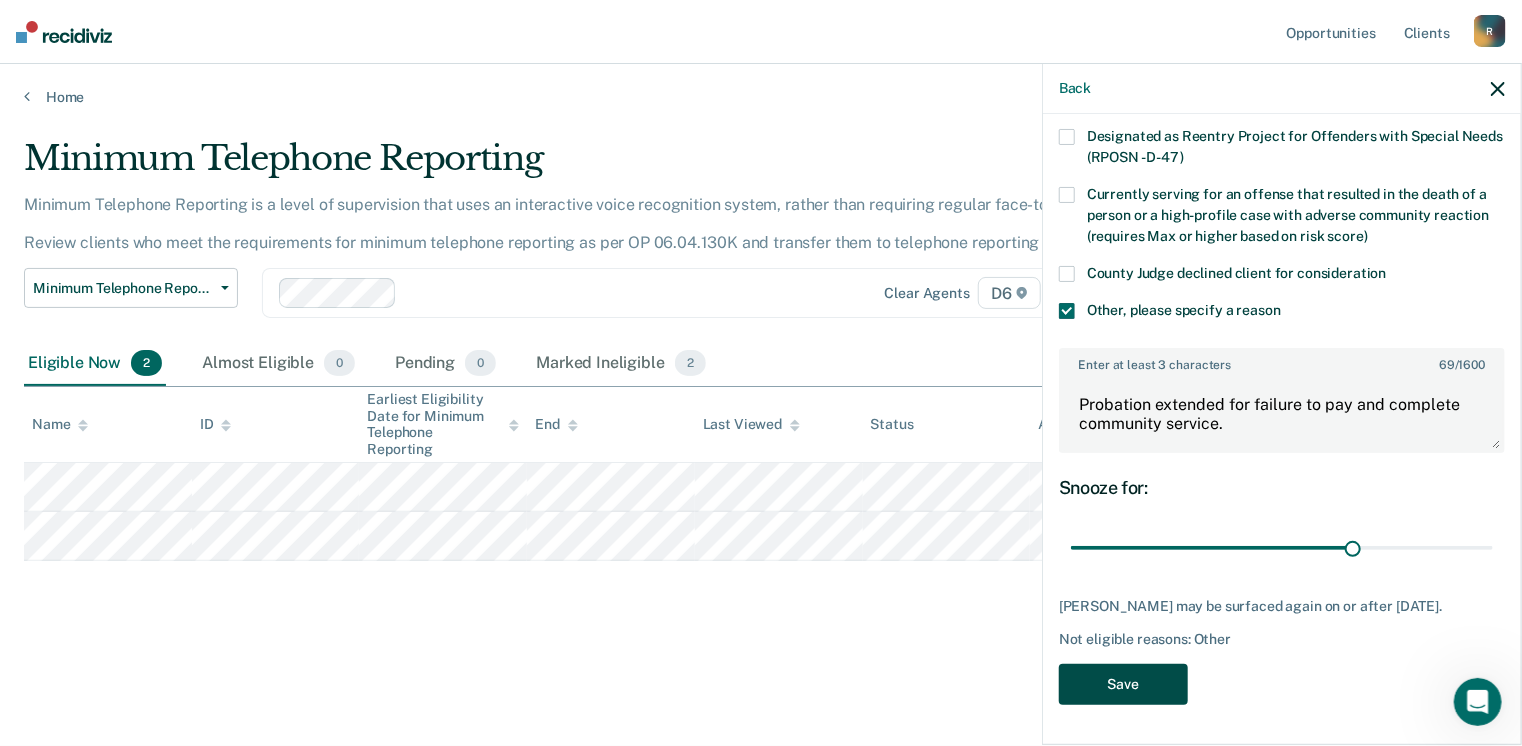 click on "Save" at bounding box center [1123, 684] 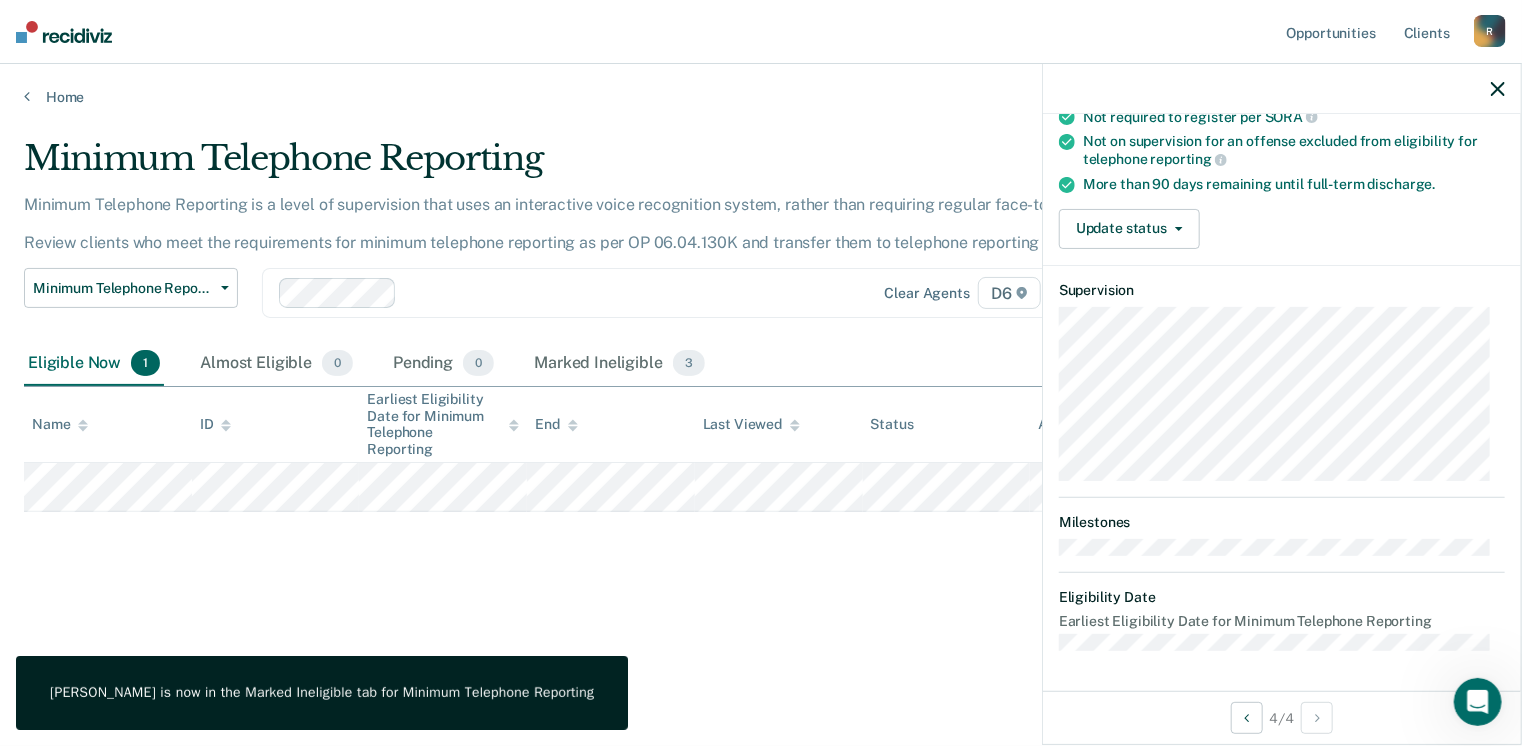 scroll, scrollTop: 247, scrollLeft: 0, axis: vertical 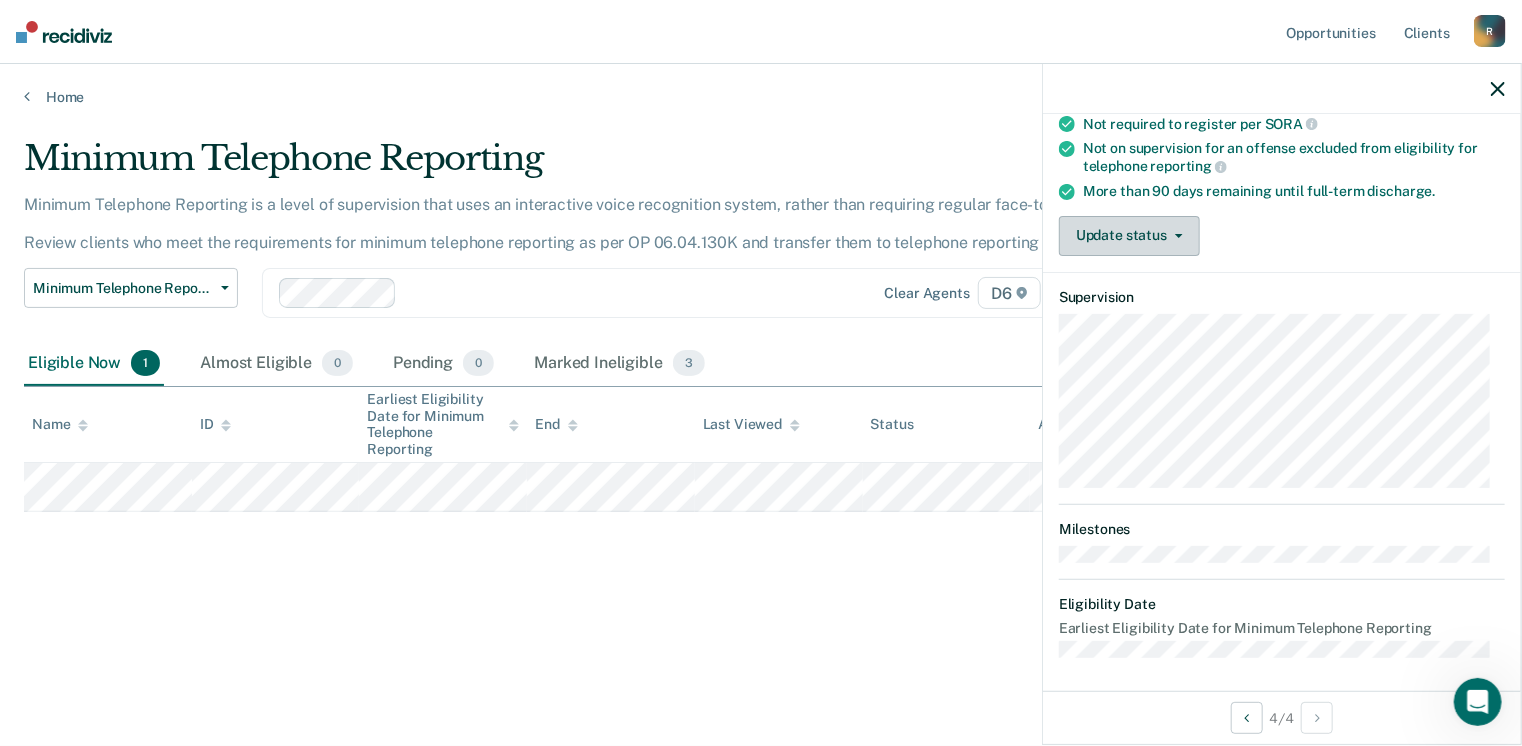 click on "Update status" at bounding box center (1129, 236) 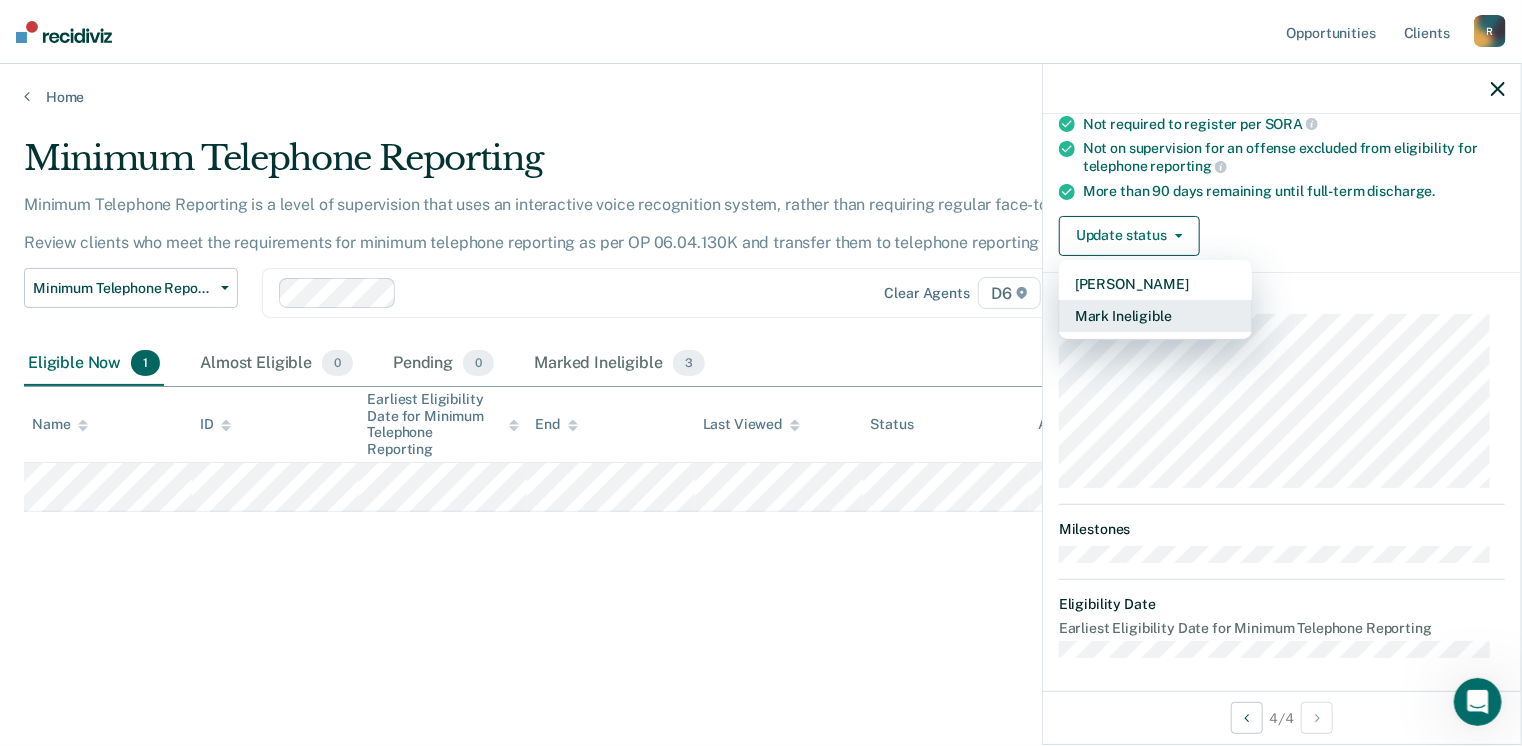 click on "Mark Ineligible" at bounding box center (1155, 316) 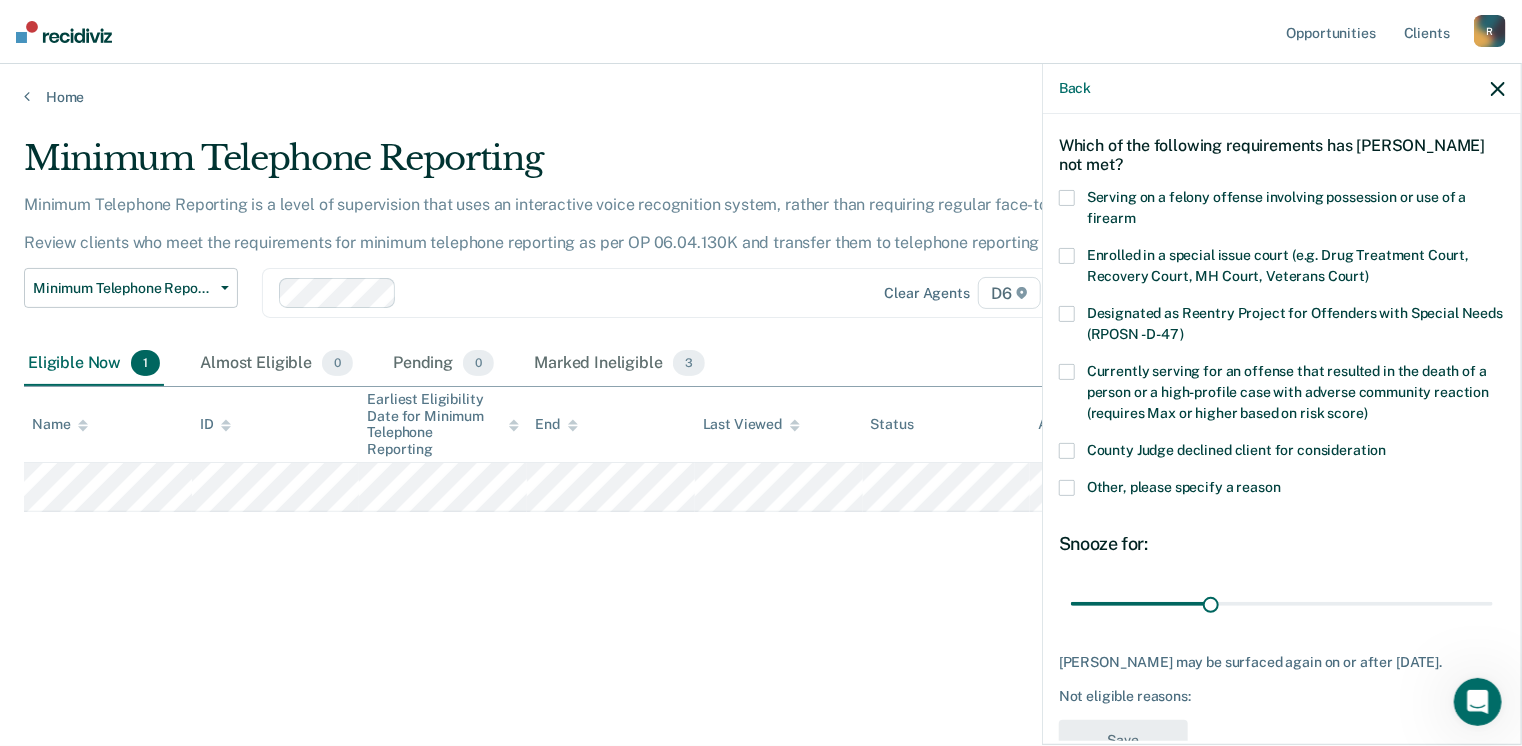 scroll, scrollTop: 129, scrollLeft: 0, axis: vertical 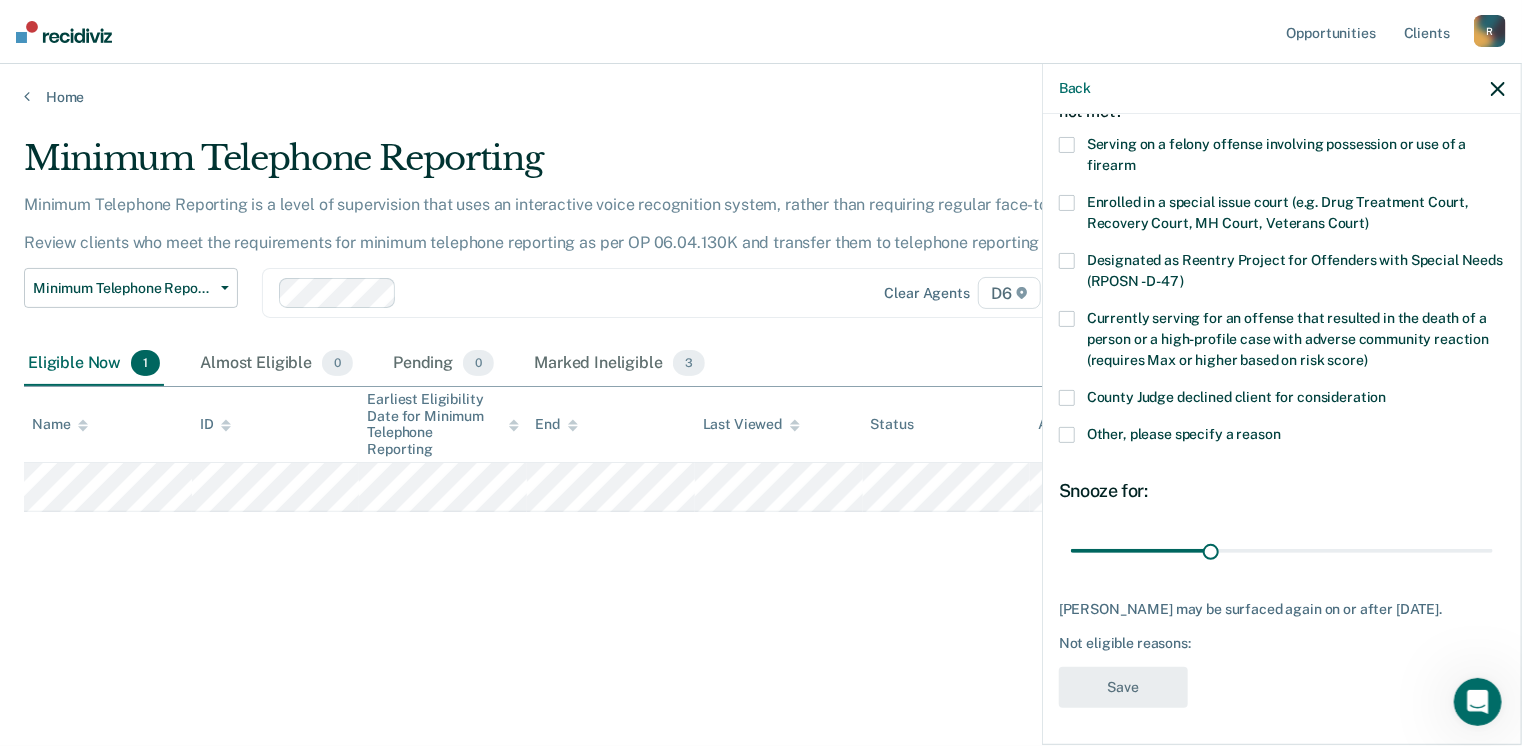 click at bounding box center (1067, 435) 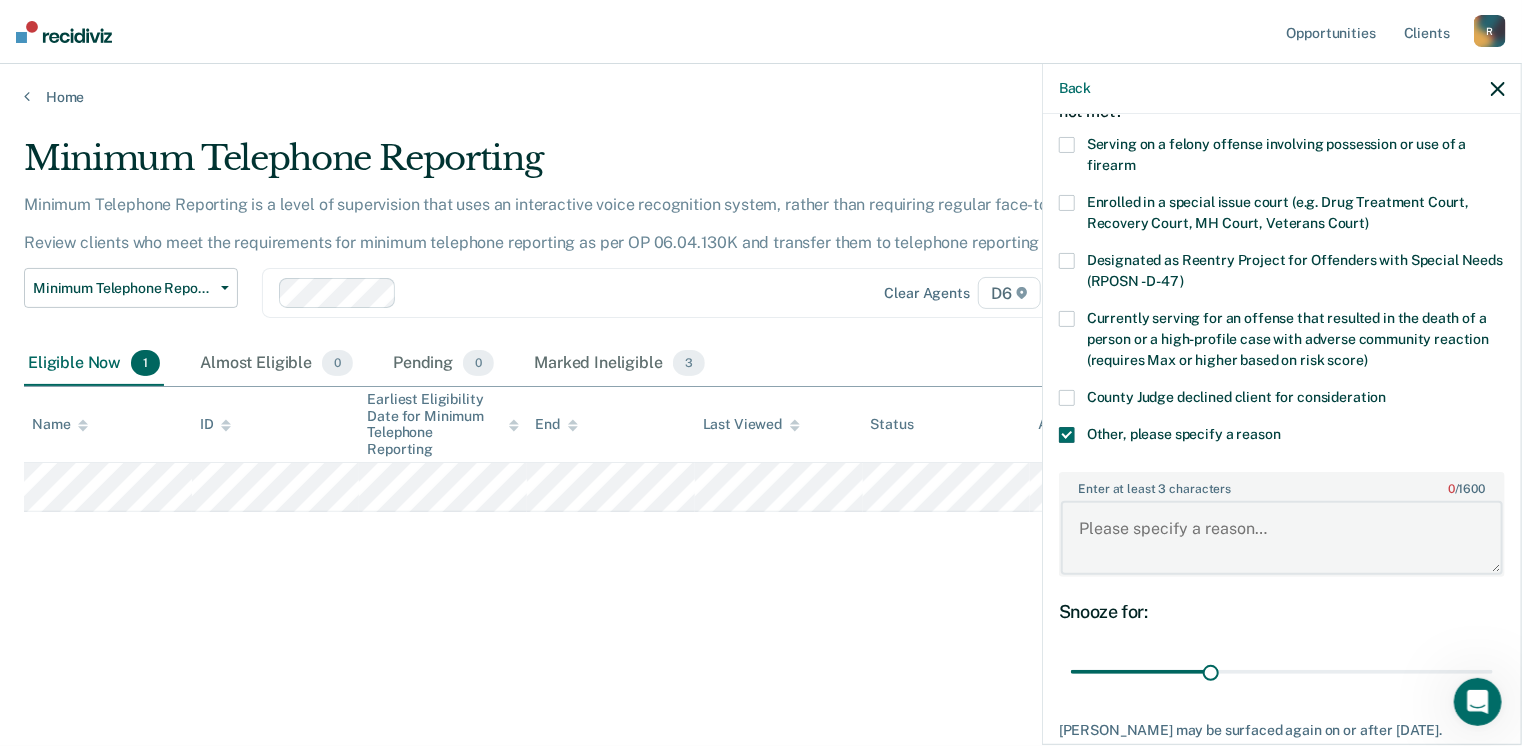 click on "Enter at least 3 characters 0  /  1600" at bounding box center [1282, 538] 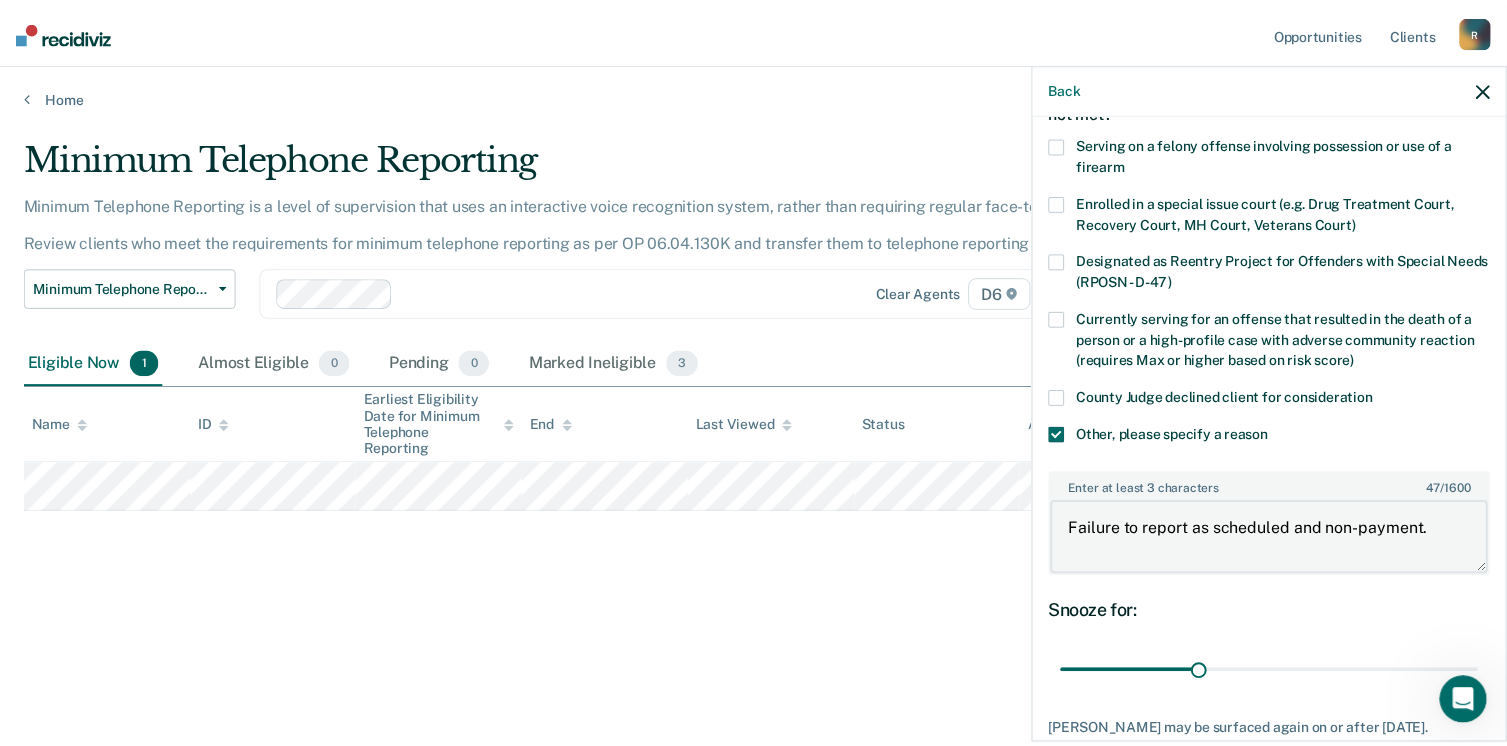 scroll, scrollTop: 248, scrollLeft: 0, axis: vertical 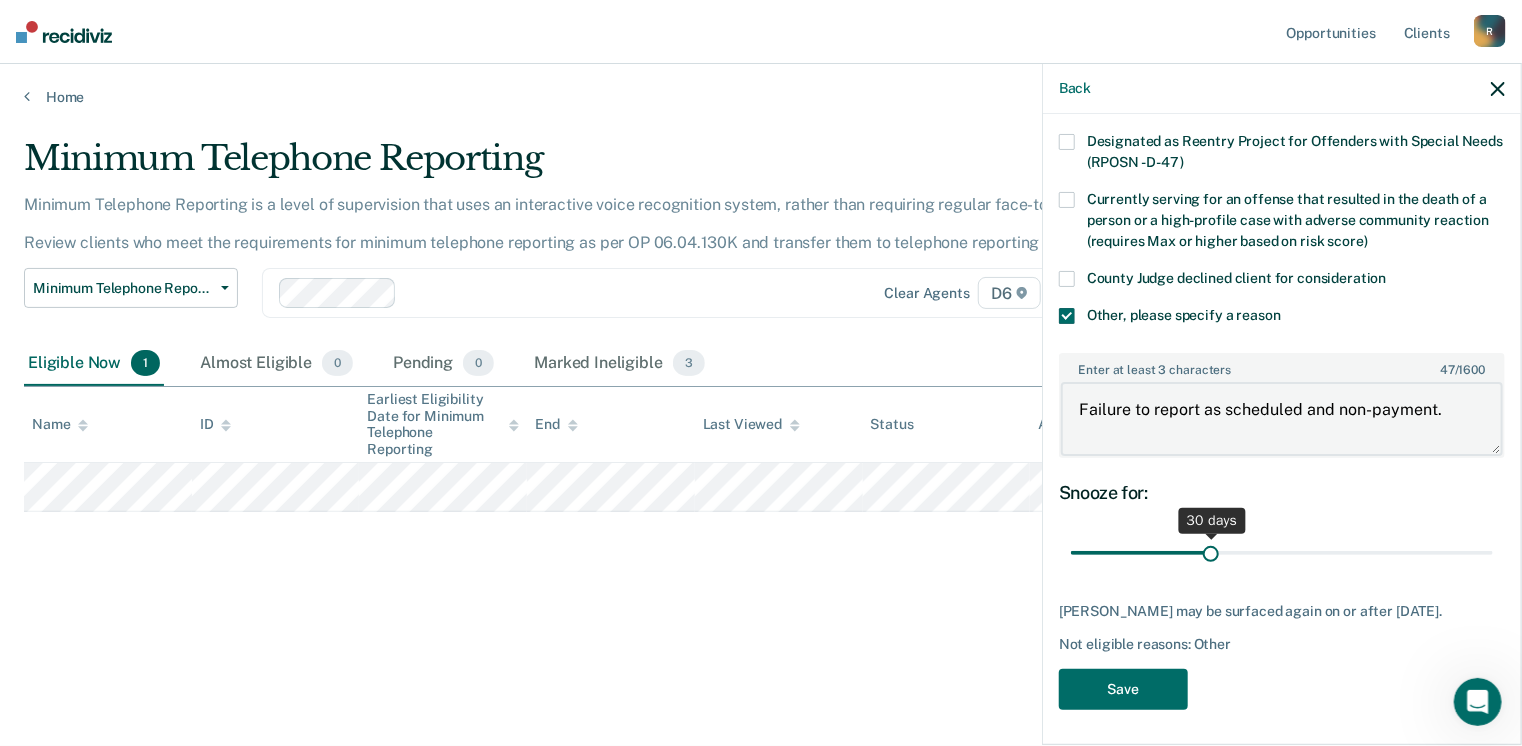 type on "Failure to report as scheduled and non-payment." 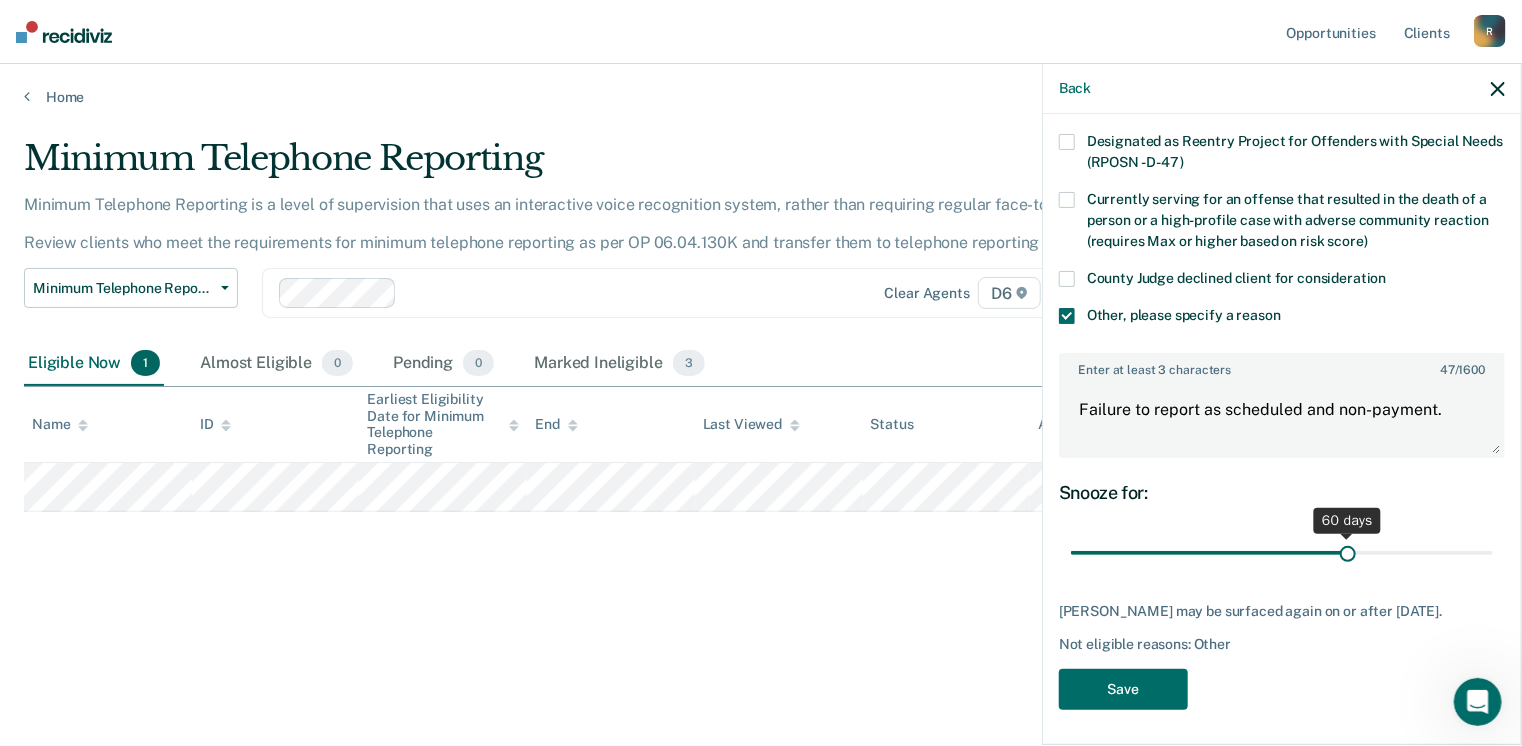 drag, startPoint x: 1204, startPoint y: 546, endPoint x: 1339, endPoint y: 553, distance: 135.18137 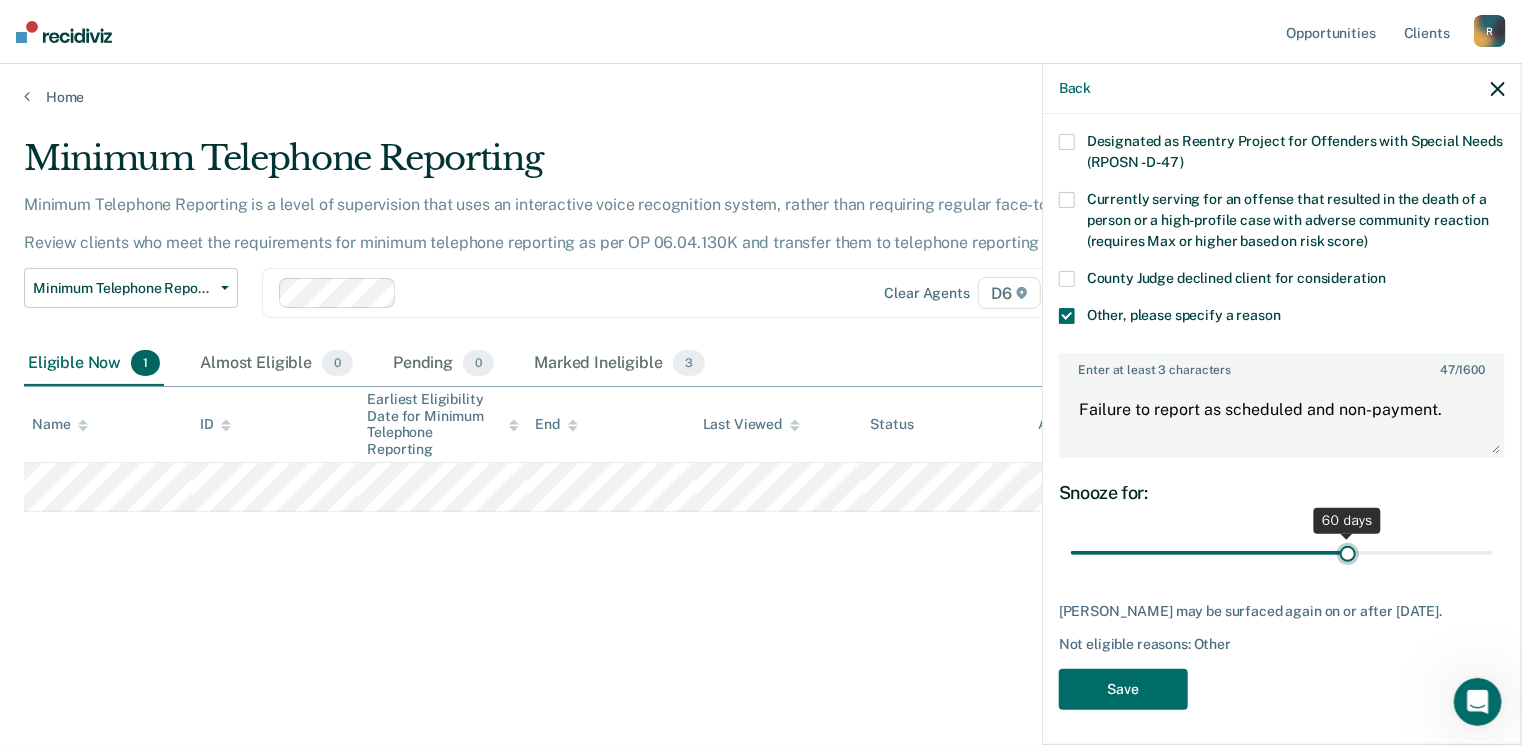 type on "60" 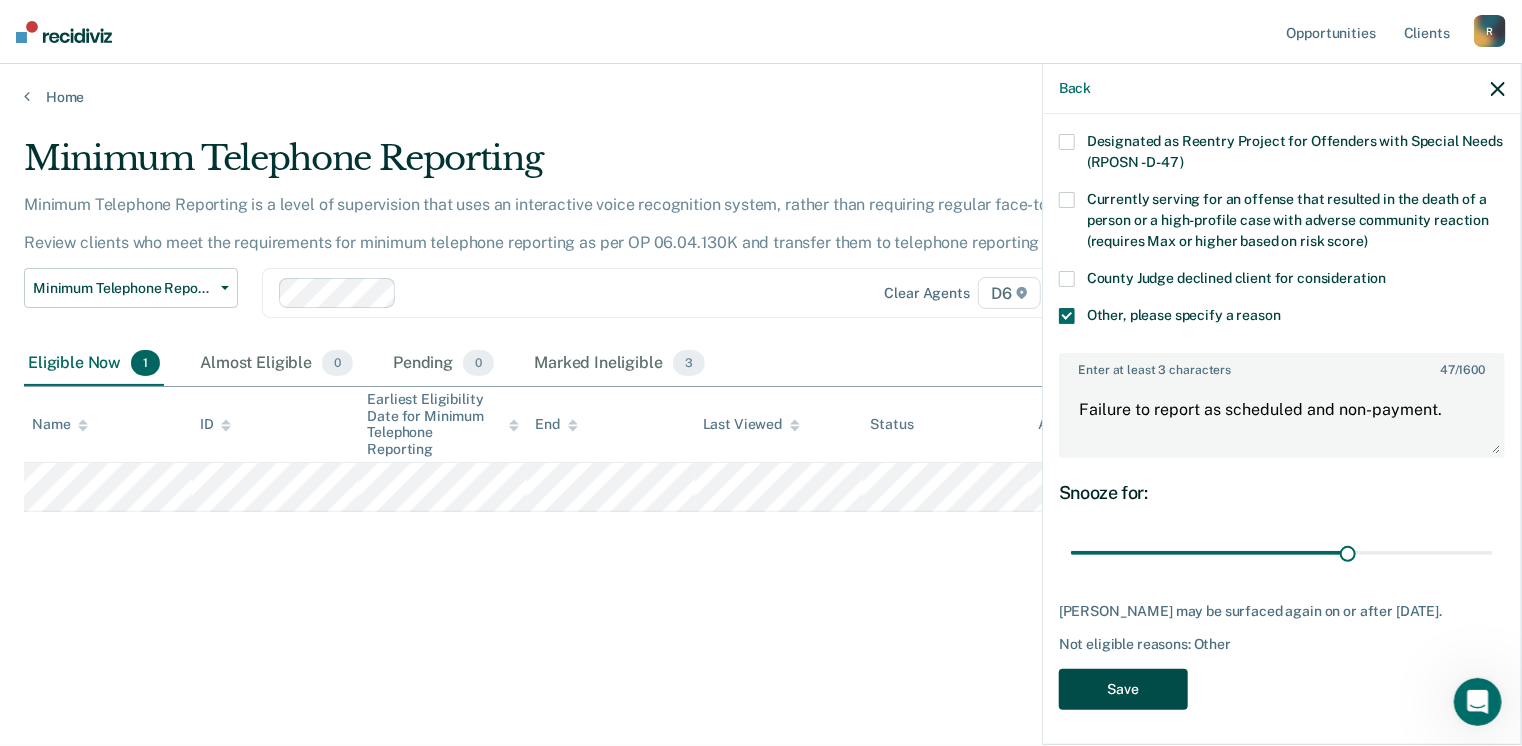 click on "Save" at bounding box center [1123, 689] 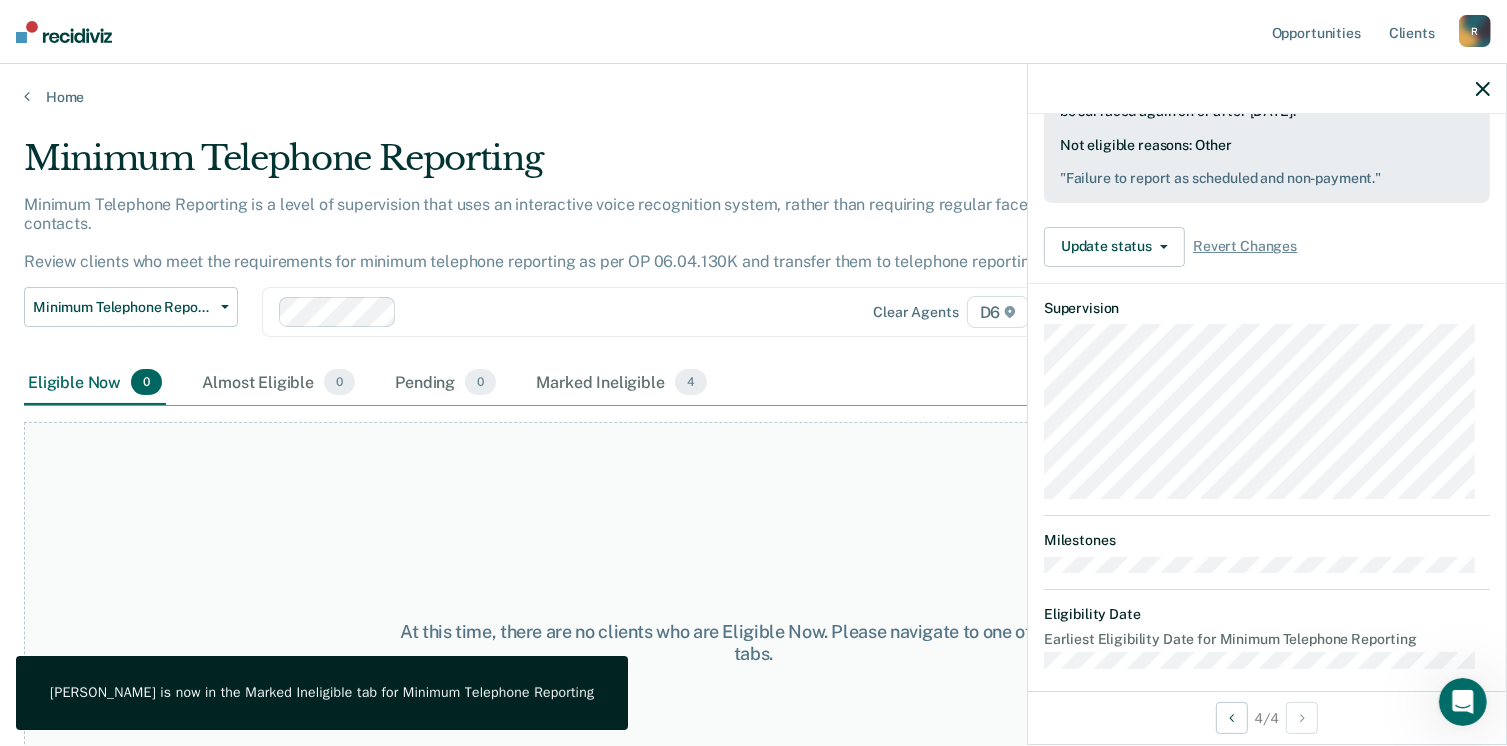 scroll, scrollTop: 428, scrollLeft: 0, axis: vertical 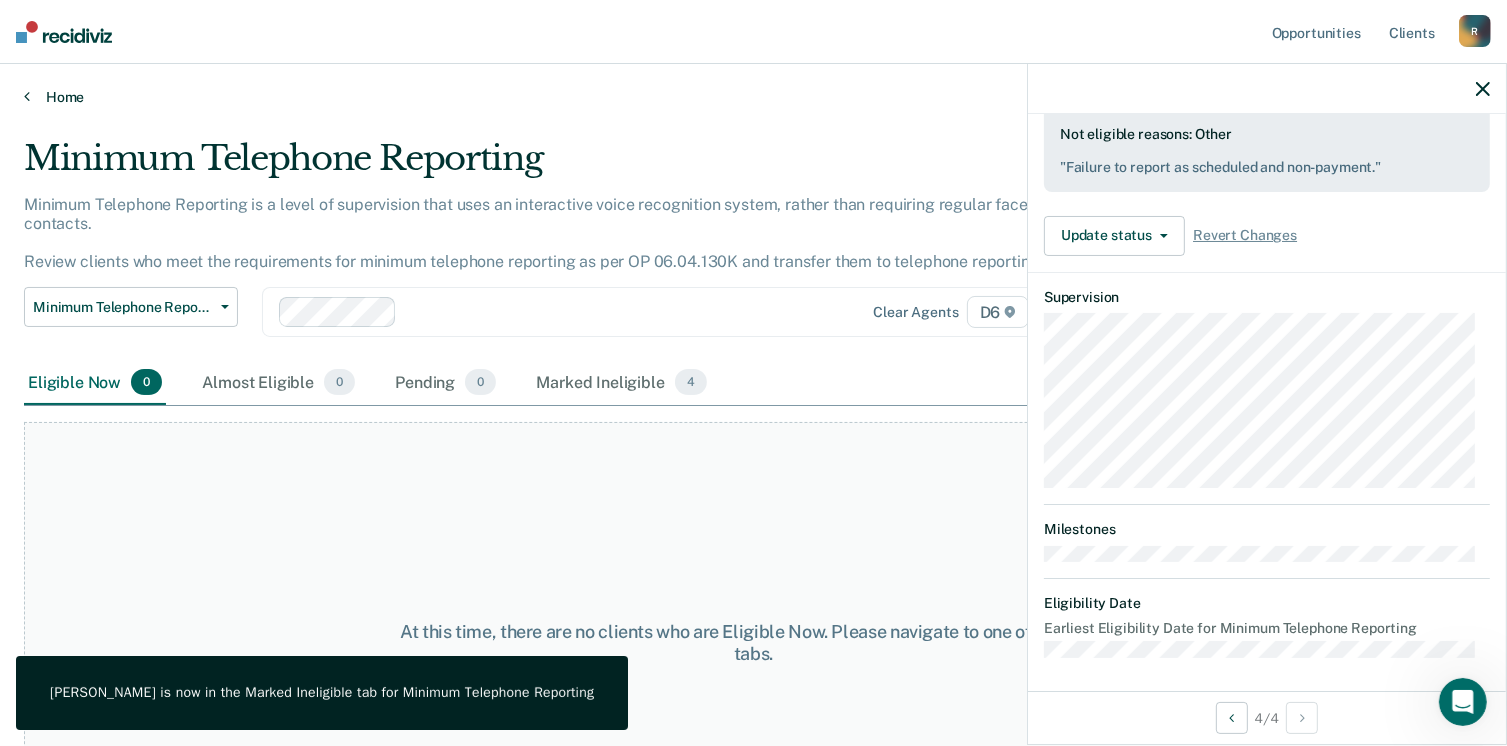 click on "Home" at bounding box center [753, 97] 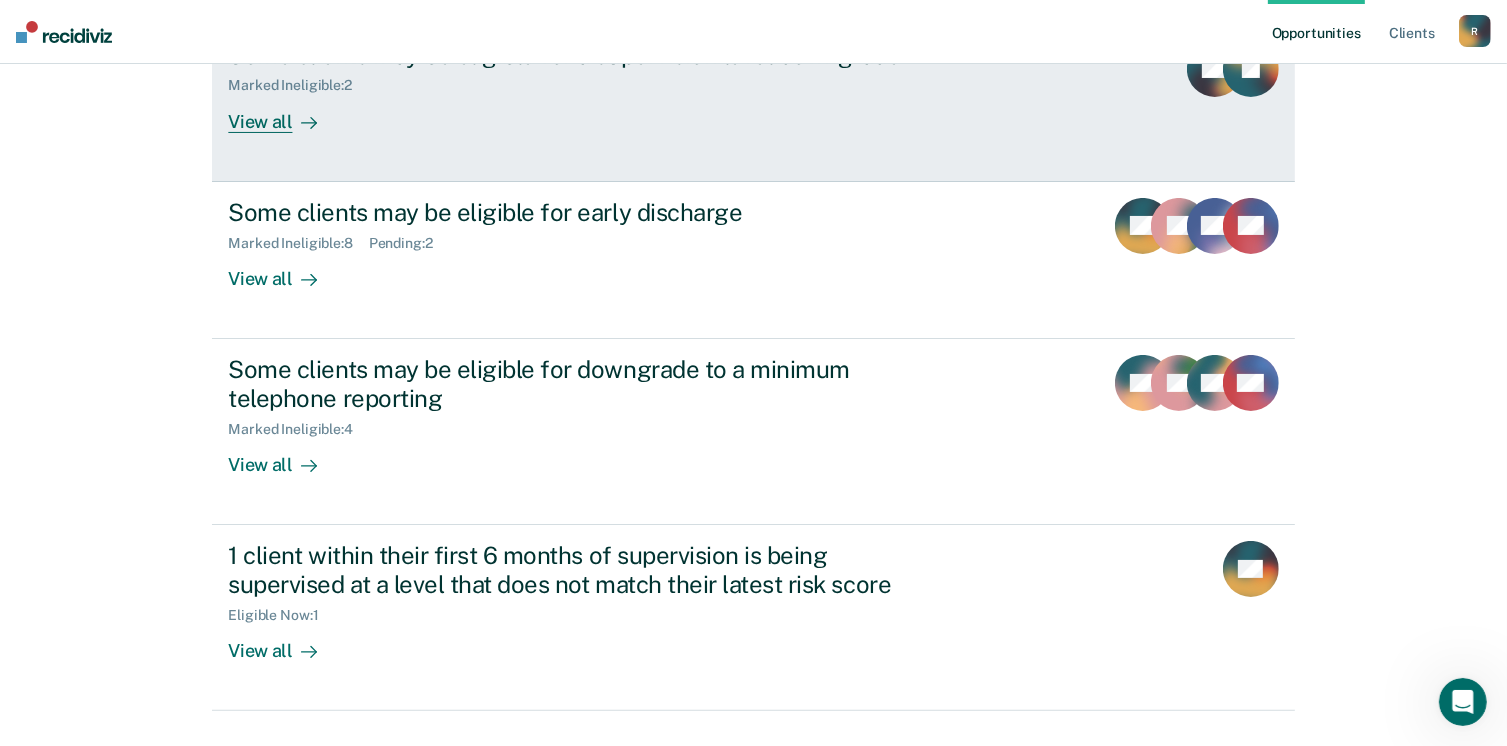 scroll, scrollTop: 319, scrollLeft: 0, axis: vertical 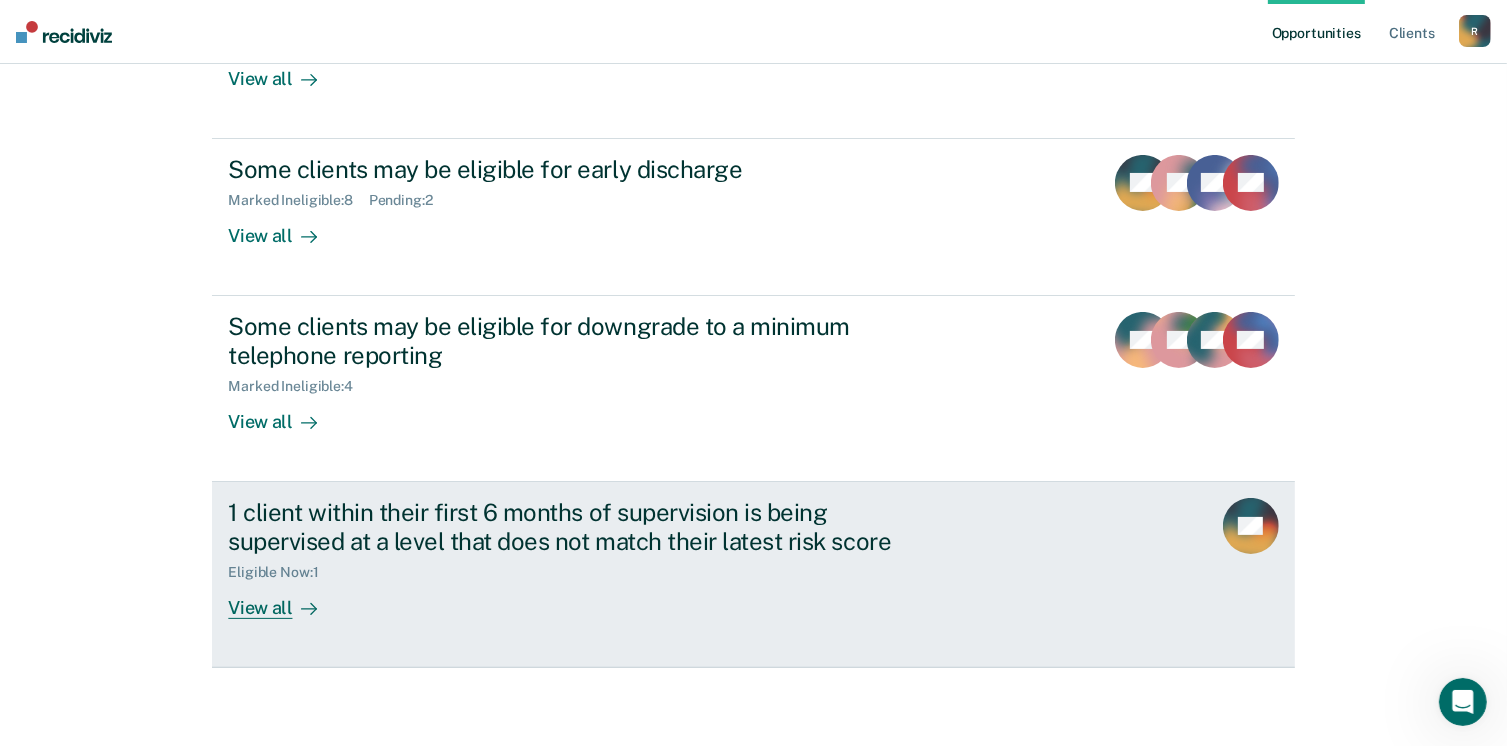 click on "1 client within their first 6 months of supervision is being supervised at a level that does not match their latest risk score" at bounding box center (579, 527) 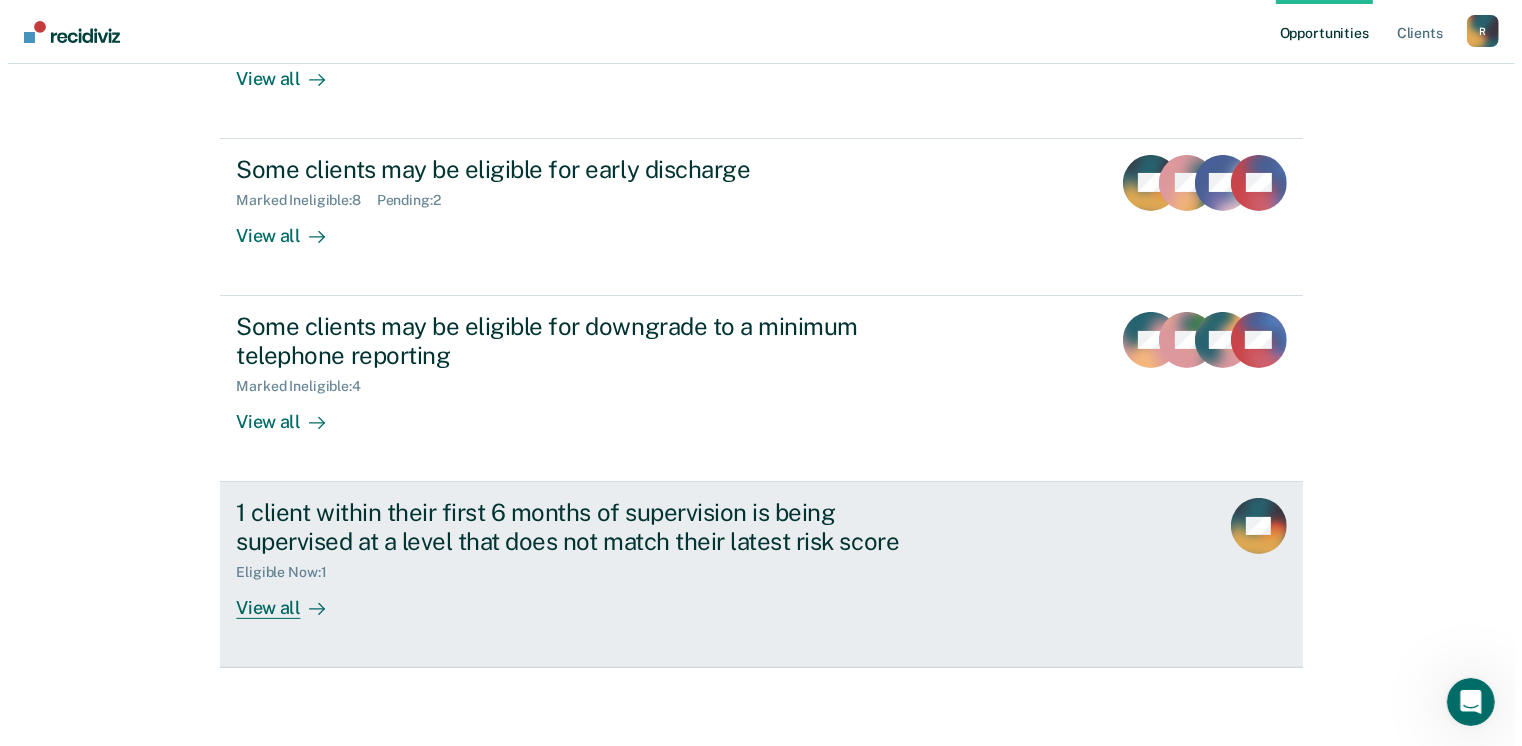 scroll, scrollTop: 0, scrollLeft: 0, axis: both 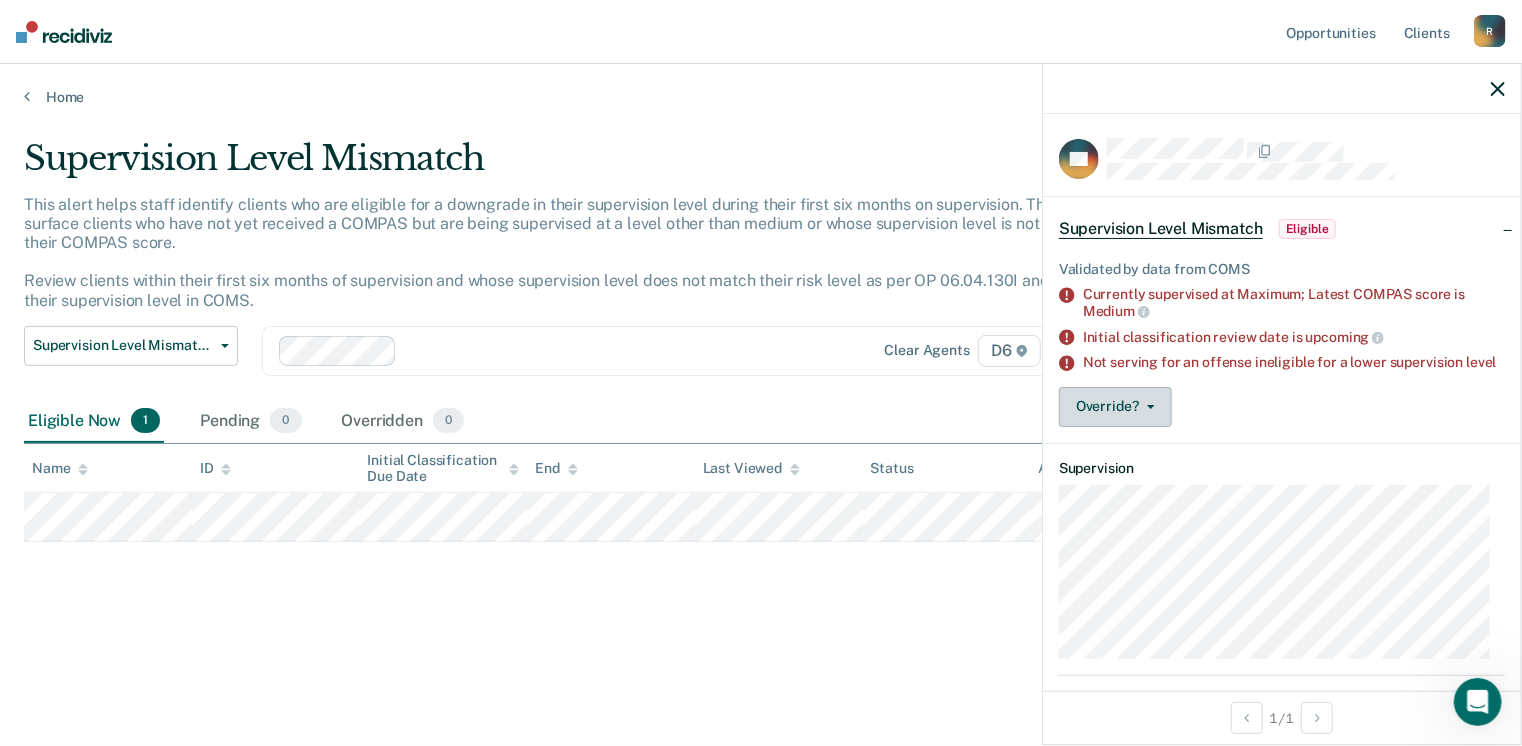 click on "Override?" at bounding box center (1115, 407) 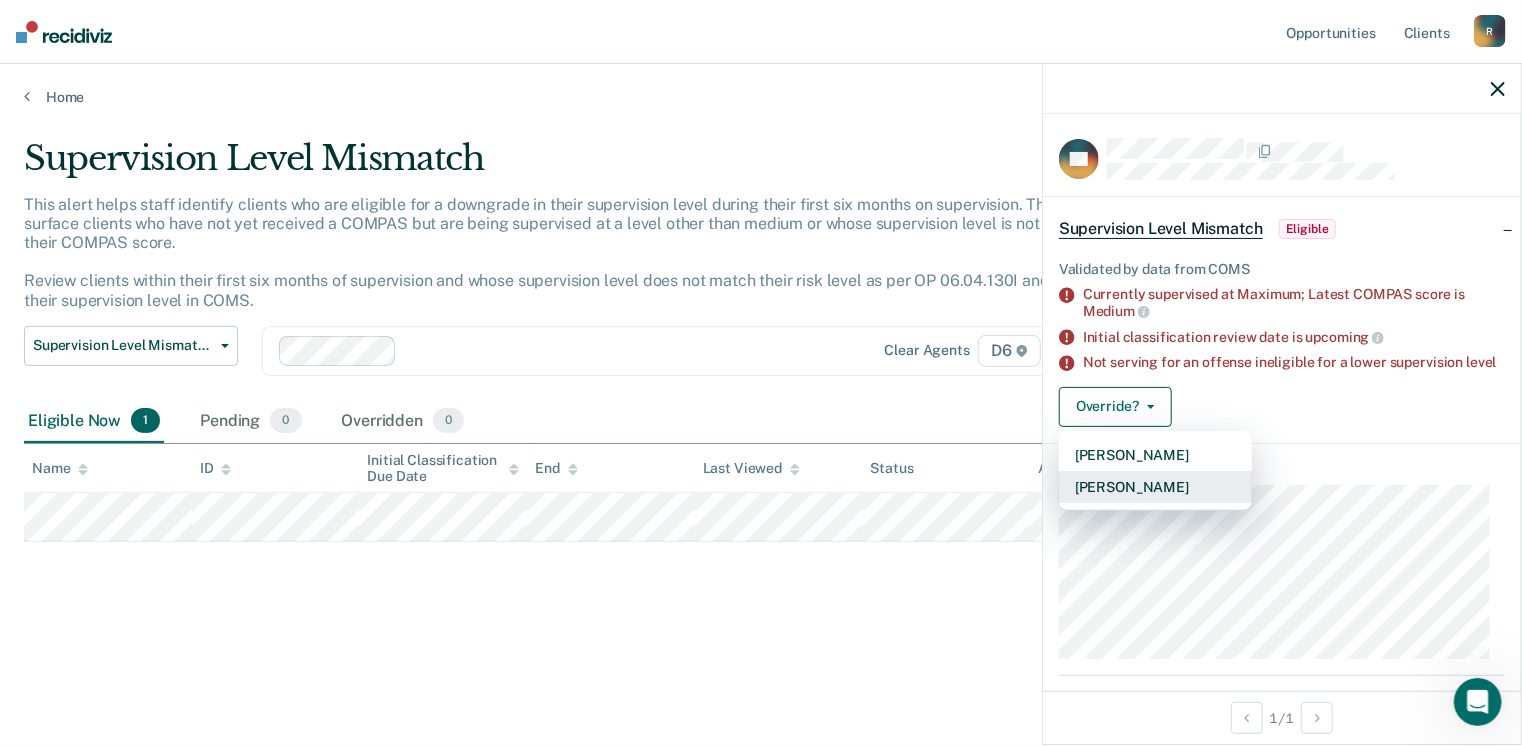 click on "[PERSON_NAME]" at bounding box center [1155, 487] 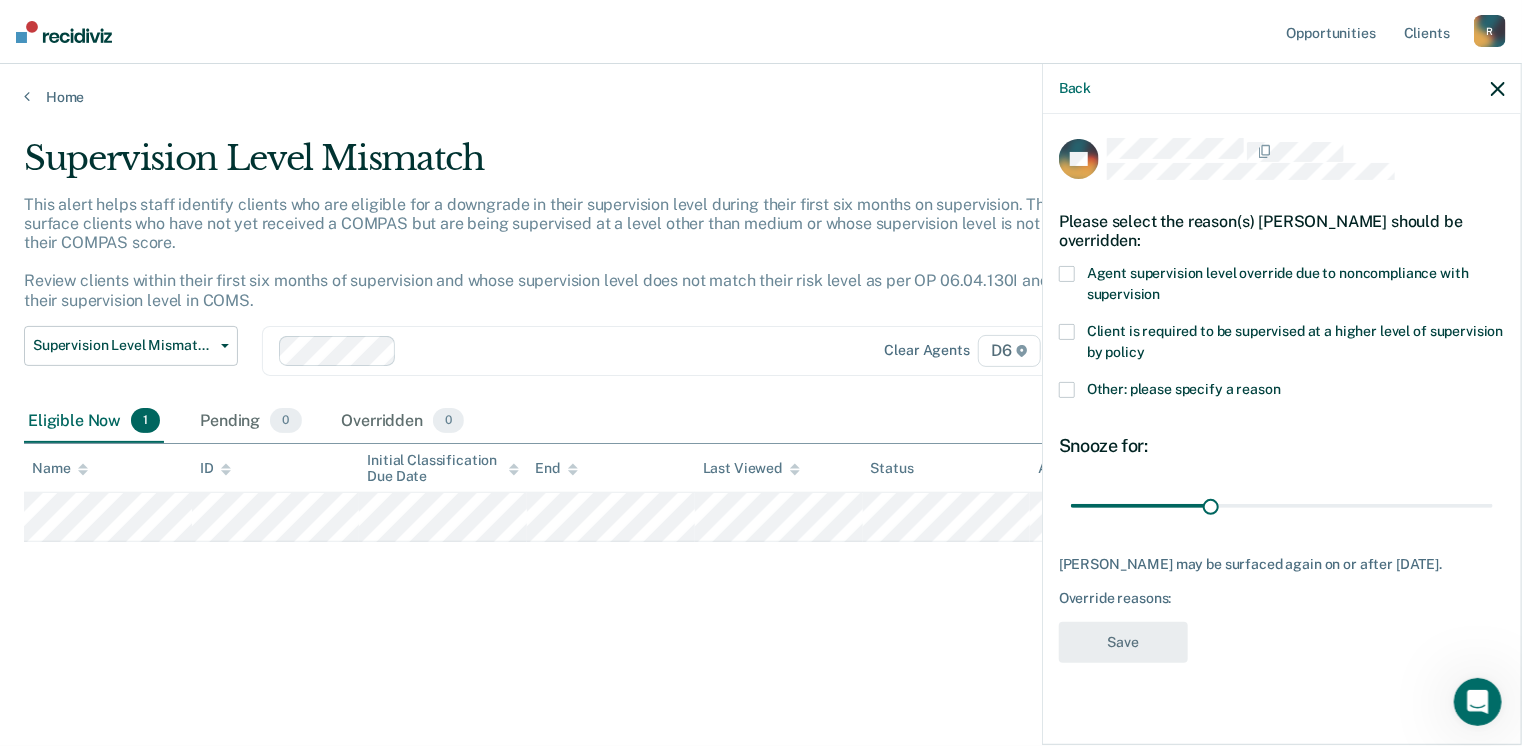 click at bounding box center (1067, 274) 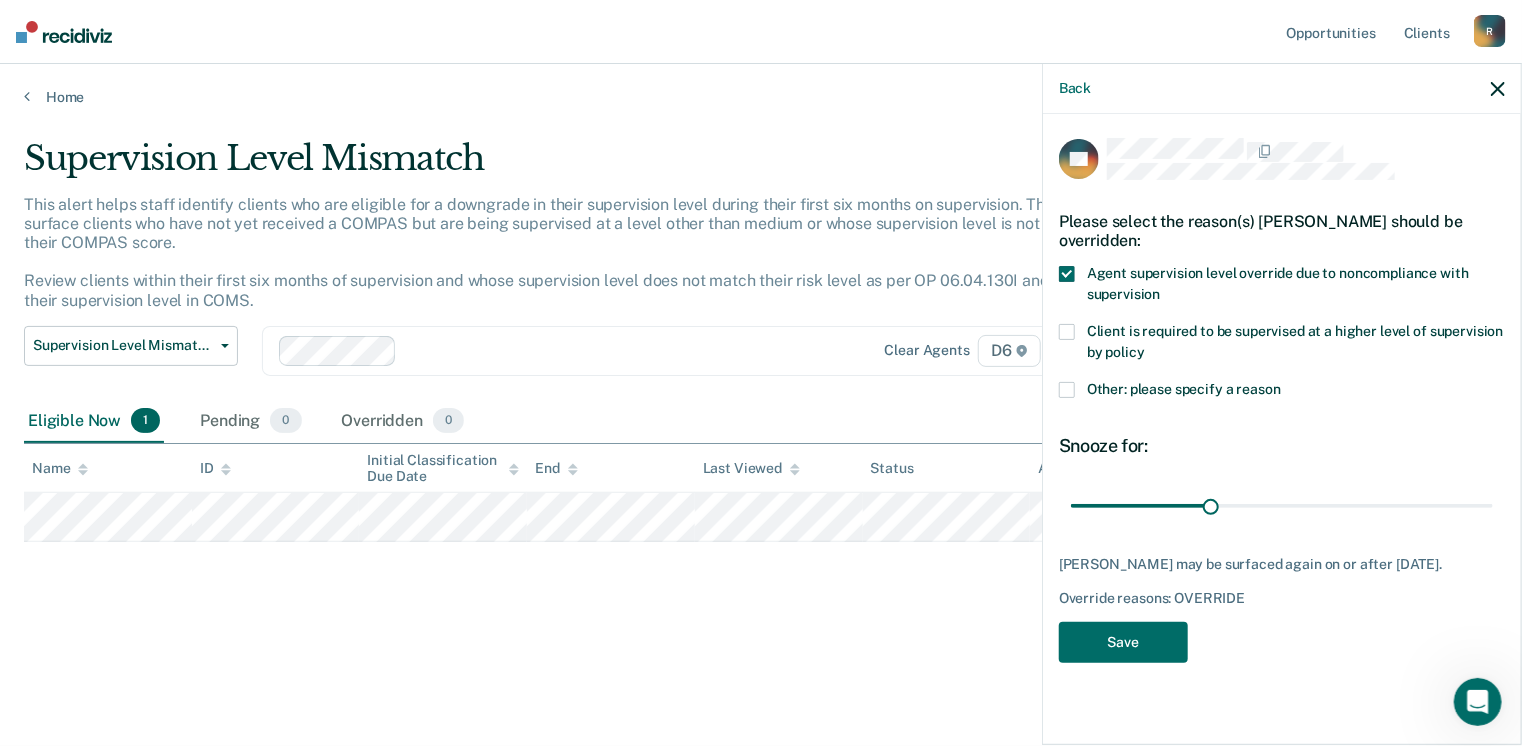 click at bounding box center (1067, 390) 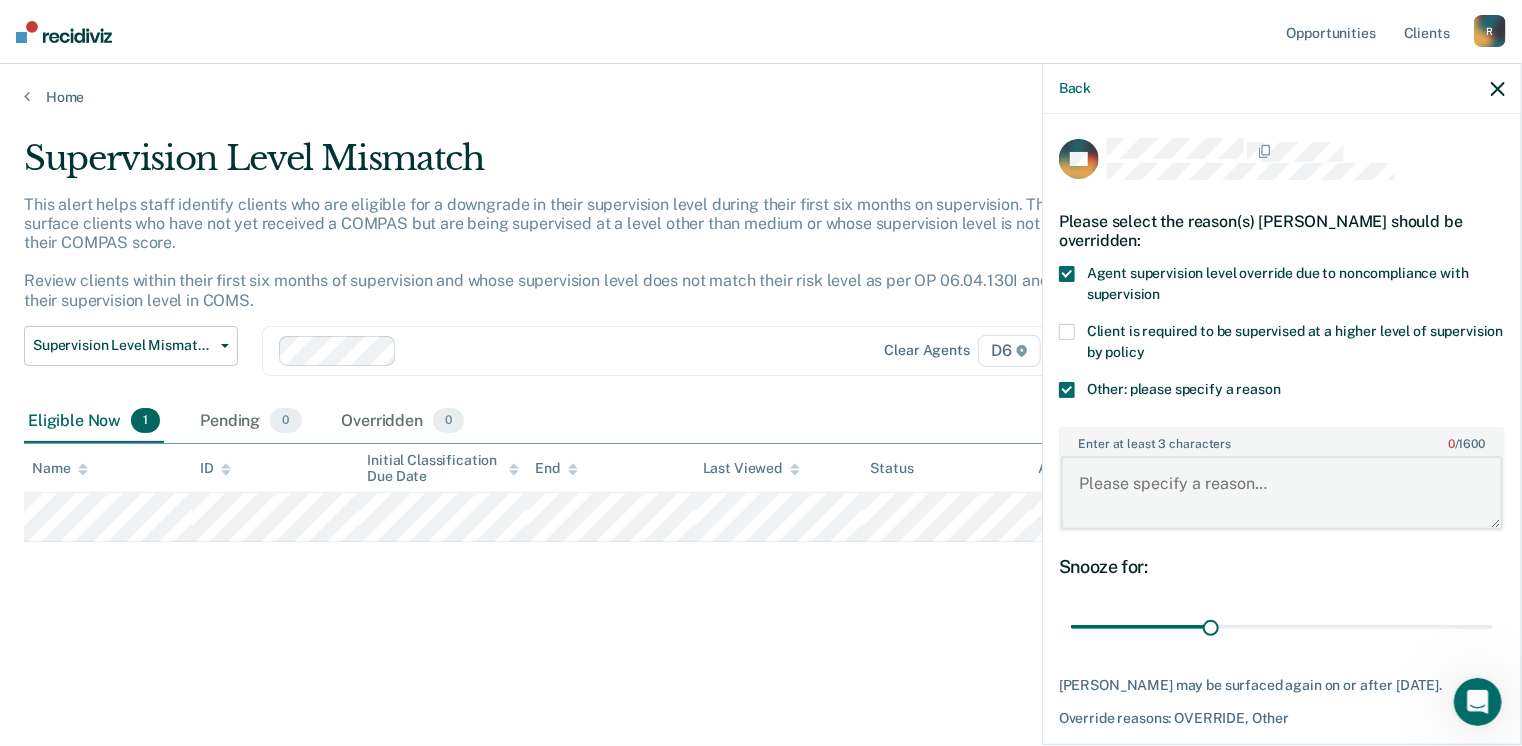 click on "Enter at least 3 characters 0  /  1600" at bounding box center (1282, 493) 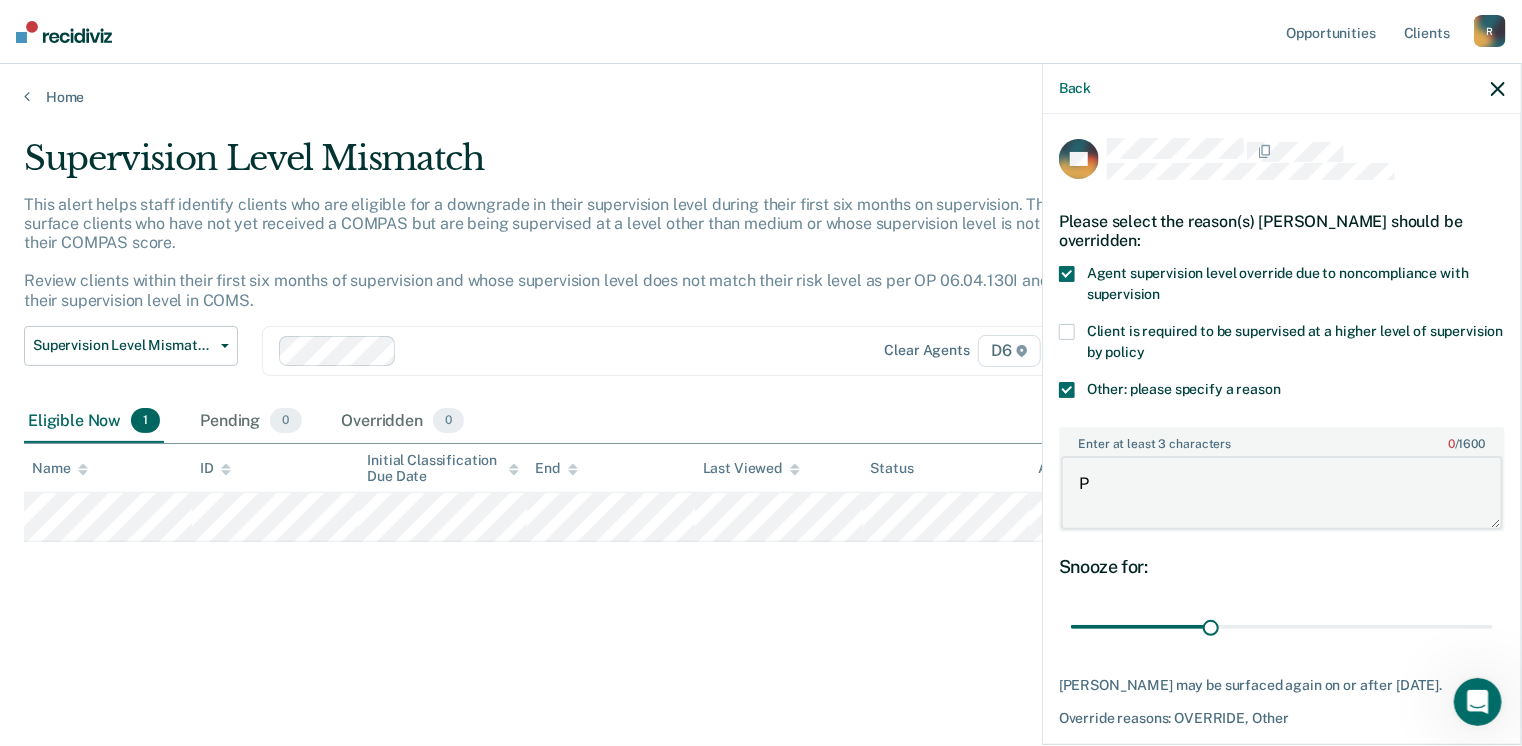 click on "P" at bounding box center [1282, 493] 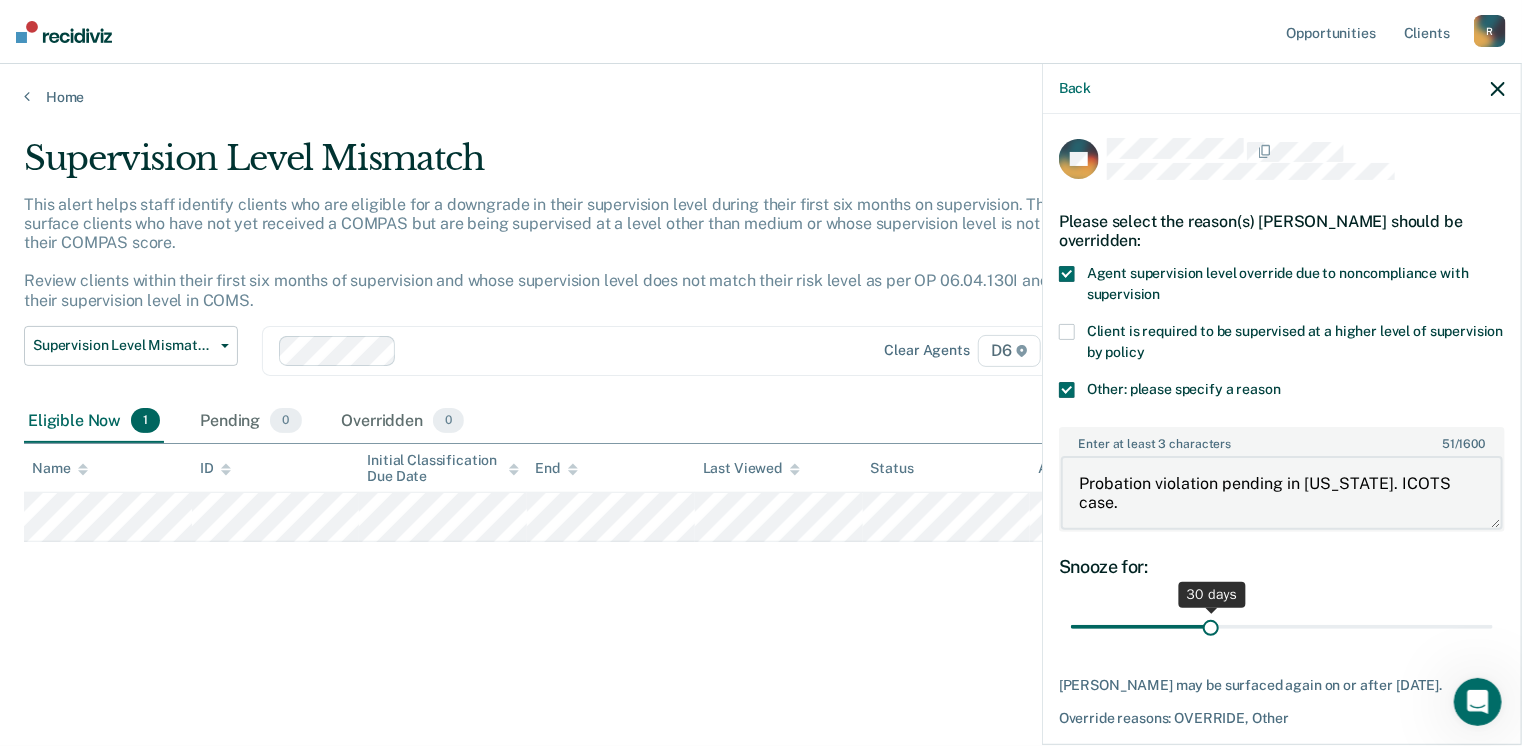 type on "Probation violation pending in [US_STATE]. ICOTS case." 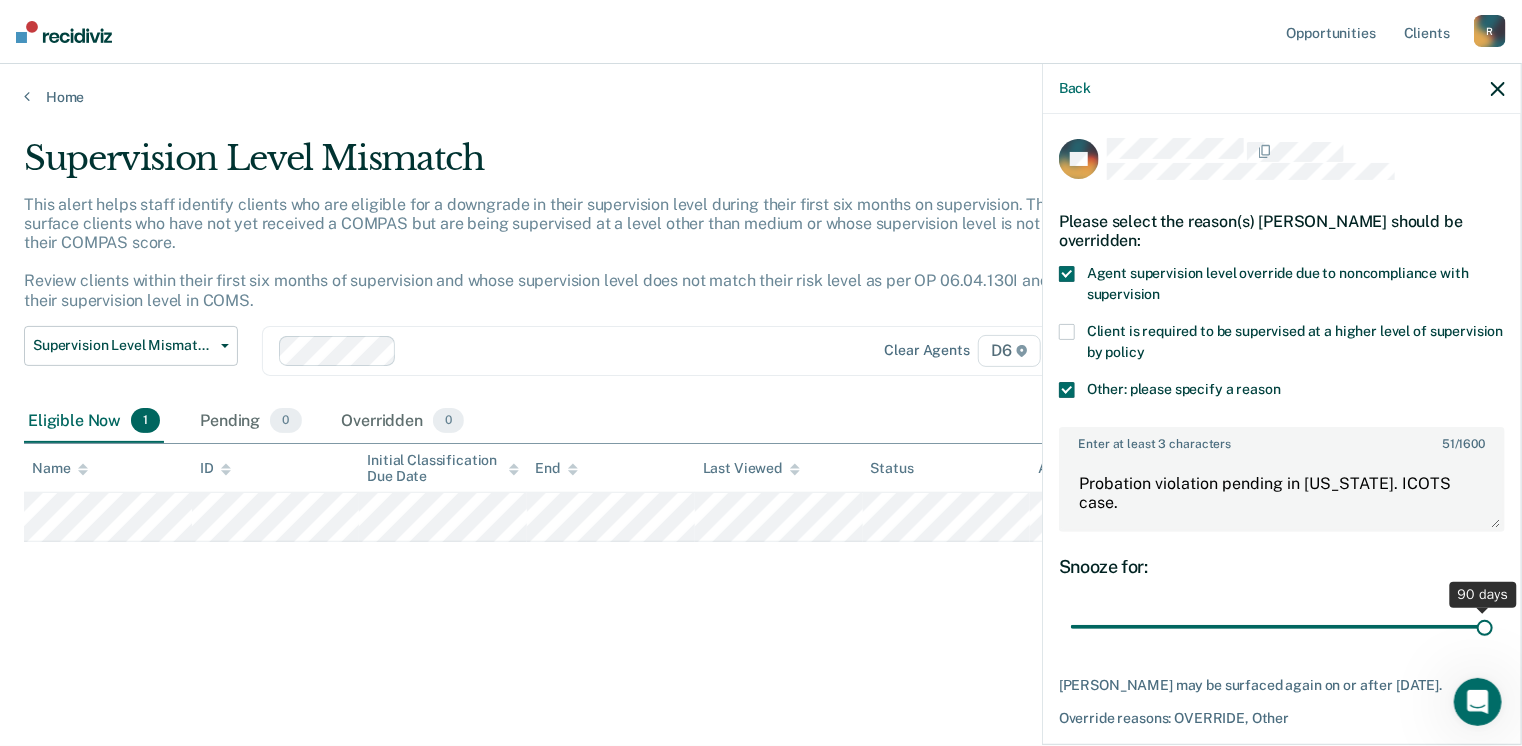 drag, startPoint x: 1203, startPoint y: 621, endPoint x: 1499, endPoint y: 569, distance: 300.53287 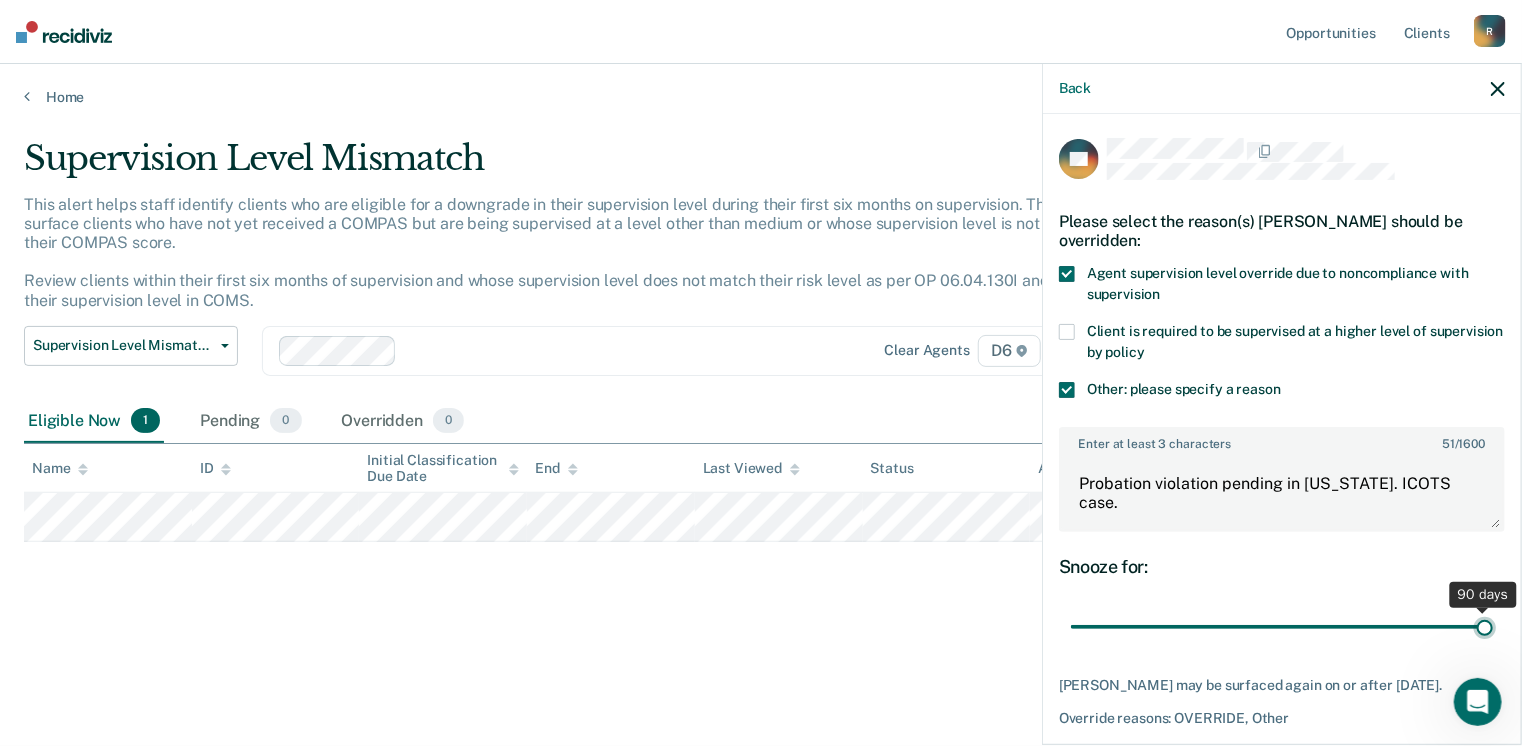 type on "90" 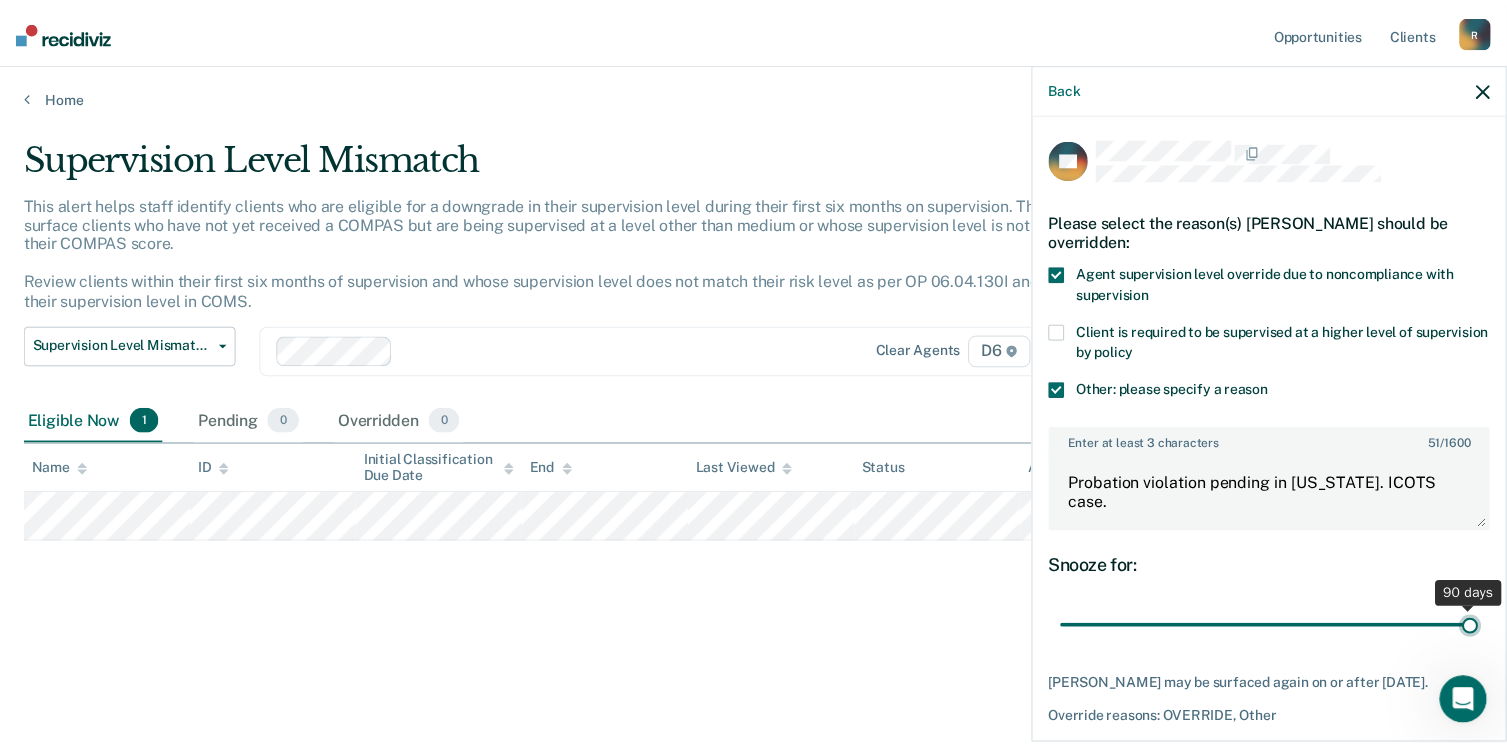 scroll, scrollTop: 91, scrollLeft: 0, axis: vertical 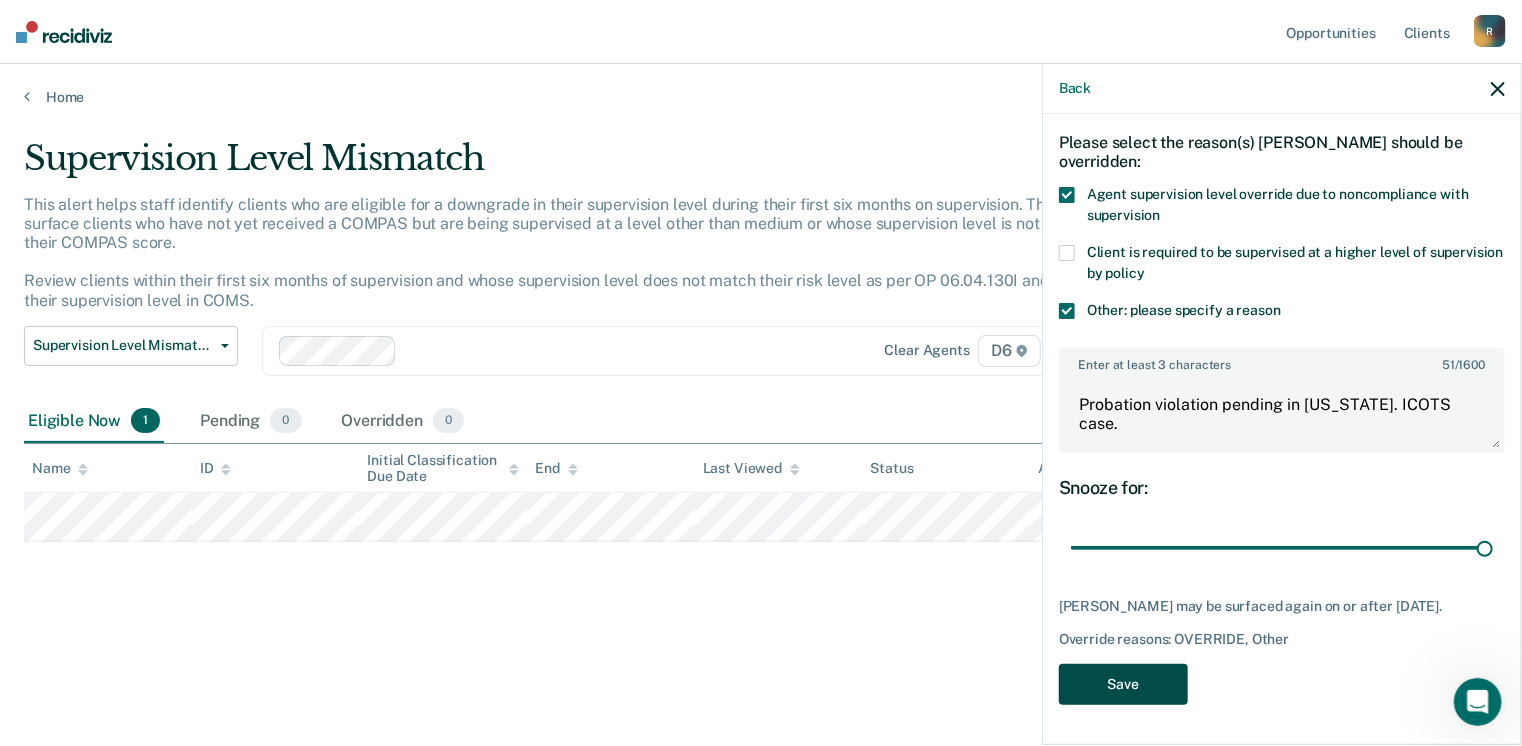 click on "Save" at bounding box center (1123, 684) 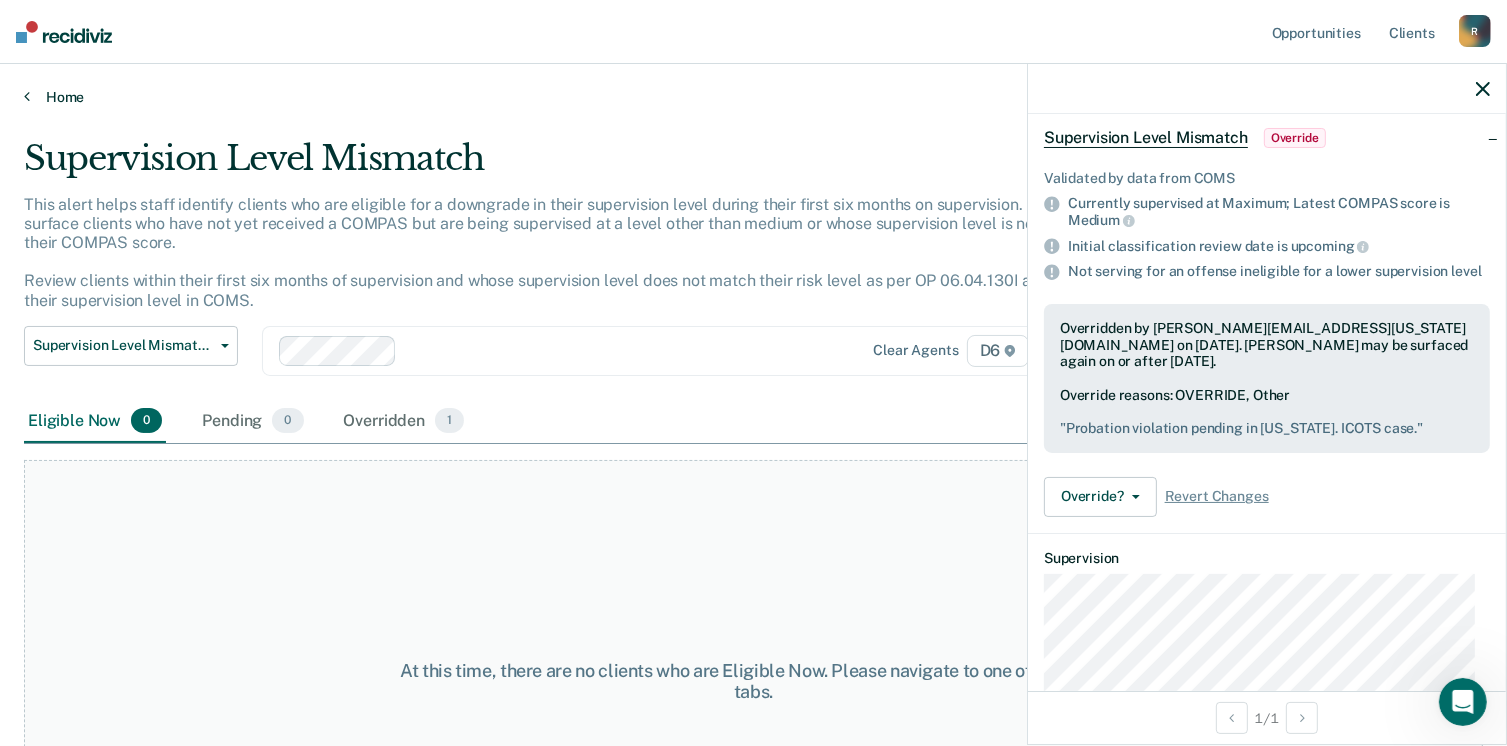 click on "Home" at bounding box center (753, 97) 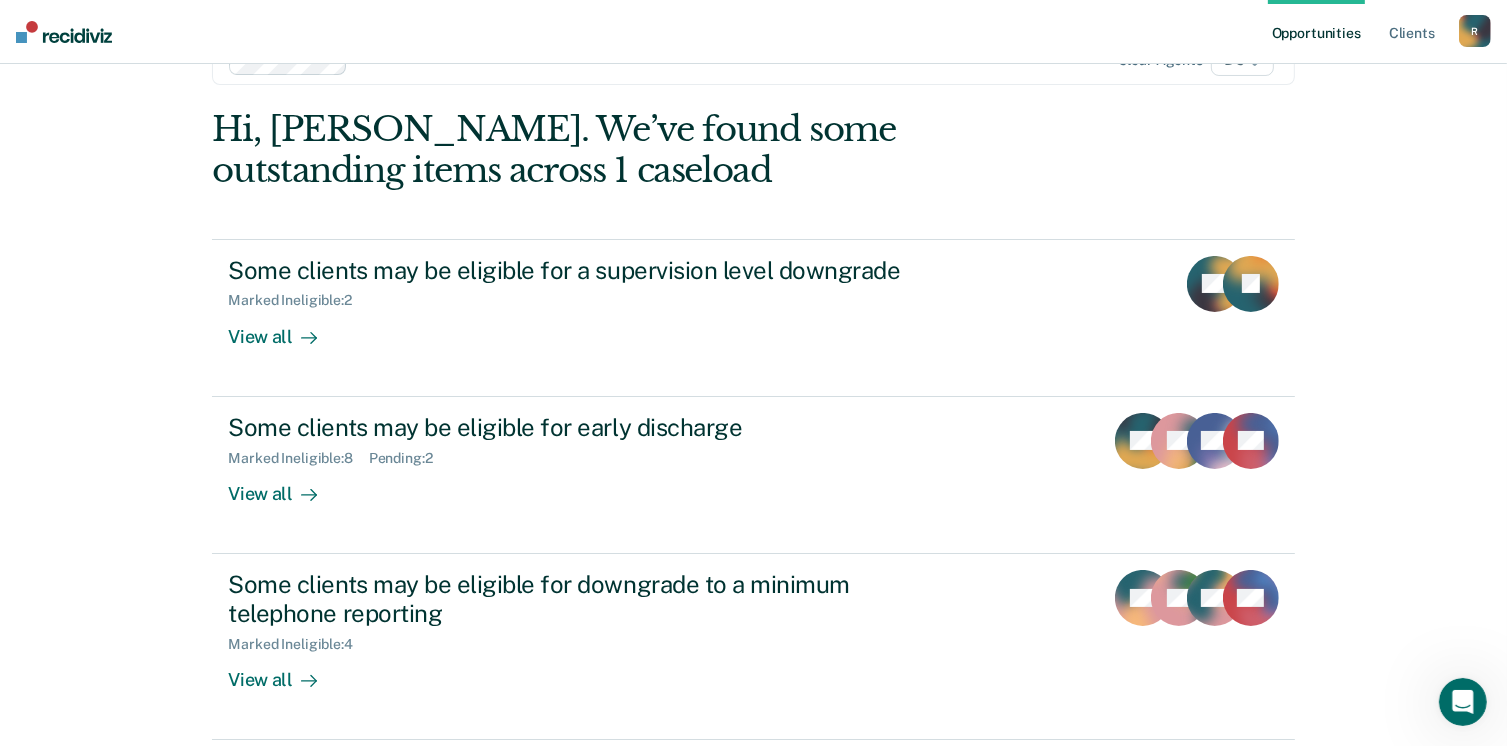 scroll, scrollTop: 0, scrollLeft: 0, axis: both 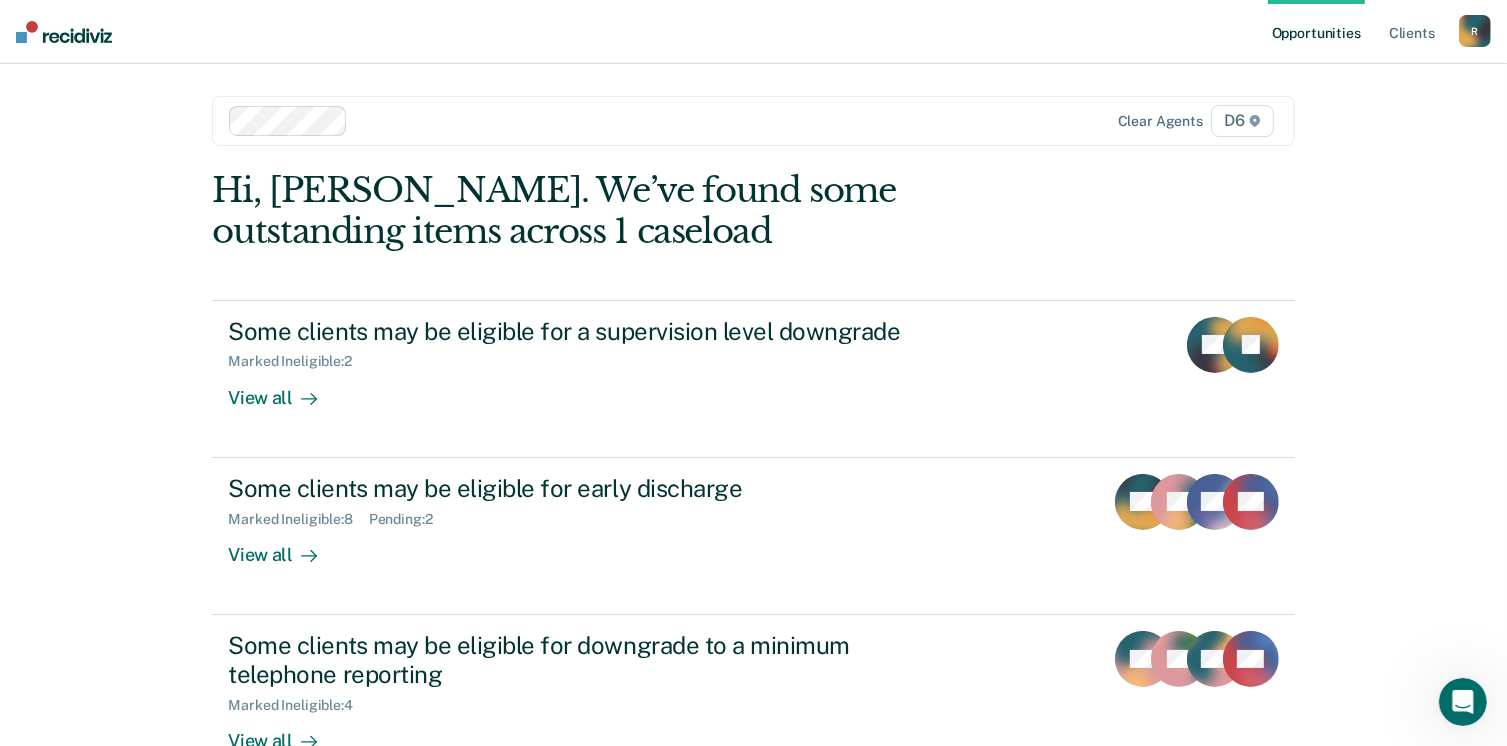 click on "R" at bounding box center [1475, 31] 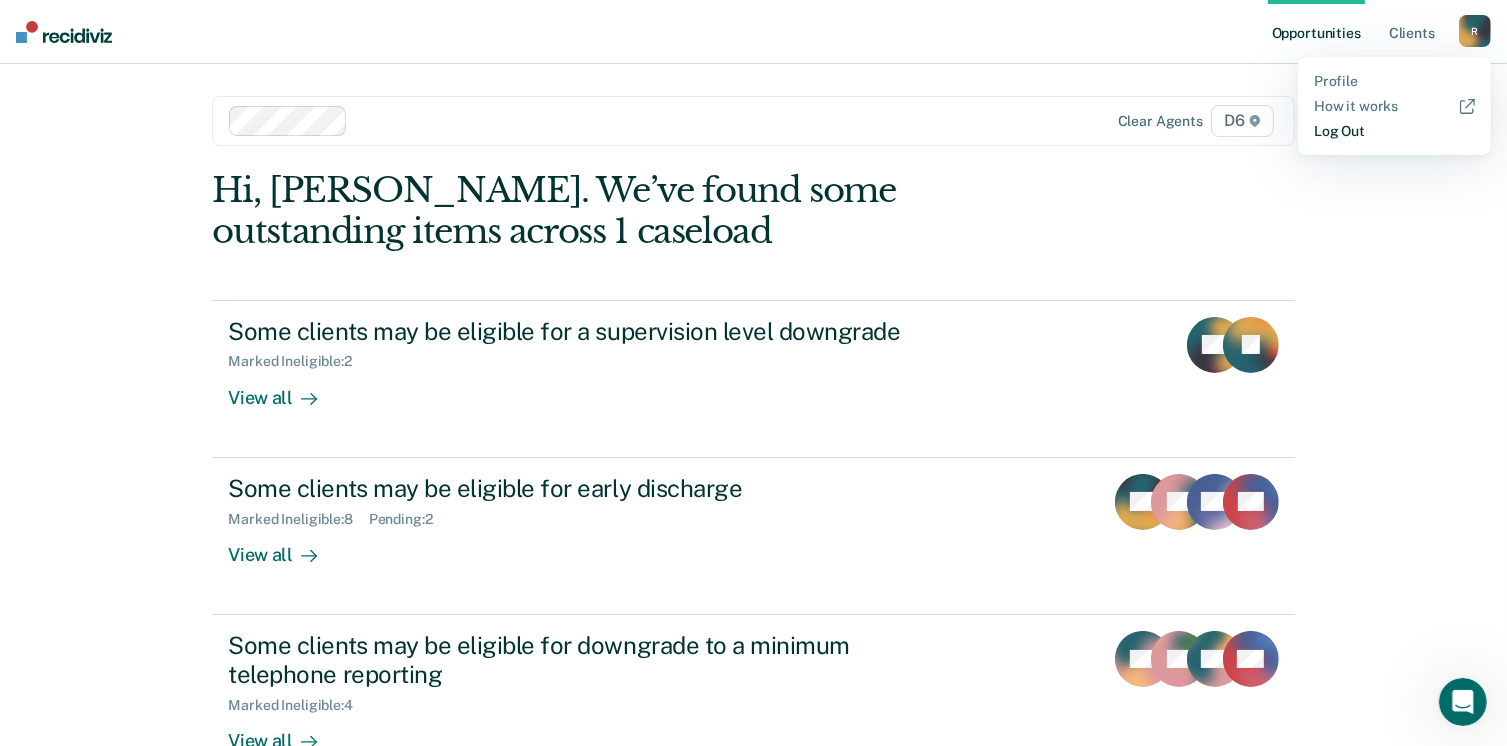 click on "Log Out" at bounding box center (1394, 131) 